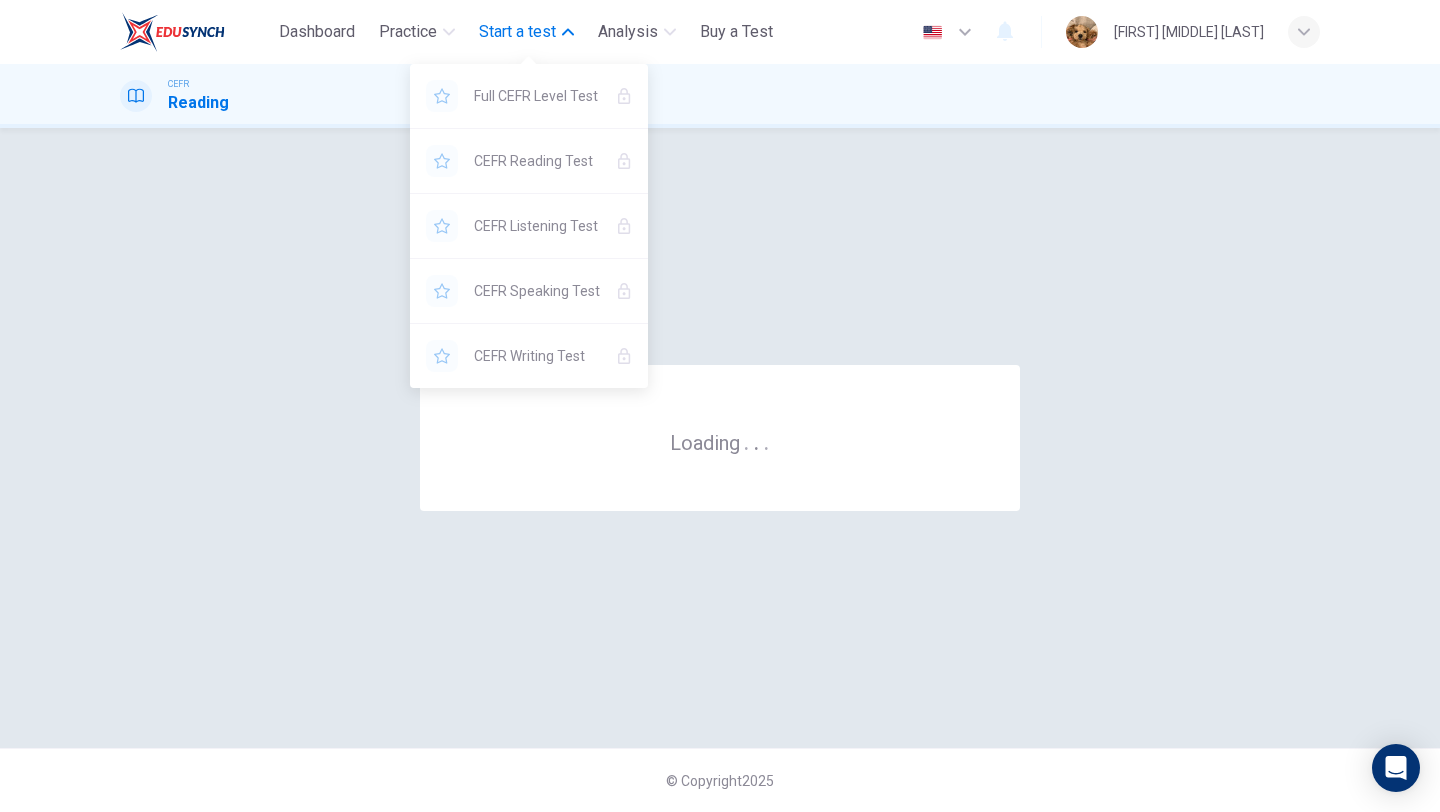 scroll, scrollTop: 0, scrollLeft: 0, axis: both 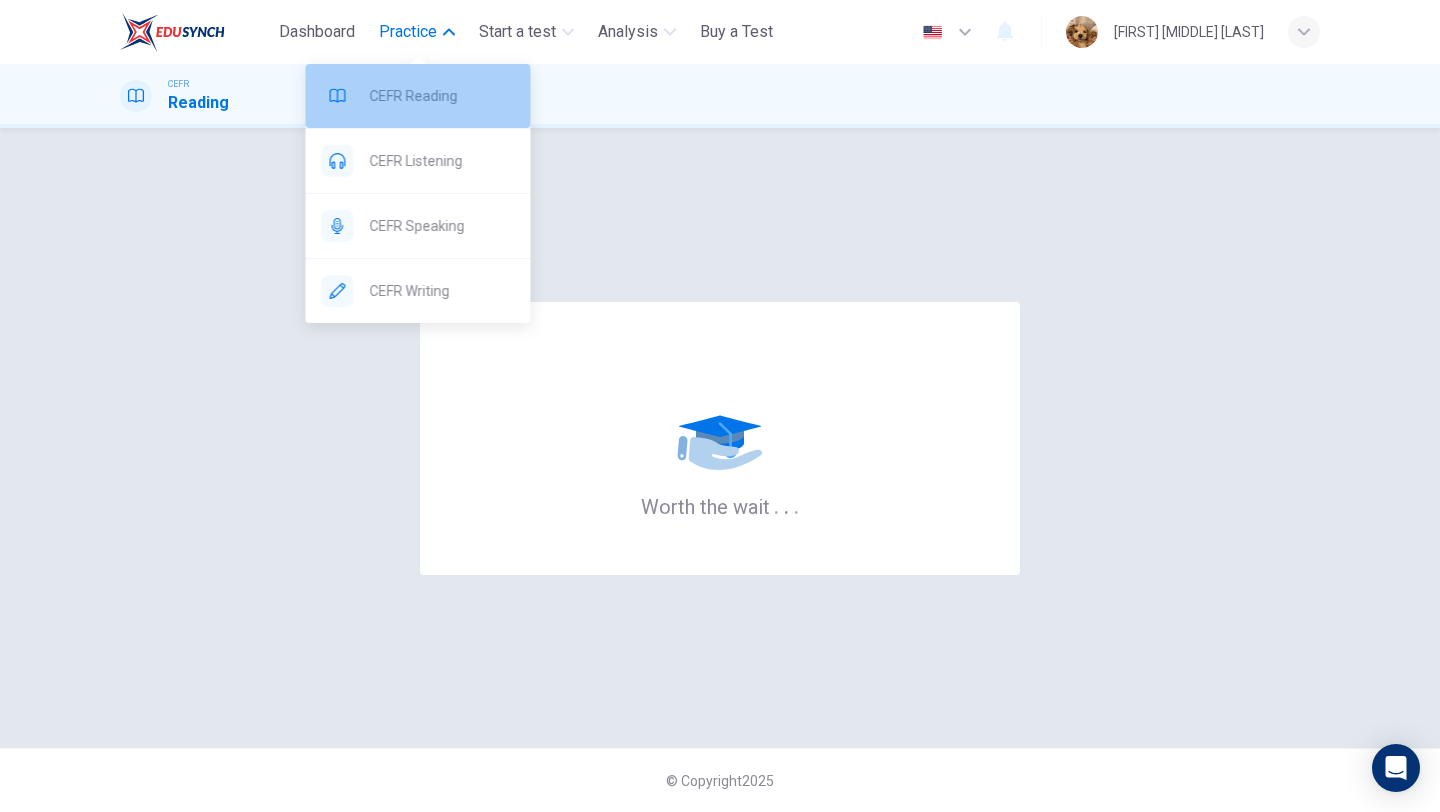 click on "CEFR Reading" at bounding box center [442, 96] 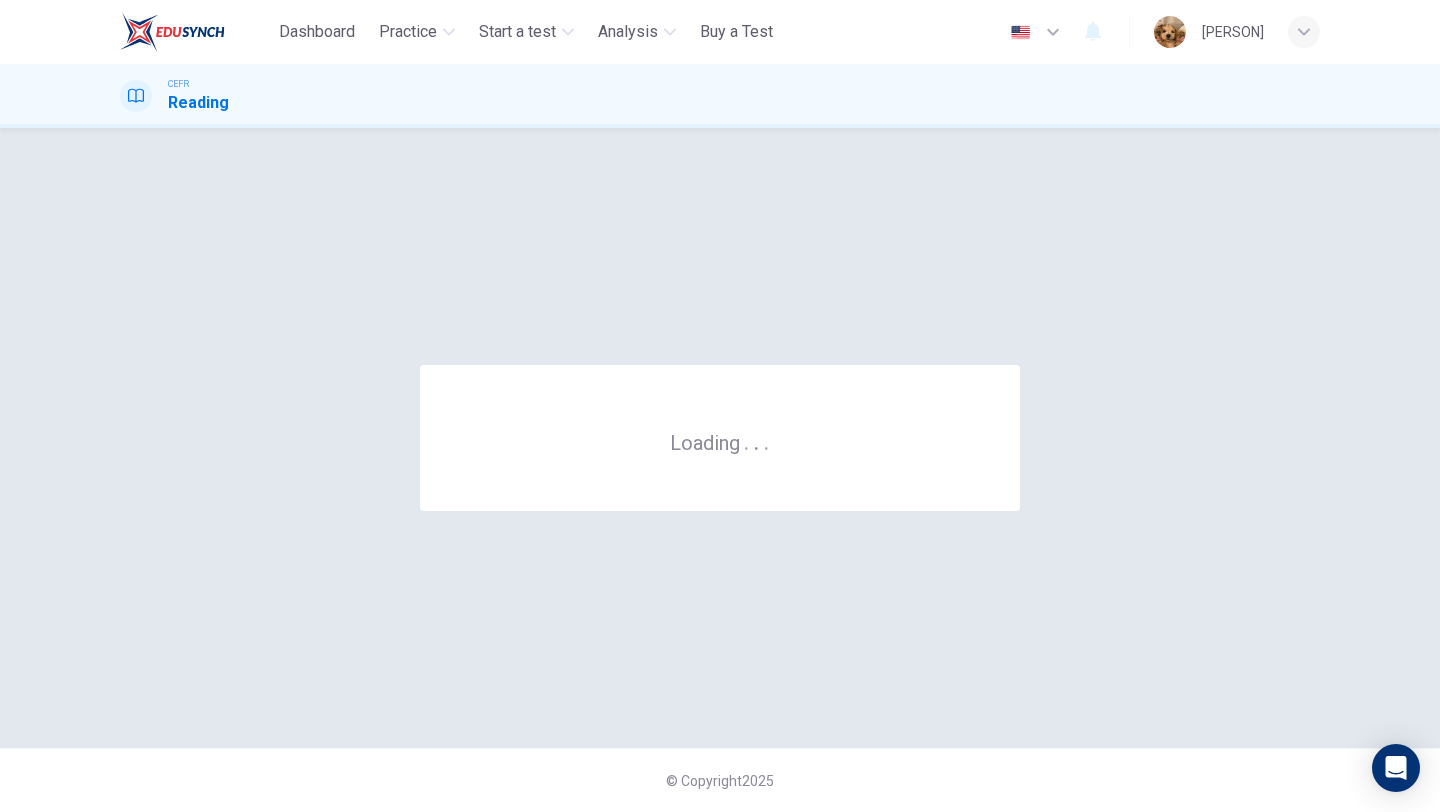 scroll, scrollTop: 0, scrollLeft: 0, axis: both 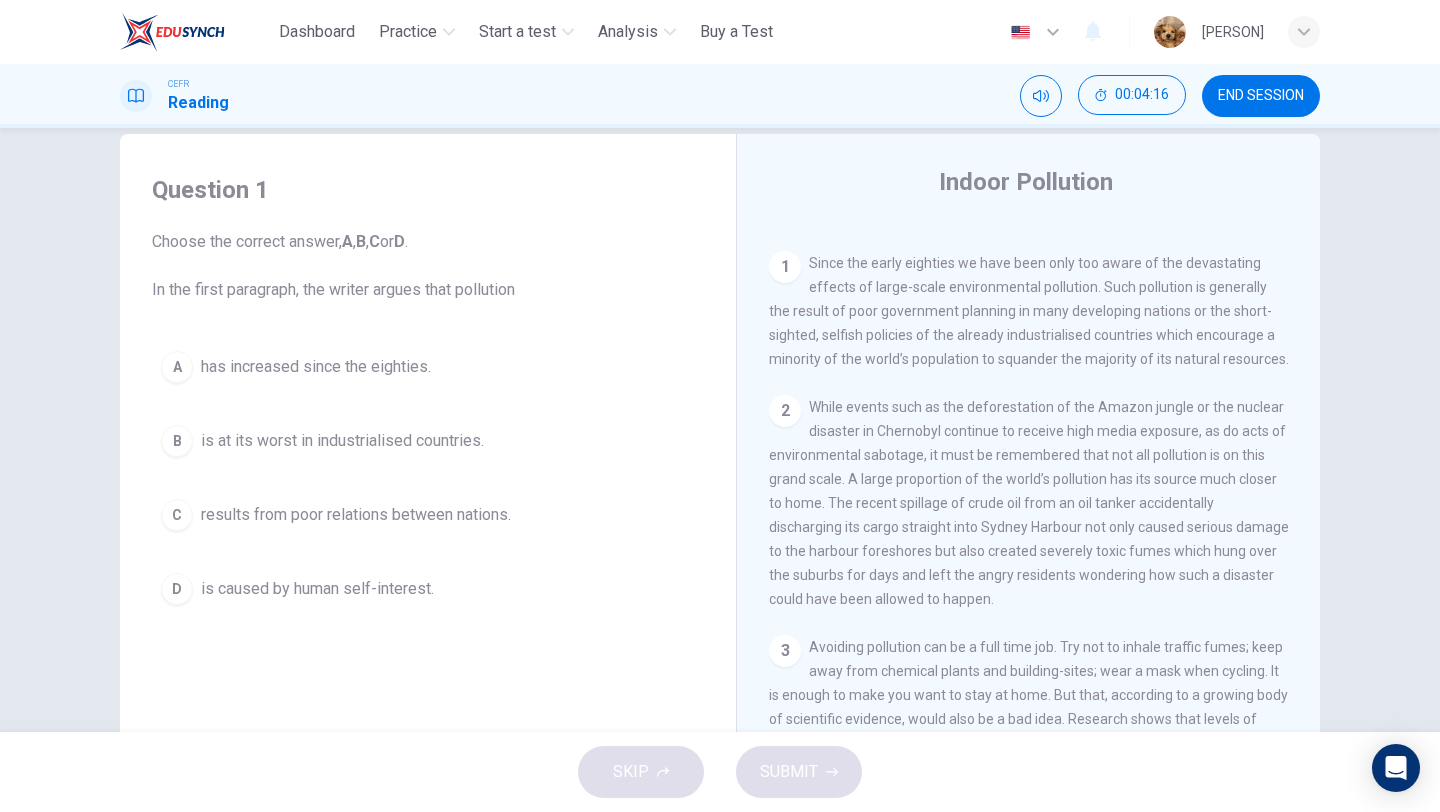 drag, startPoint x: 805, startPoint y: 444, endPoint x: 913, endPoint y: 477, distance: 112.929184 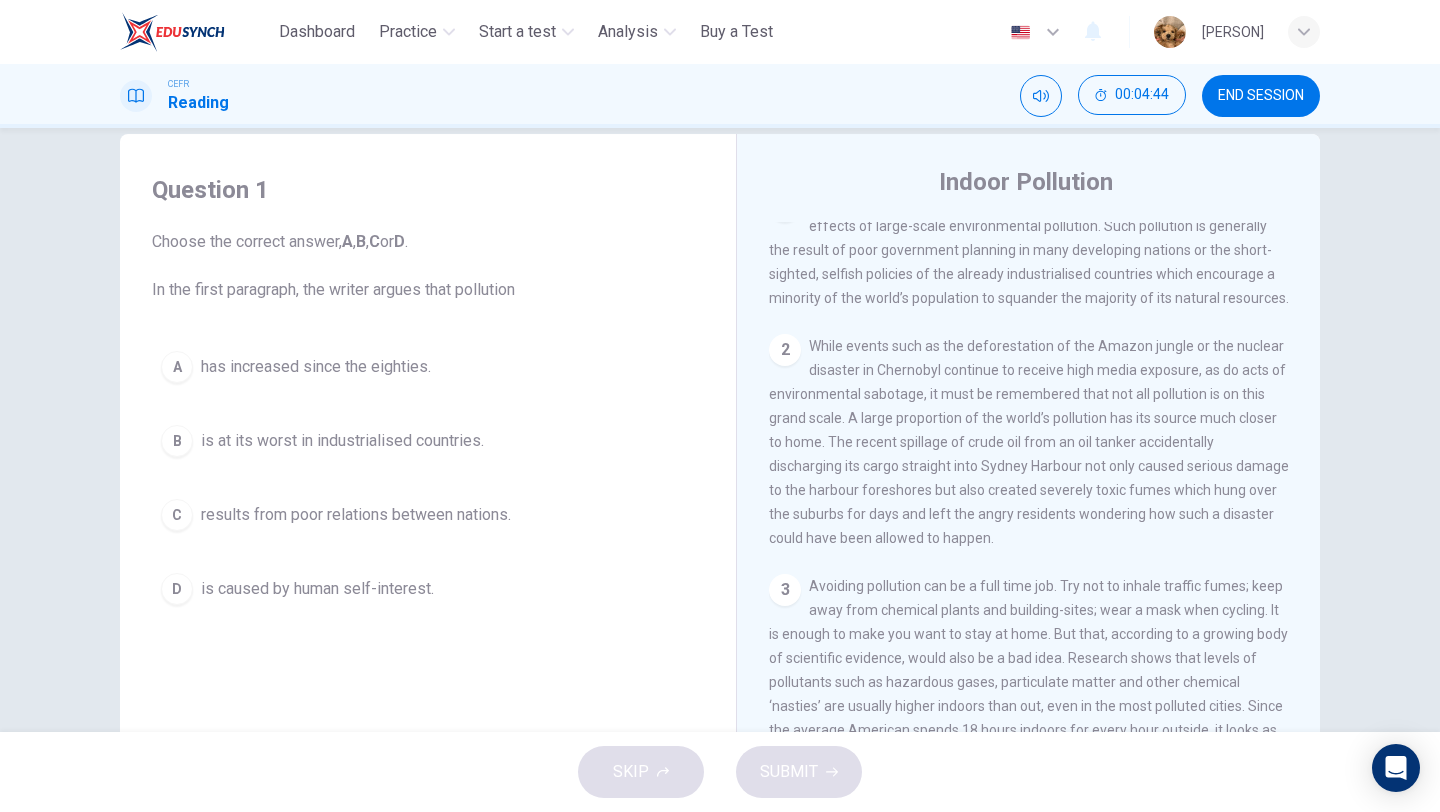 scroll, scrollTop: 463, scrollLeft: 0, axis: vertical 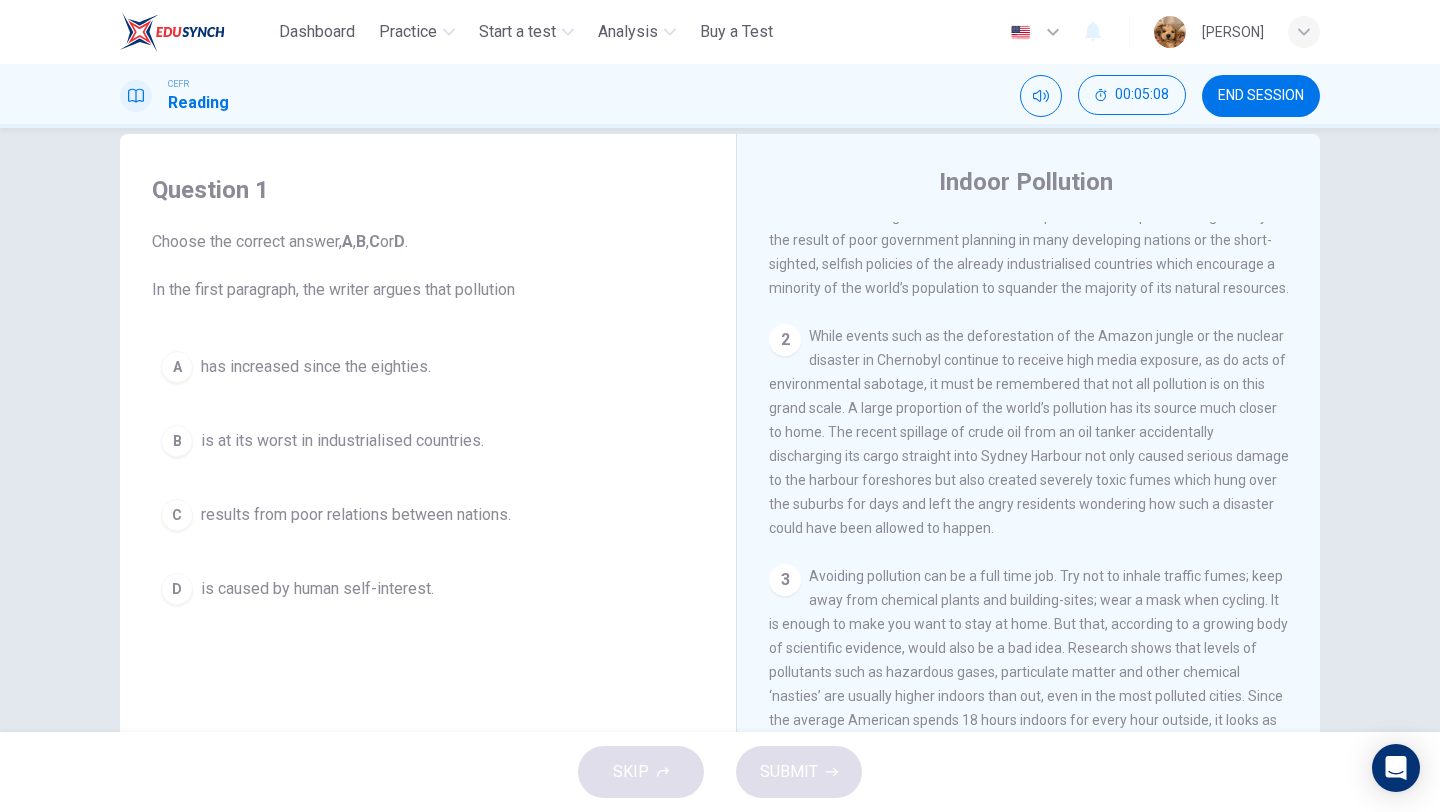 drag, startPoint x: 882, startPoint y: 521, endPoint x: 1001, endPoint y: 514, distance: 119.2057 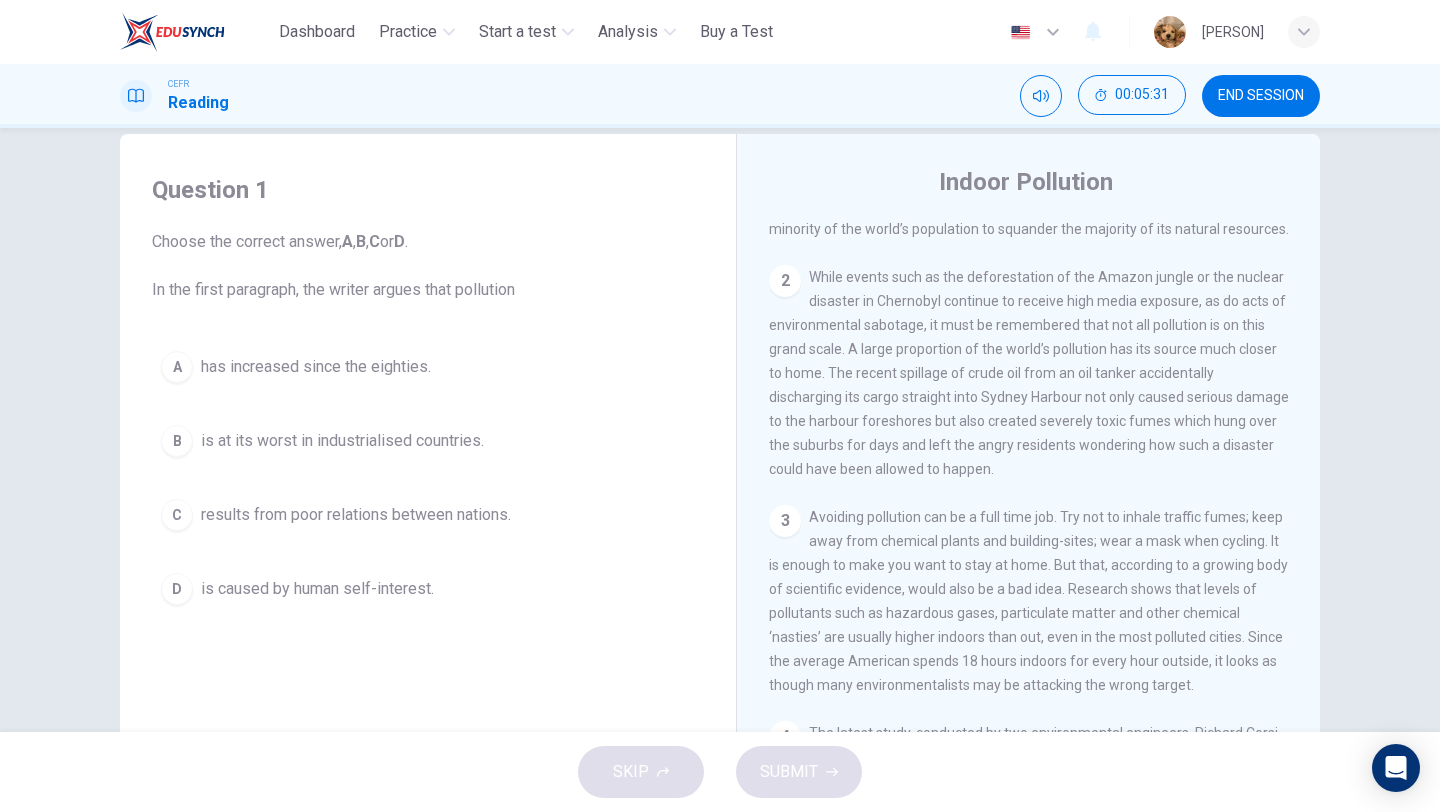 scroll, scrollTop: 523, scrollLeft: 0, axis: vertical 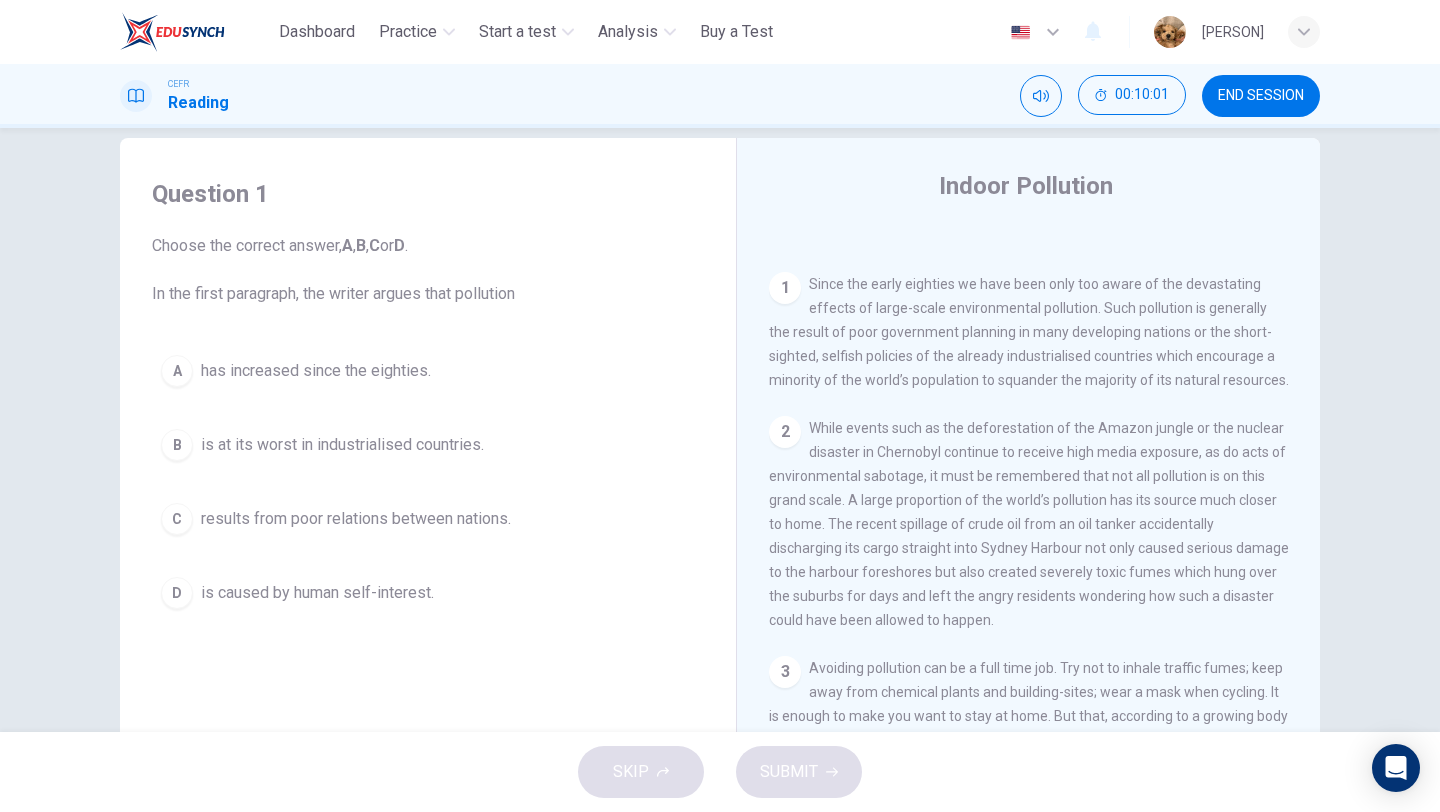 click on "is at its worst in industrialised countries." at bounding box center (342, 445) 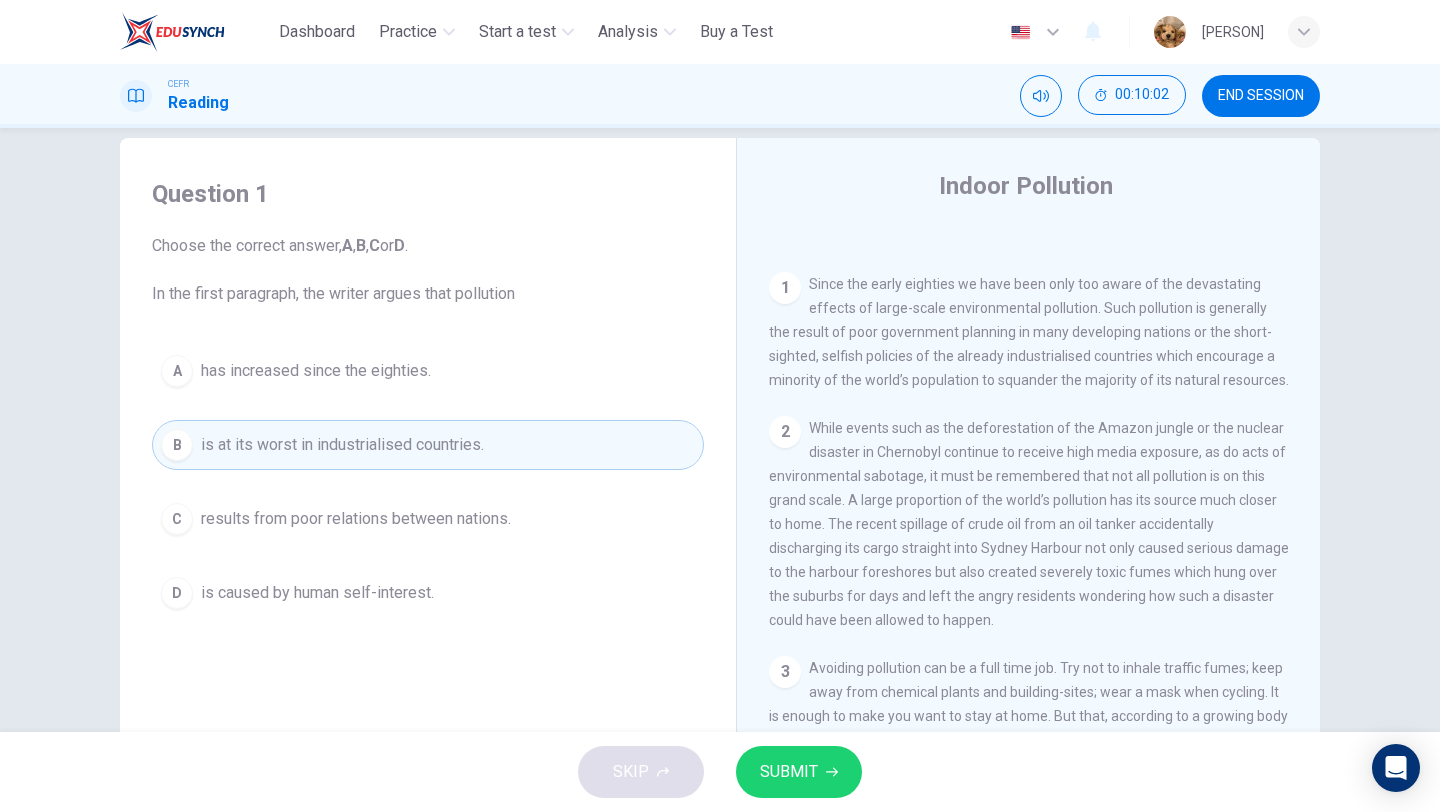 click on "is caused by human self-interest." at bounding box center (317, 593) 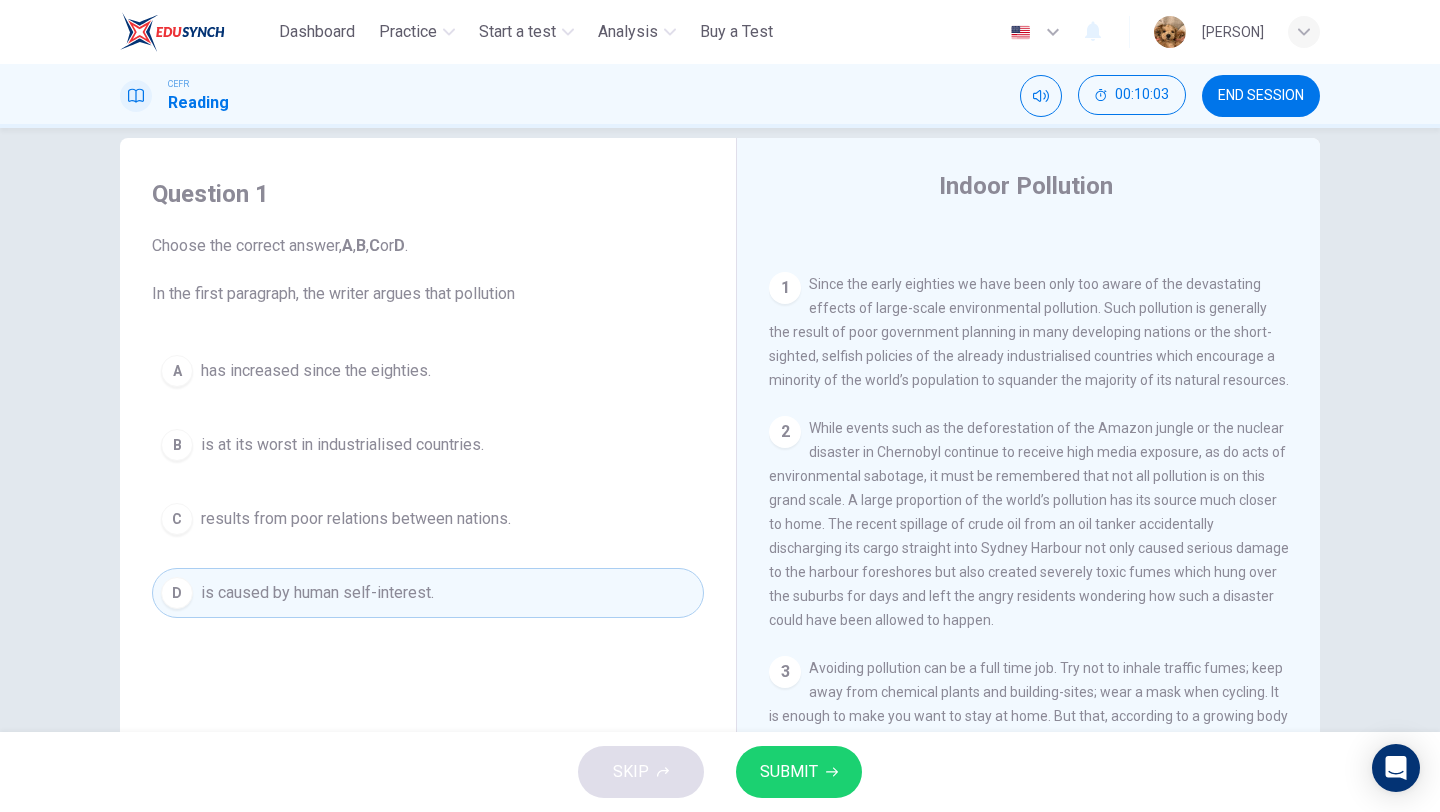 click on "SUBMIT" at bounding box center (799, 772) 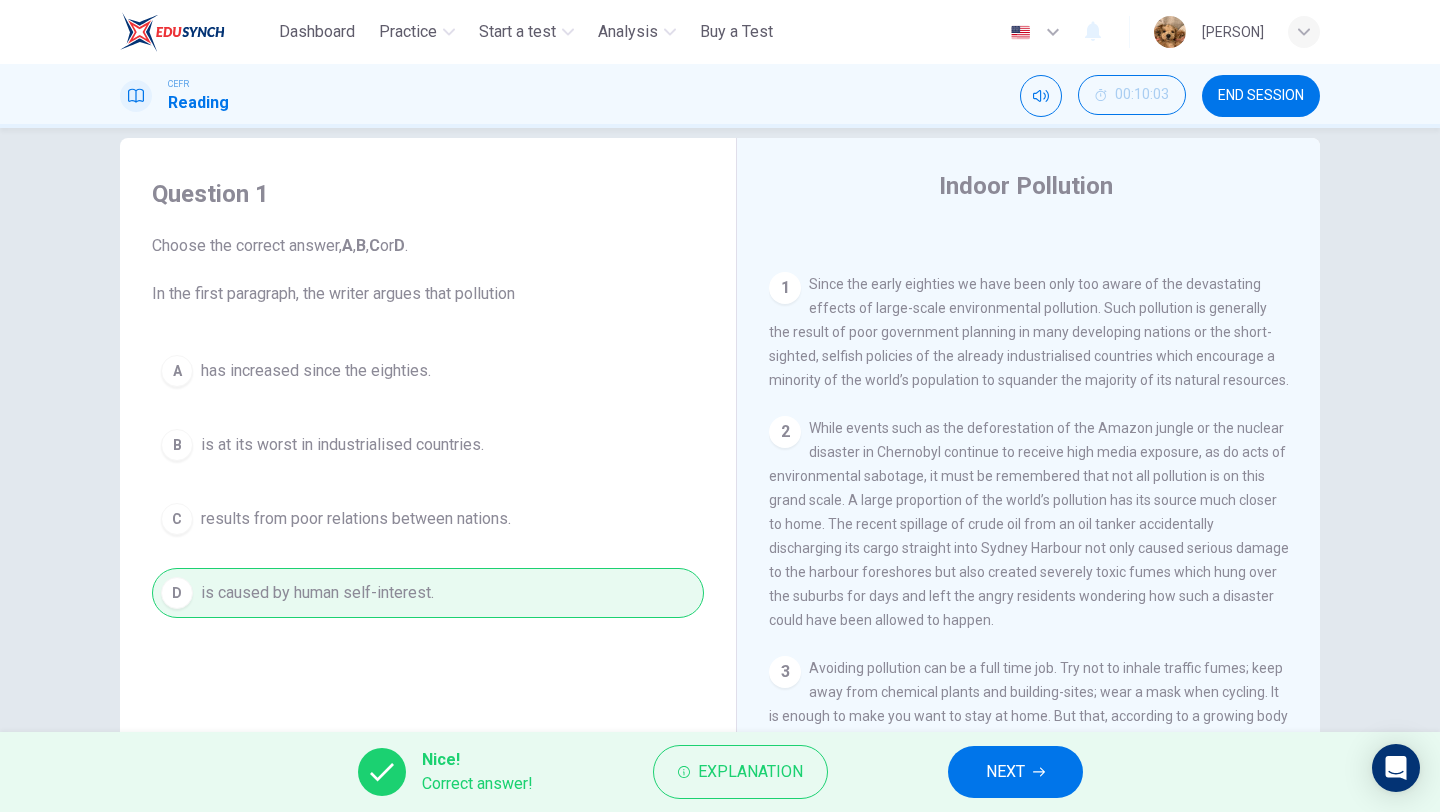 click on "Nice! Correct answer! Explanation NEXT" at bounding box center (720, 772) 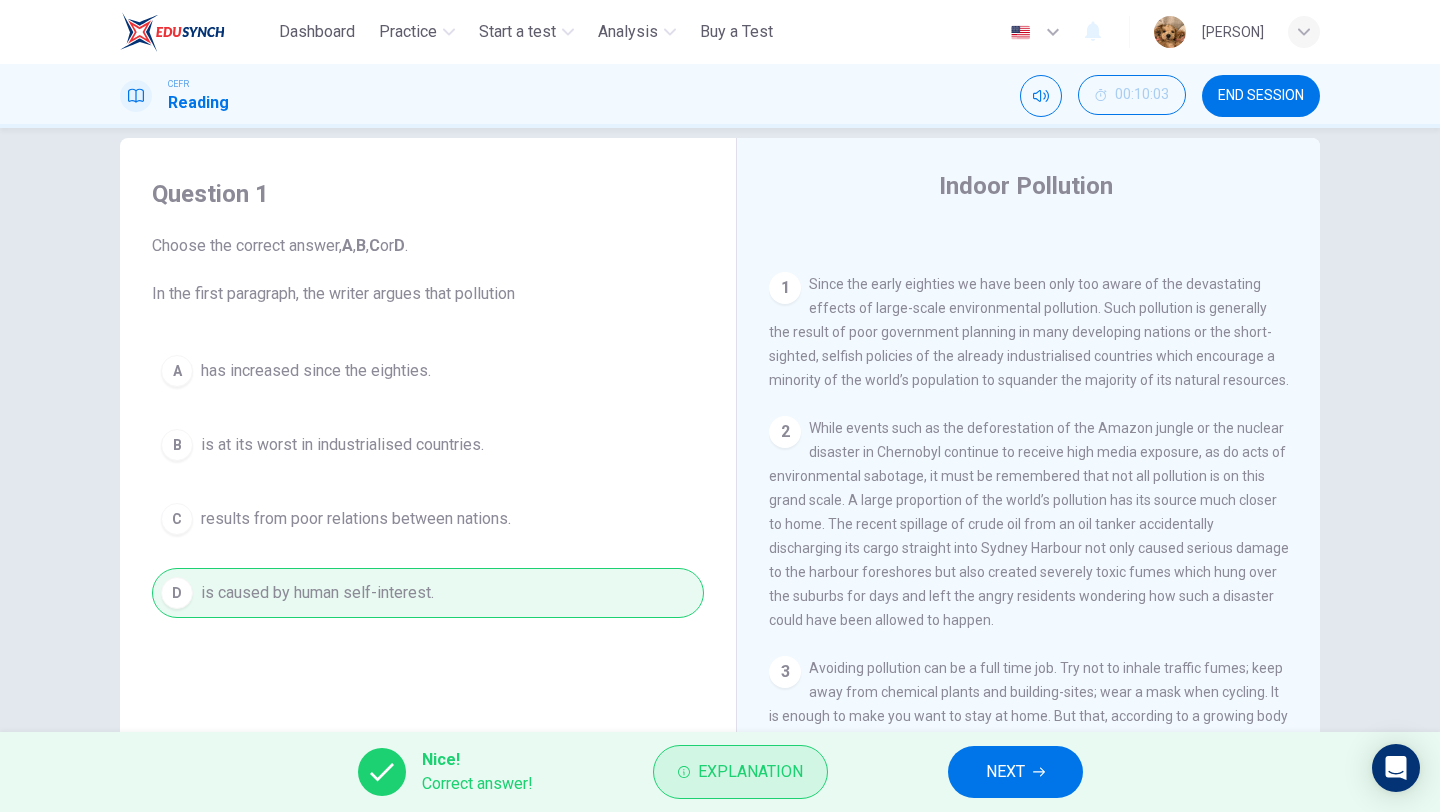 click on "Explanation" at bounding box center (750, 772) 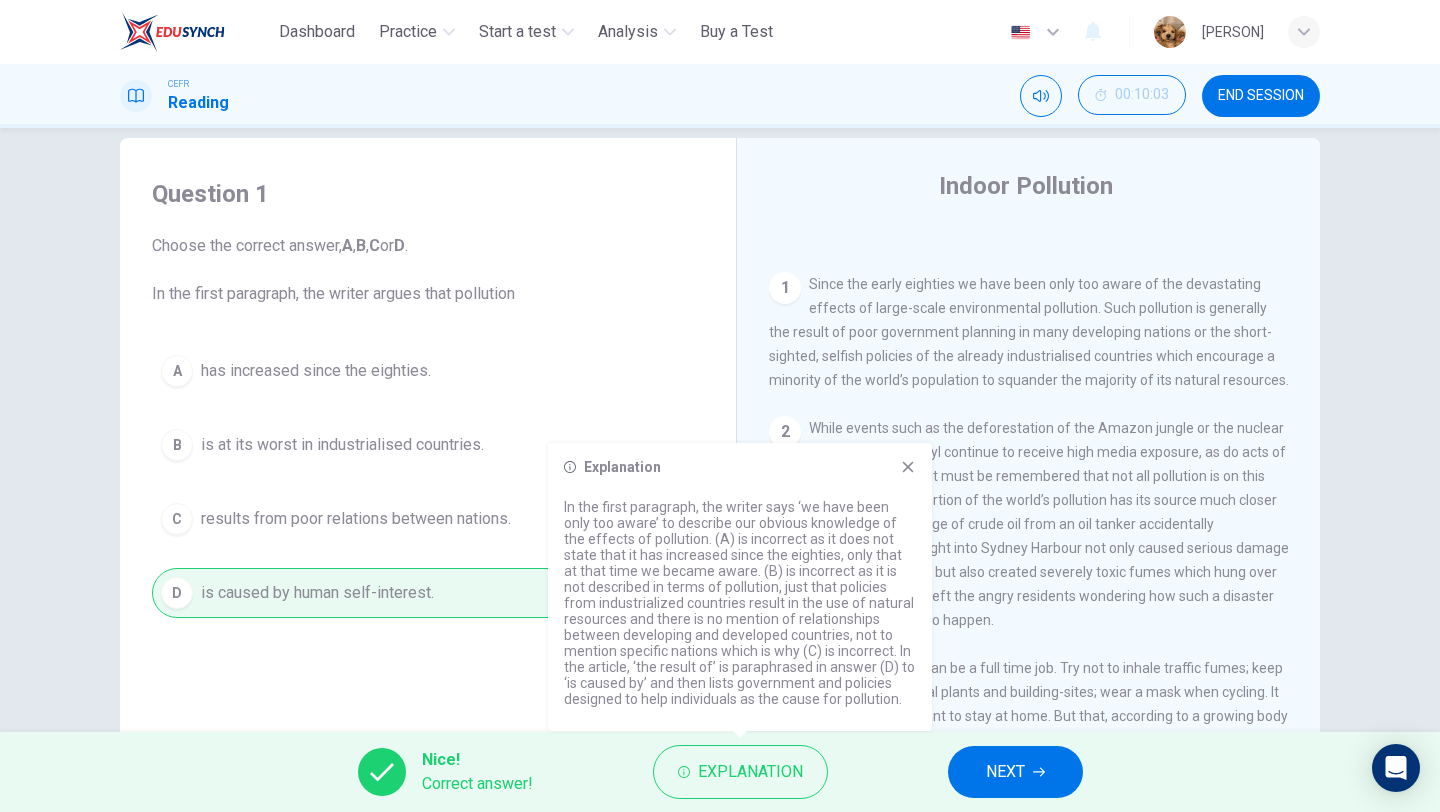 click on "NEXT" at bounding box center (1015, 772) 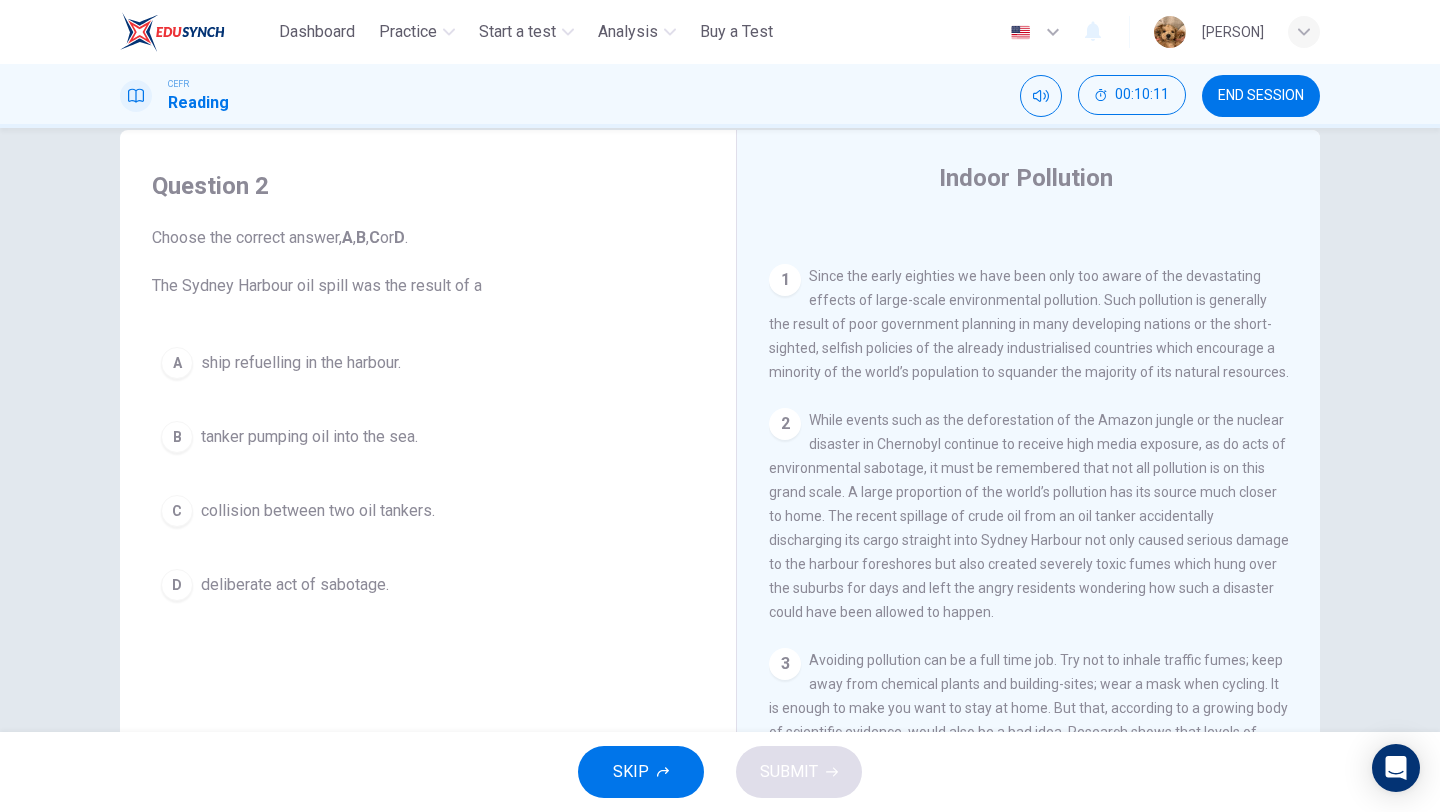 scroll, scrollTop: 42, scrollLeft: 0, axis: vertical 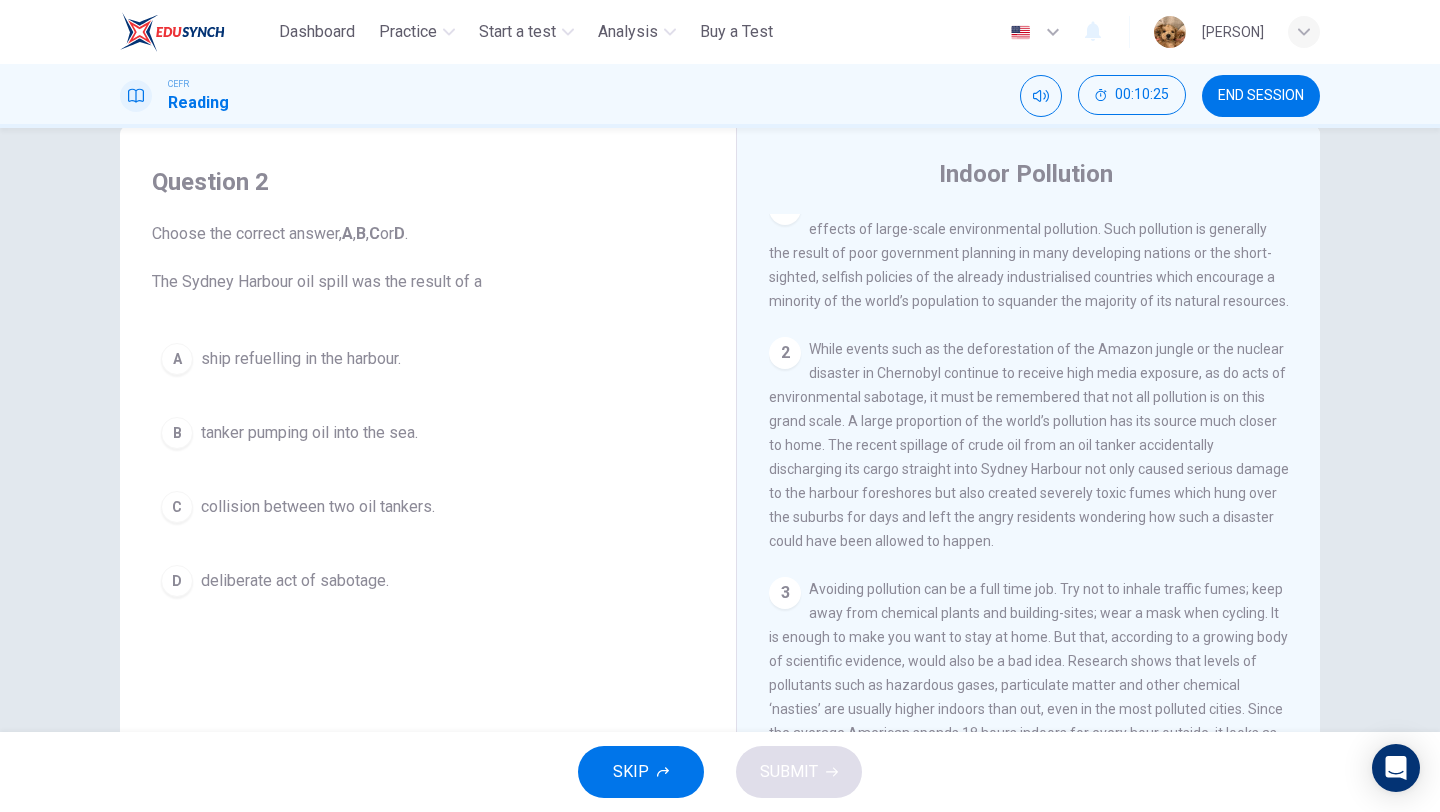 click on "B tanker pumping oil into the sea." at bounding box center (428, 433) 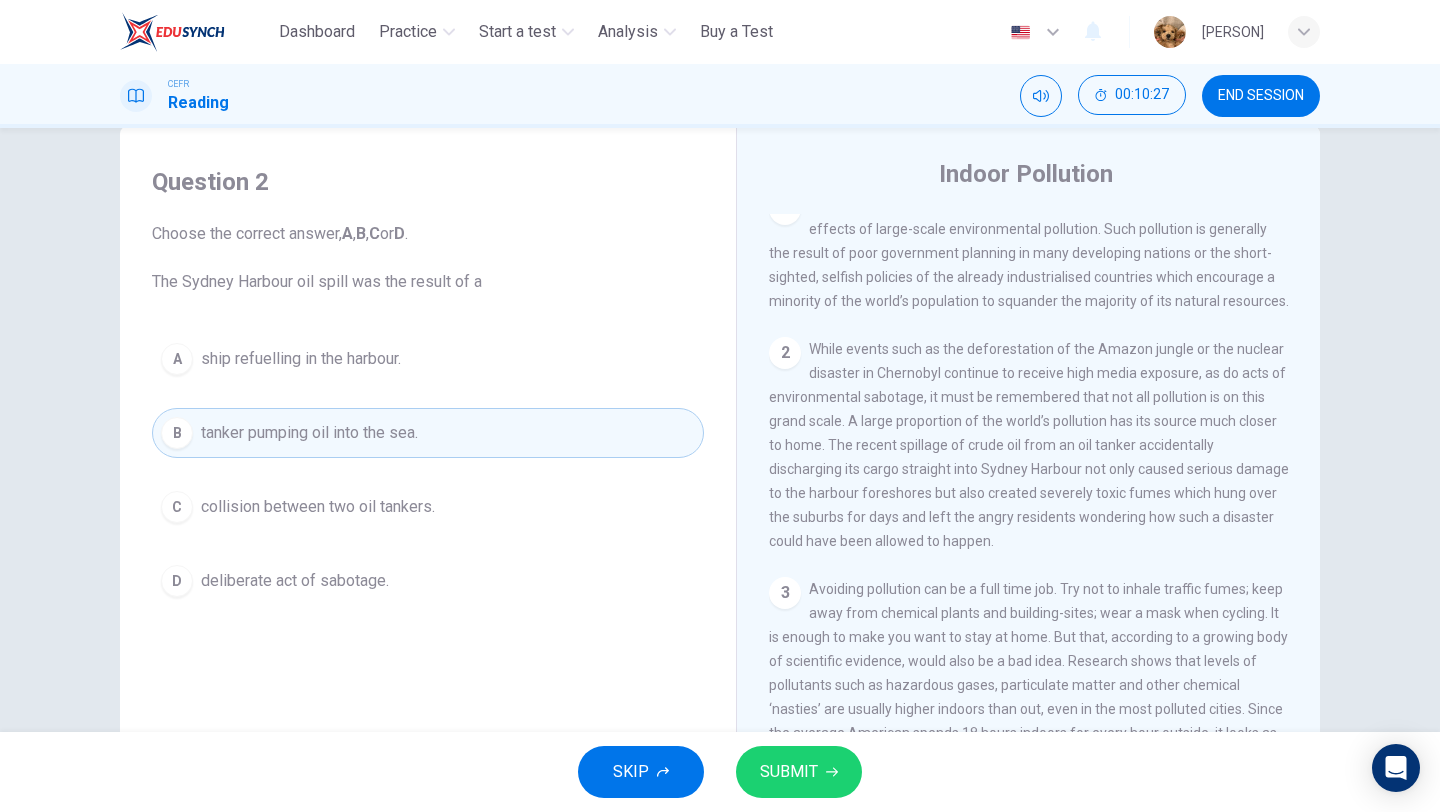 click on "SUBMIT" at bounding box center [799, 772] 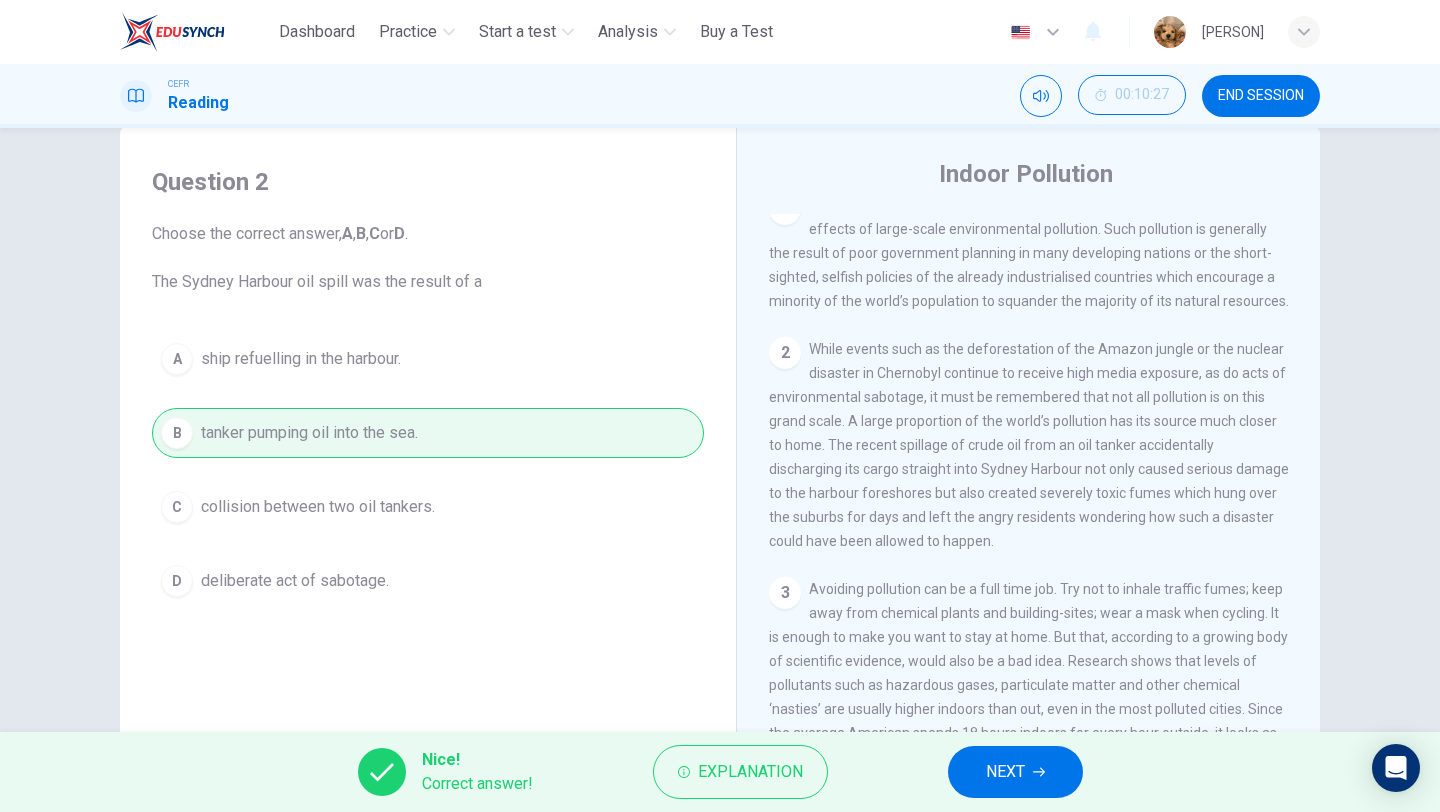click on "NEXT" at bounding box center (1015, 772) 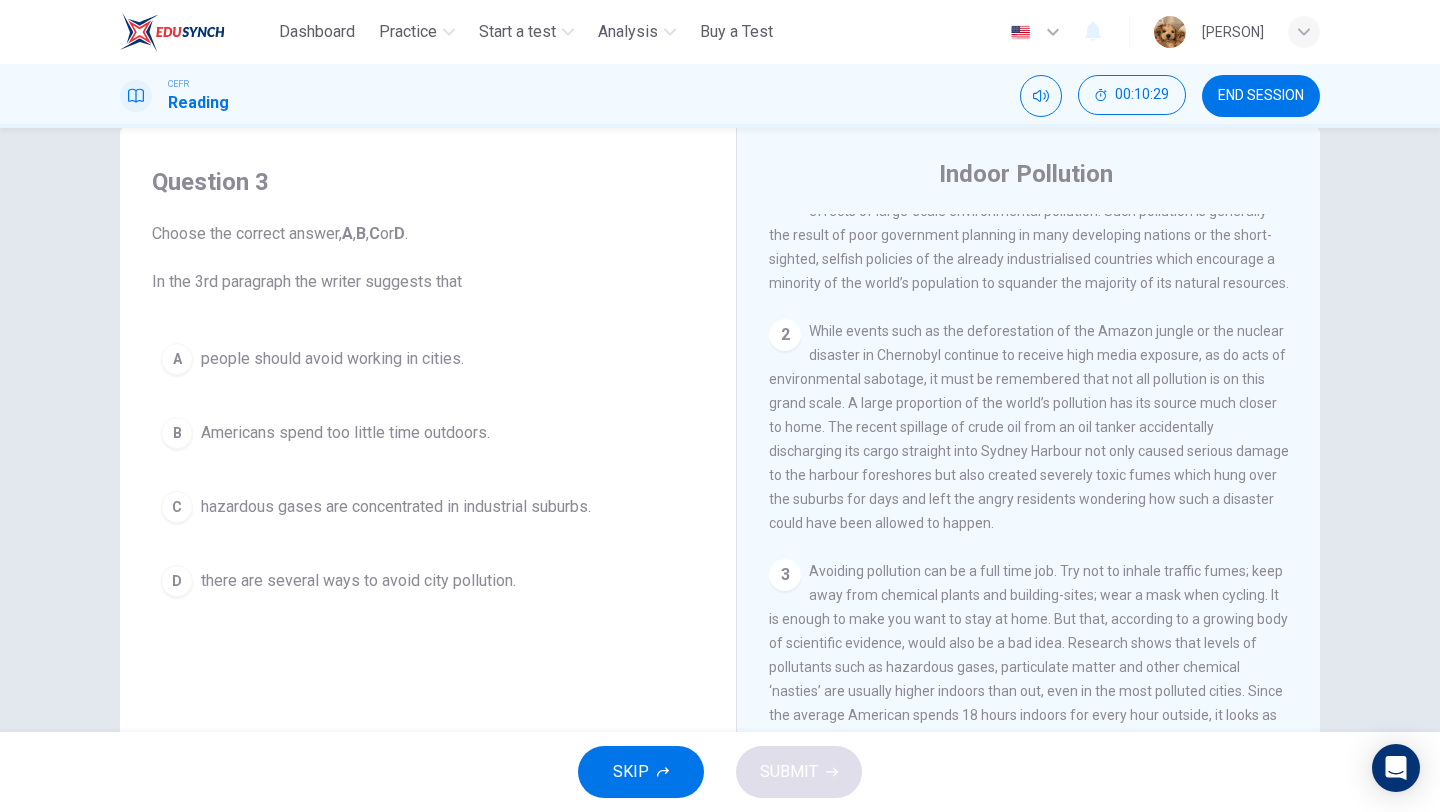 scroll, scrollTop: 441, scrollLeft: 0, axis: vertical 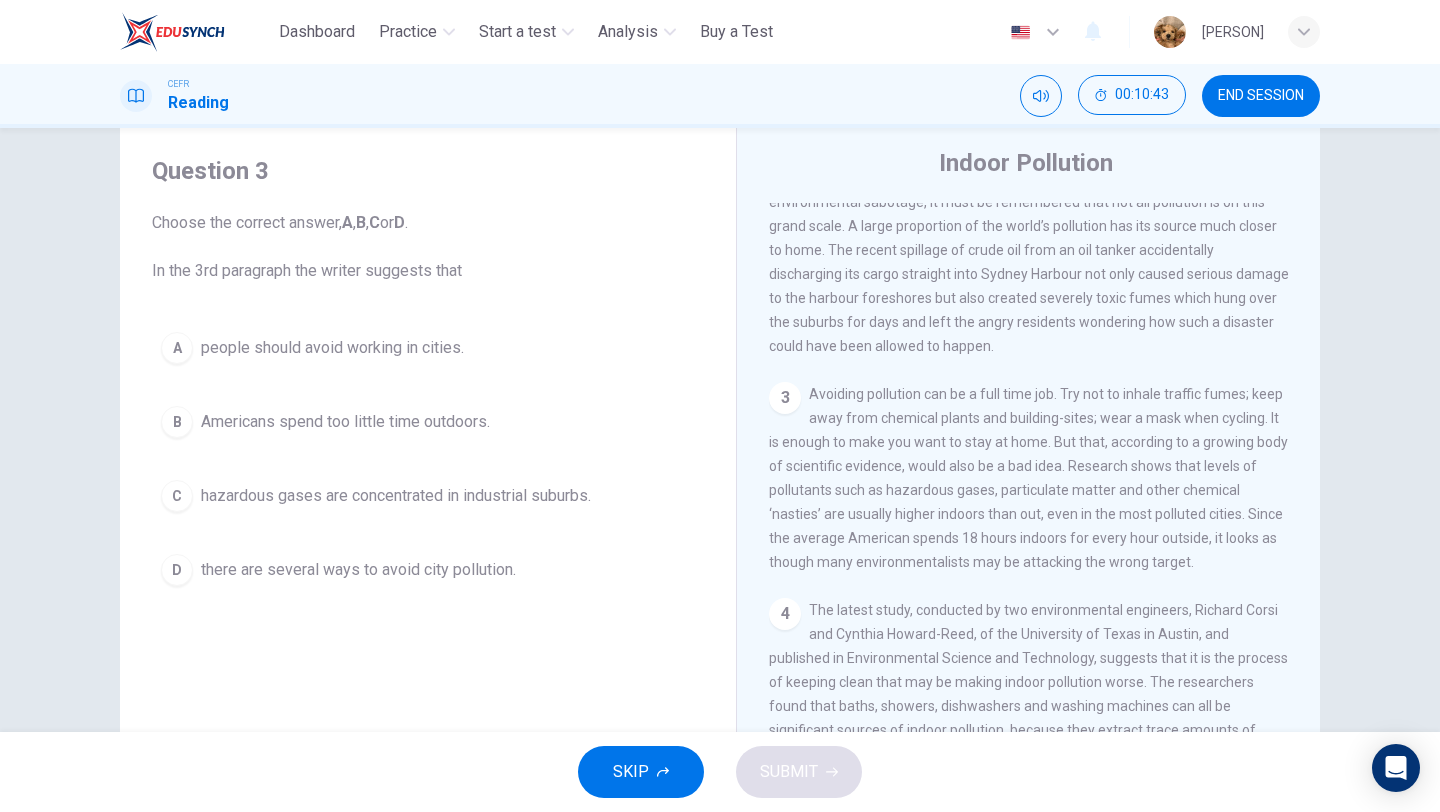 click on "Question 3 Choose the correct answer,  A ,  B ,  C  or  D .
In the 3rd paragraph the writer suggests that A people should avoid working in cities. B Americans spend too little time outdoors. C hazardous gases are concentrated in industrial suburbs. D there are several ways to avoid city pollution." at bounding box center [428, 375] 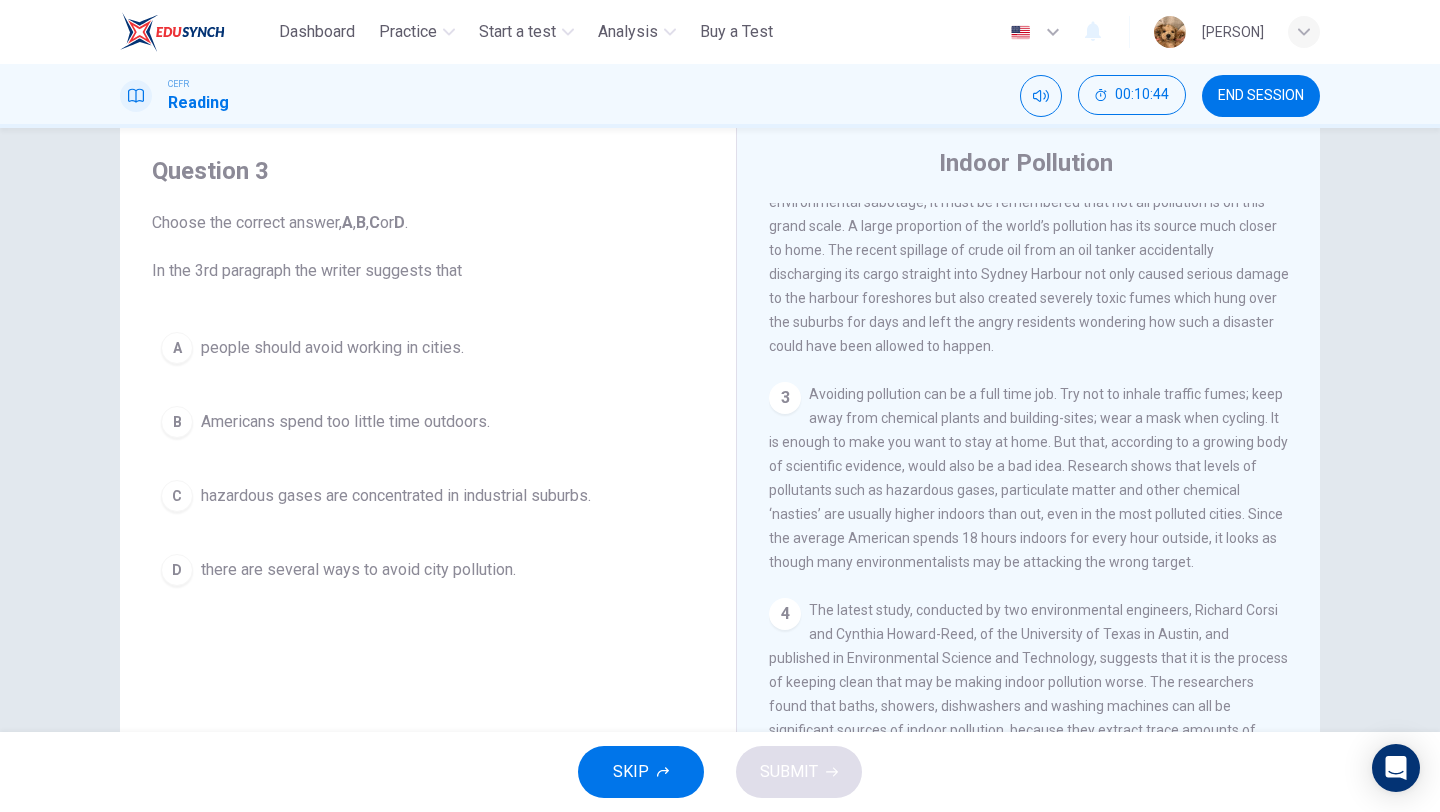 click on "there are several ways to avoid city pollution." at bounding box center (358, 570) 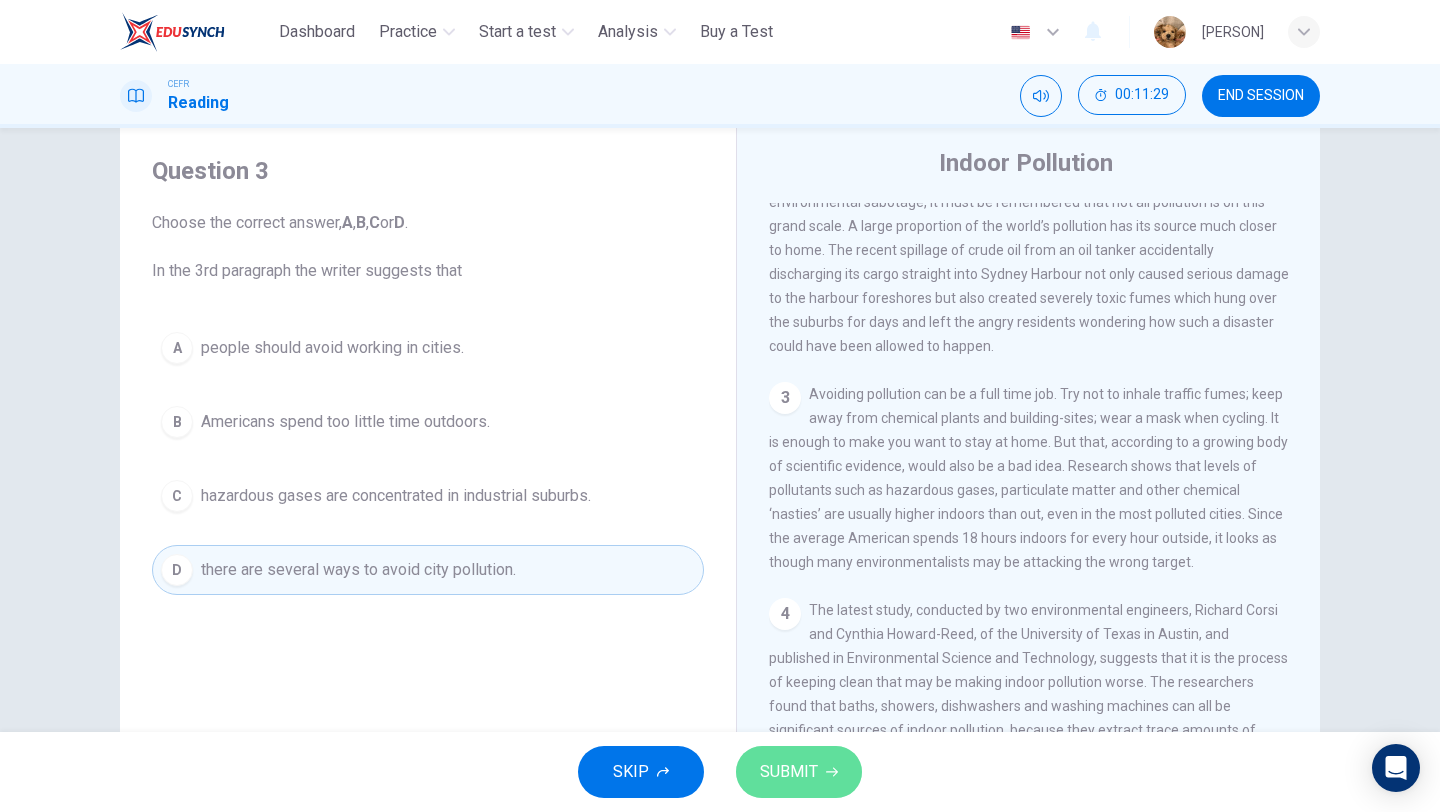 click on "SUBMIT" at bounding box center (799, 772) 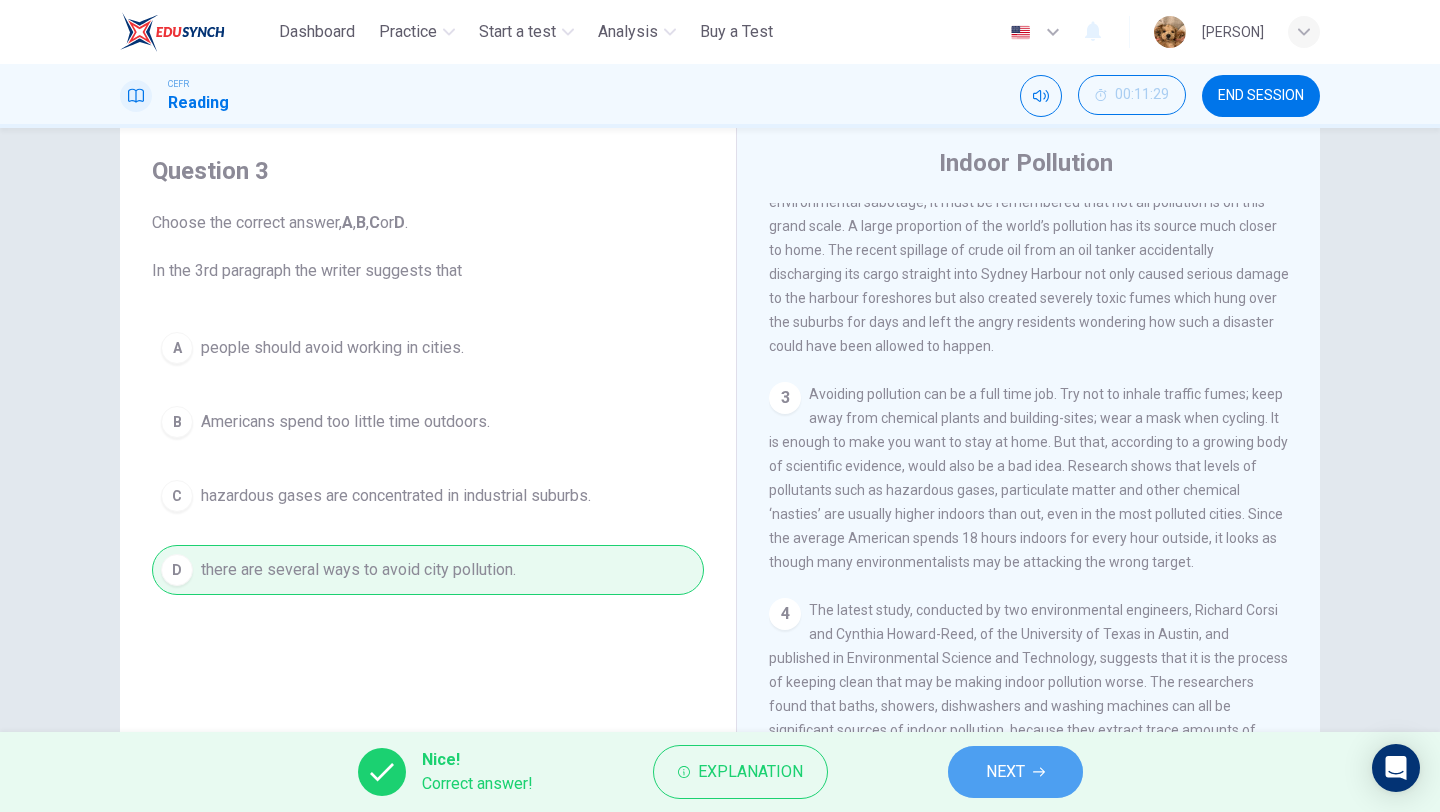 click on "NEXT" at bounding box center (1005, 772) 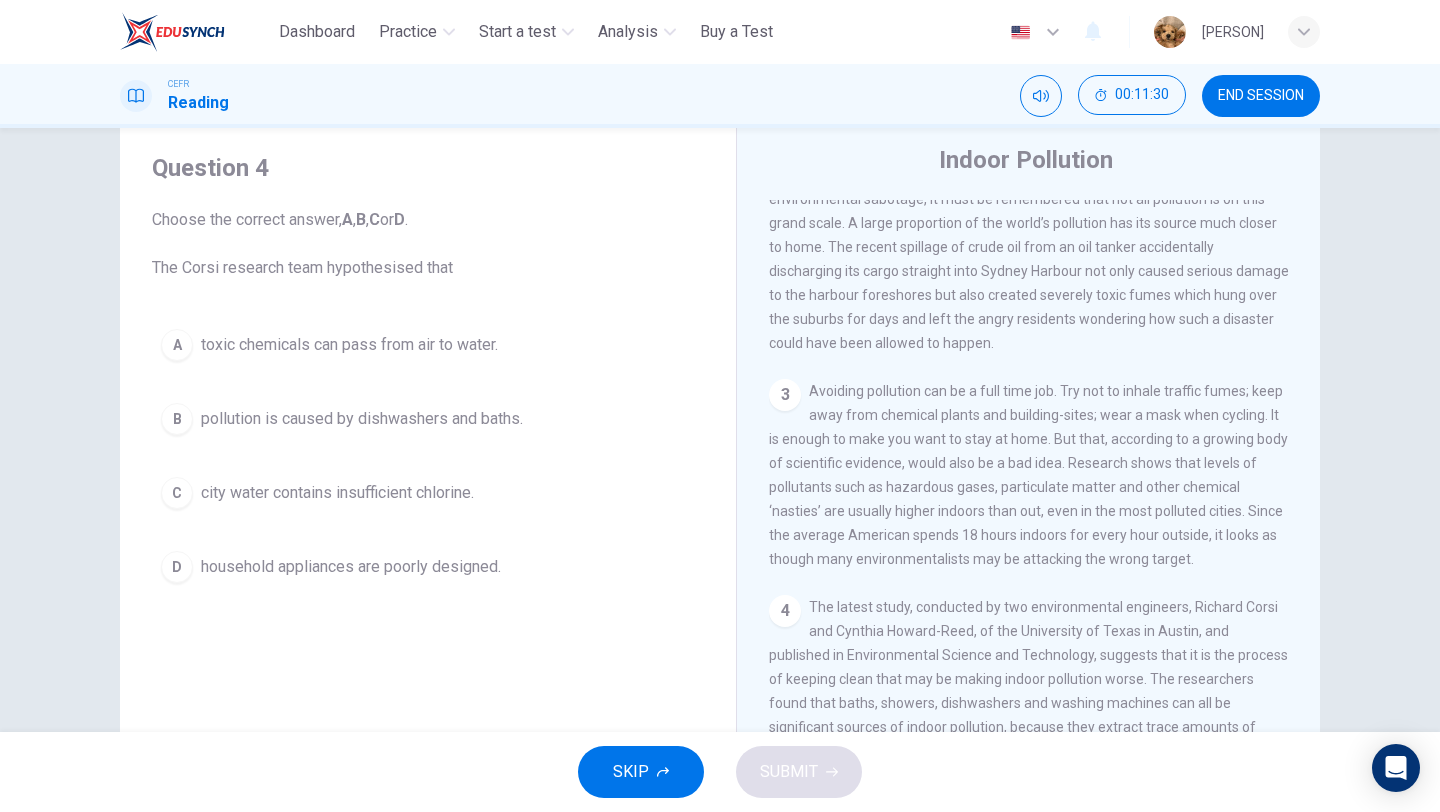 scroll, scrollTop: 57, scrollLeft: 0, axis: vertical 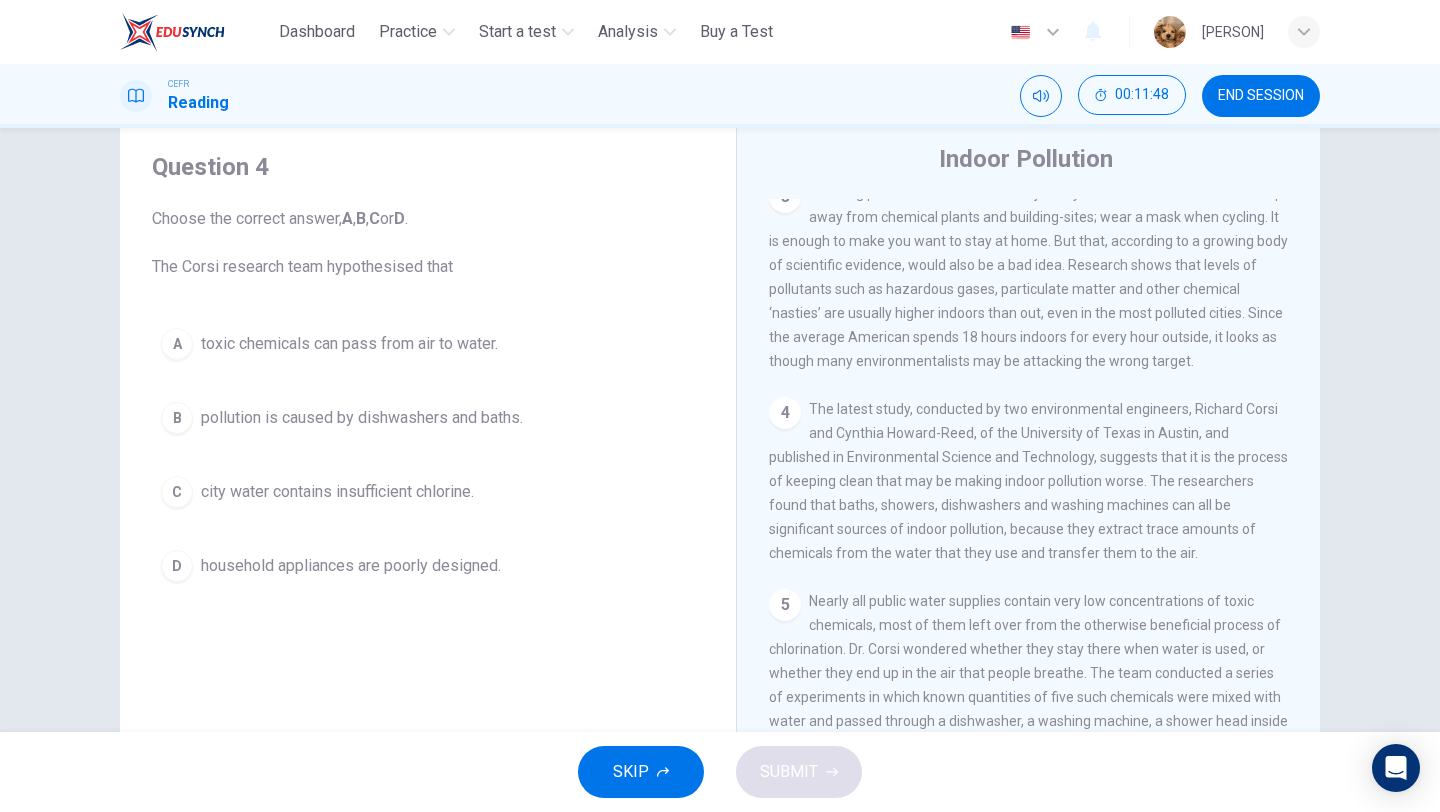 click on "A toxic chemicals can pass from air to water." at bounding box center [428, 344] 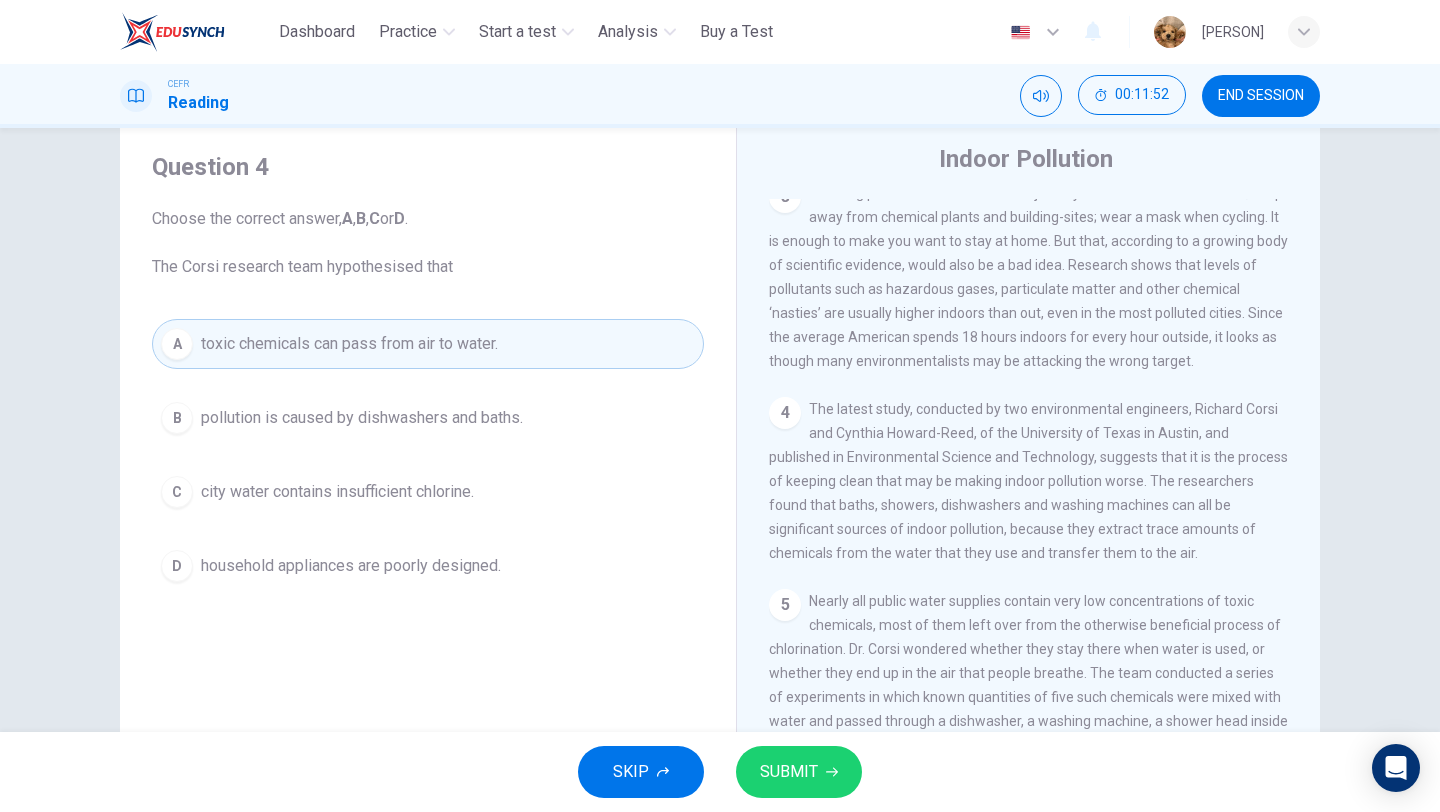 click on "B pollution is caused by dishwashers and baths." at bounding box center (428, 418) 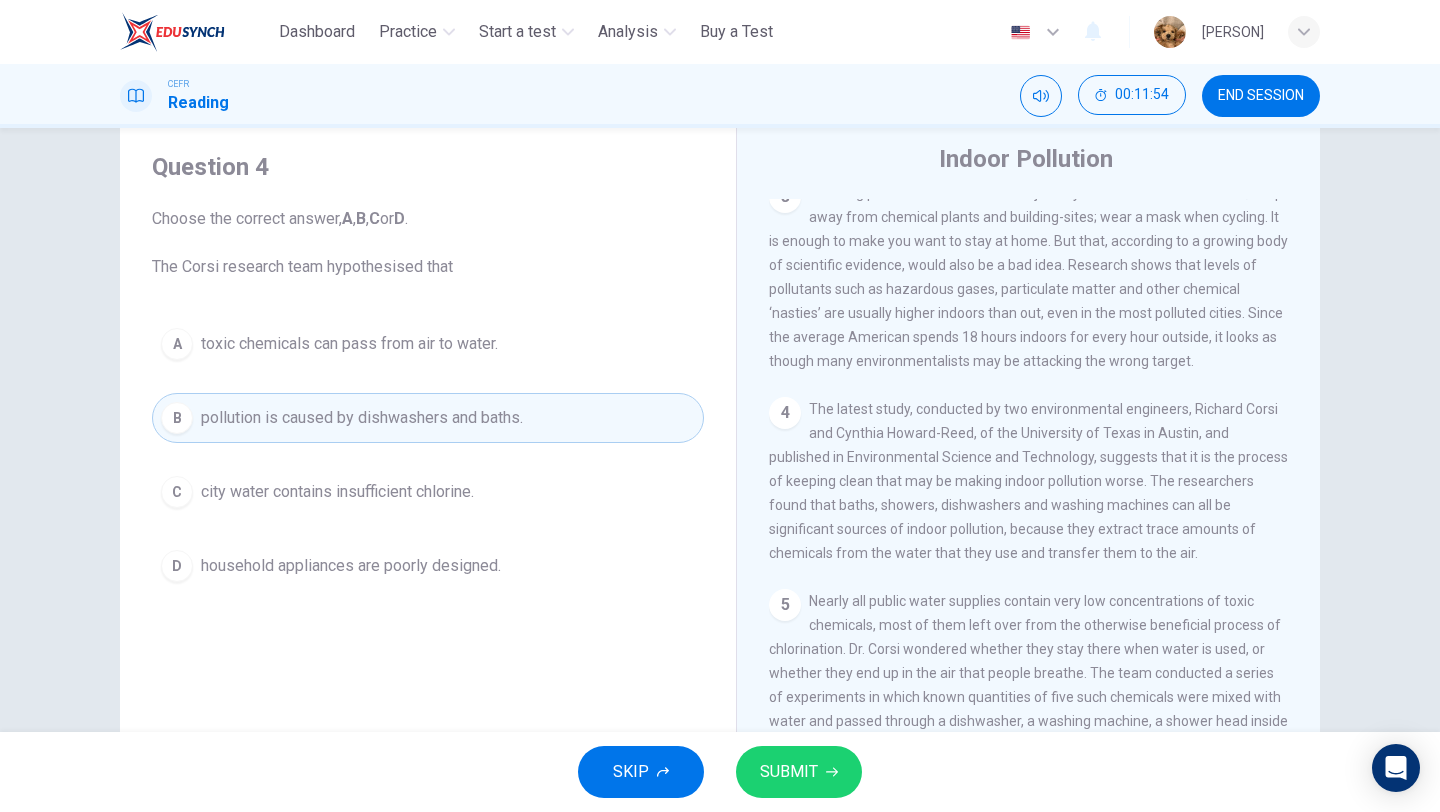 click on "C city water contains insufficient chlorine." at bounding box center [428, 492] 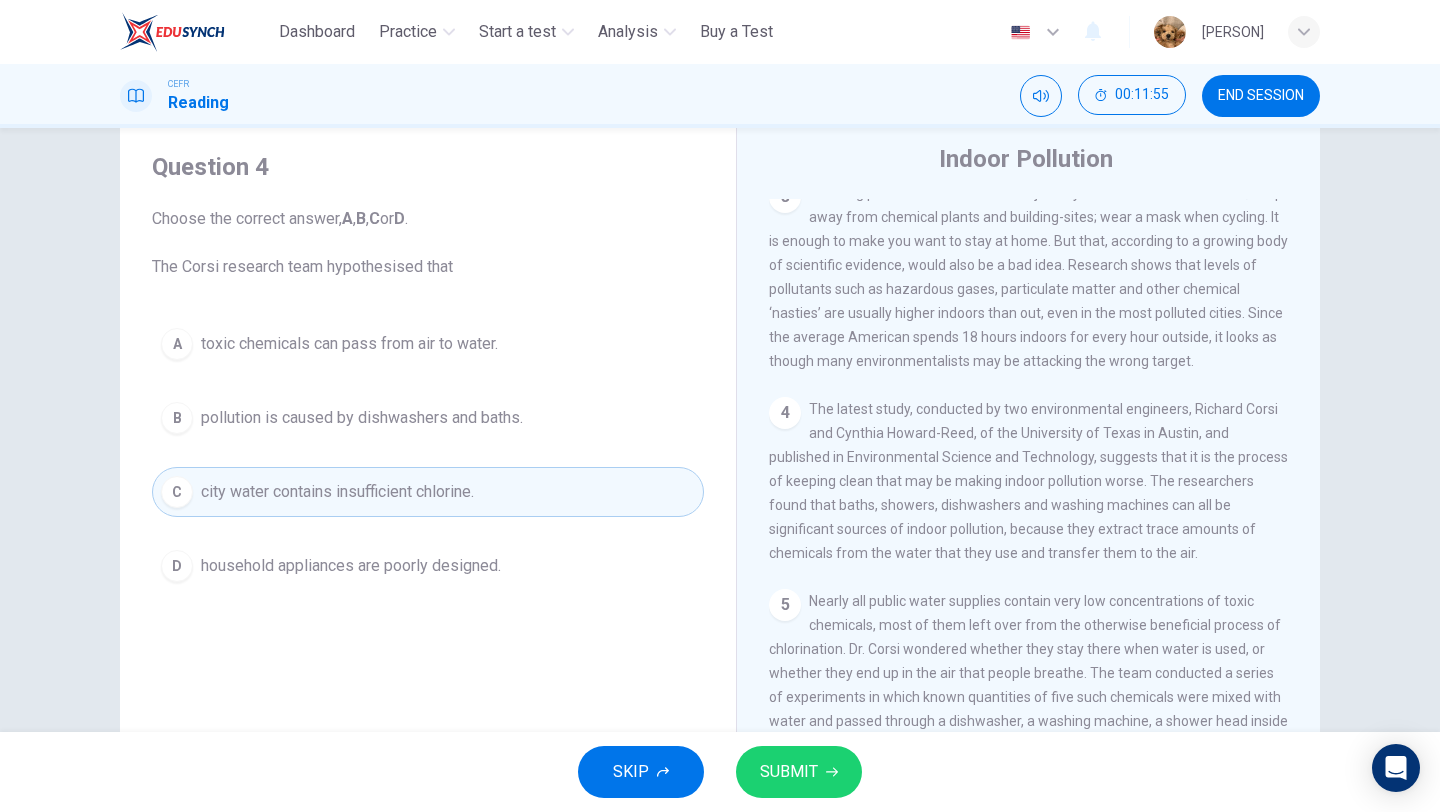 click on "household appliances are poorly designed." at bounding box center [351, 566] 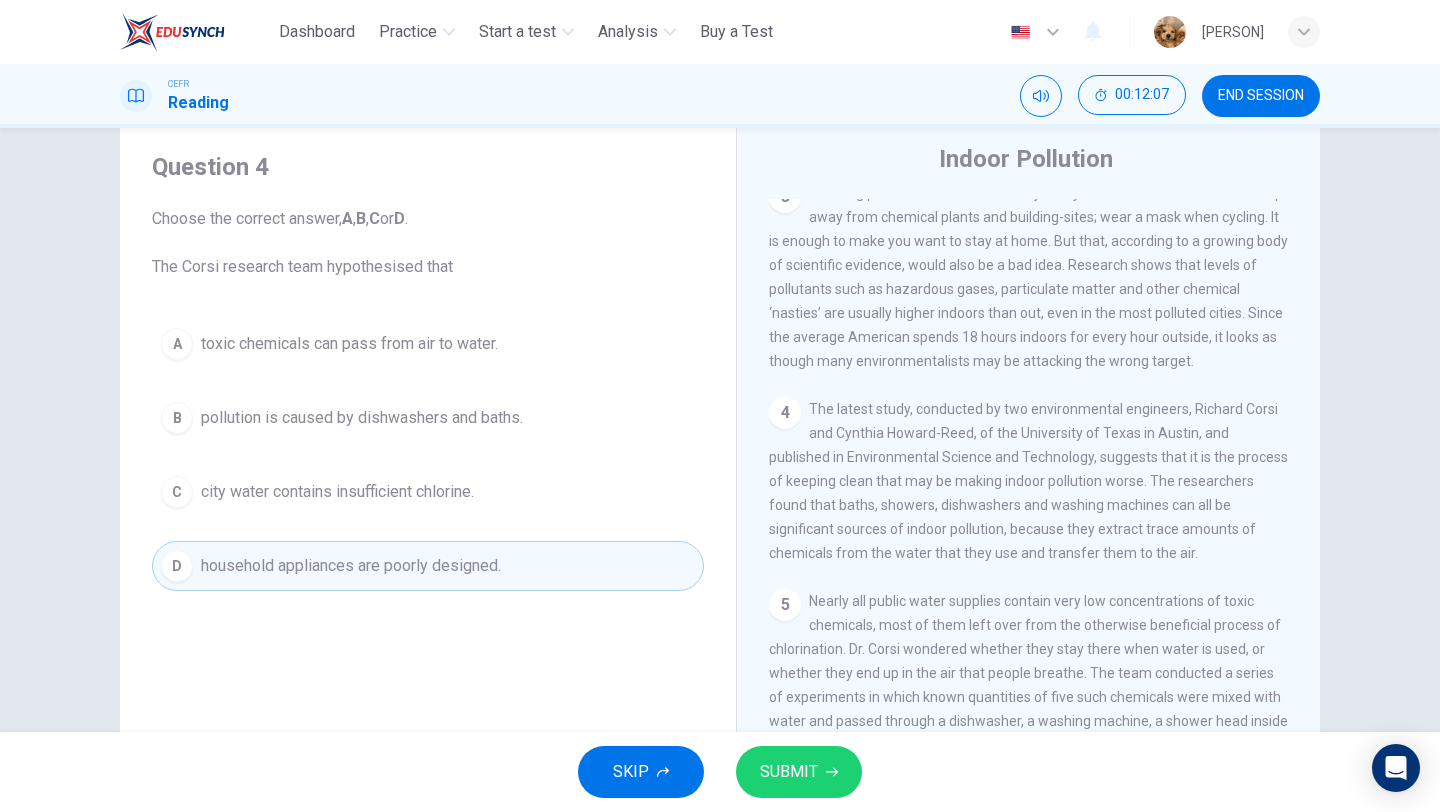 click on "A toxic chemicals can pass from air to water. B pollution is caused by dishwashers and baths. C city water contains insufficient chlorine. D household appliances are poorly designed." at bounding box center [428, 455] 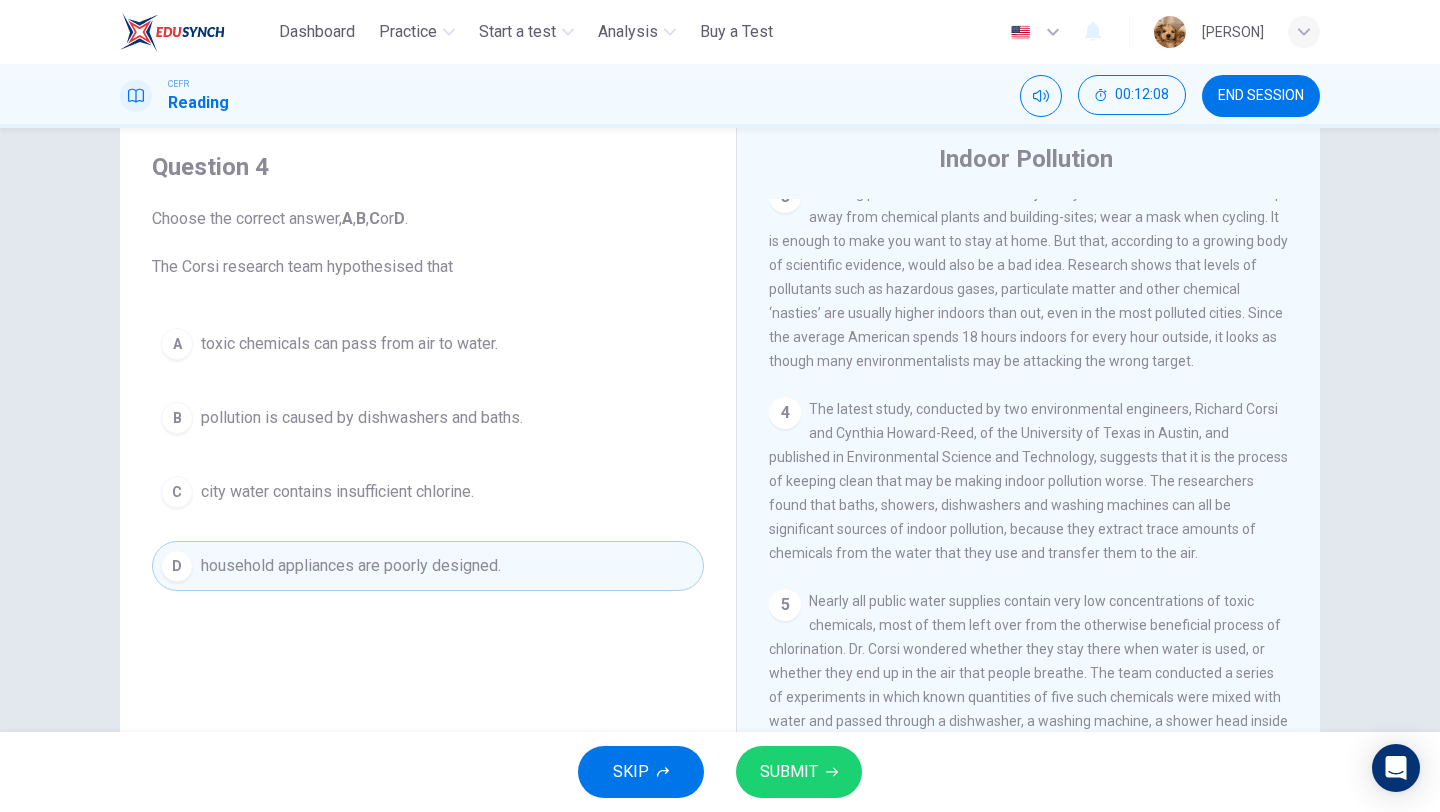 click on "B pollution is caused by dishwashers and baths." at bounding box center (428, 418) 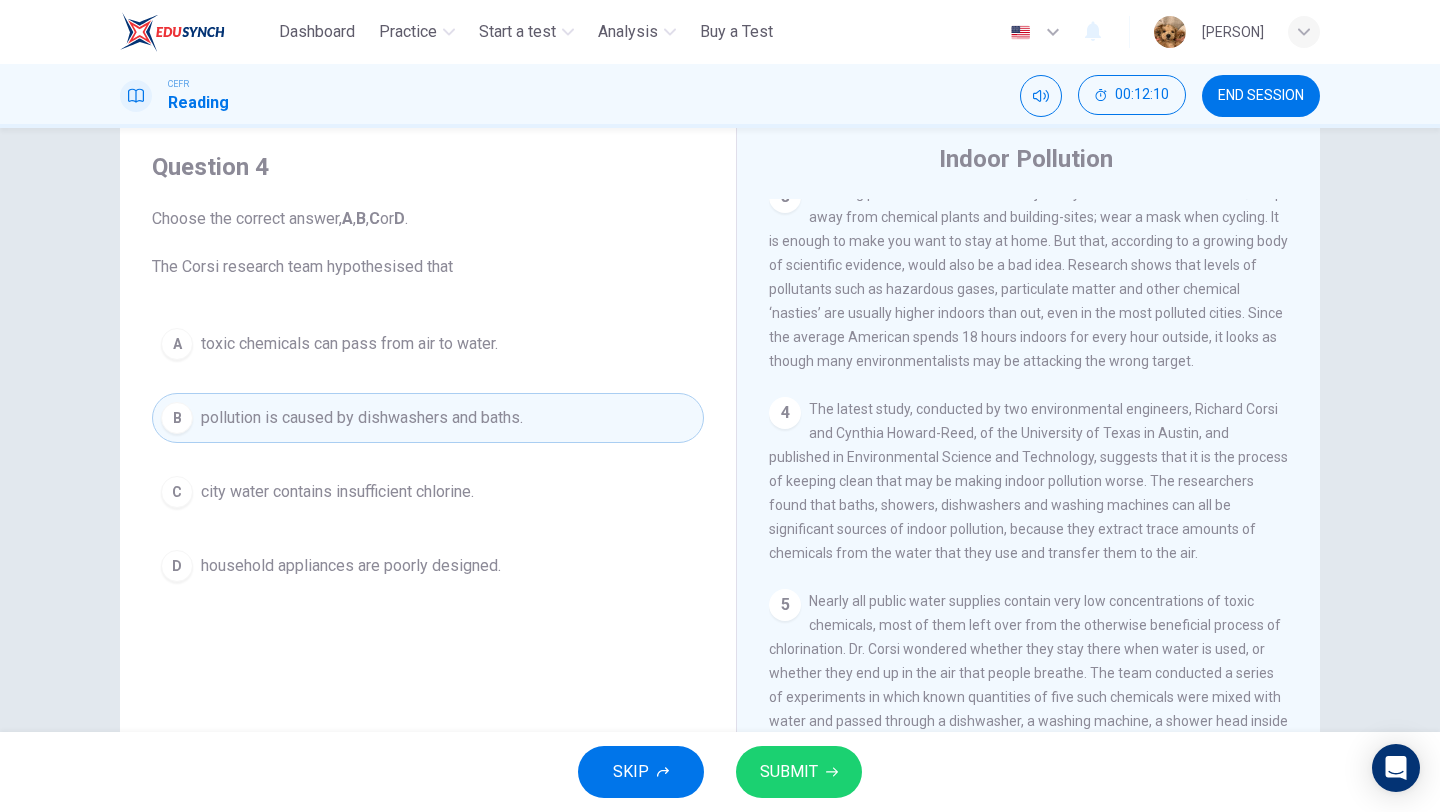 click on "toxic chemicals can pass from air to water." at bounding box center [349, 344] 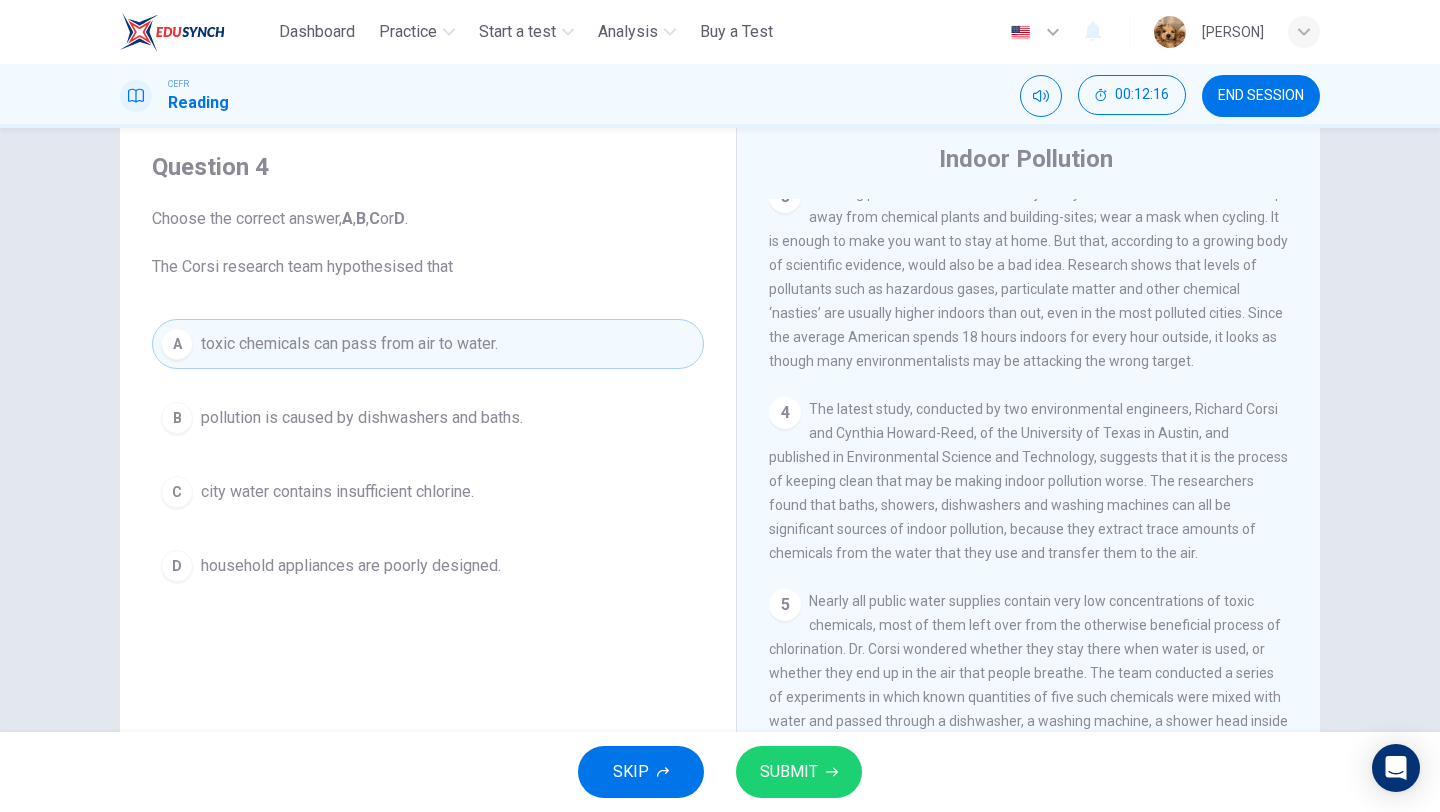 click on "pollution is caused by dishwashers and baths." at bounding box center [362, 418] 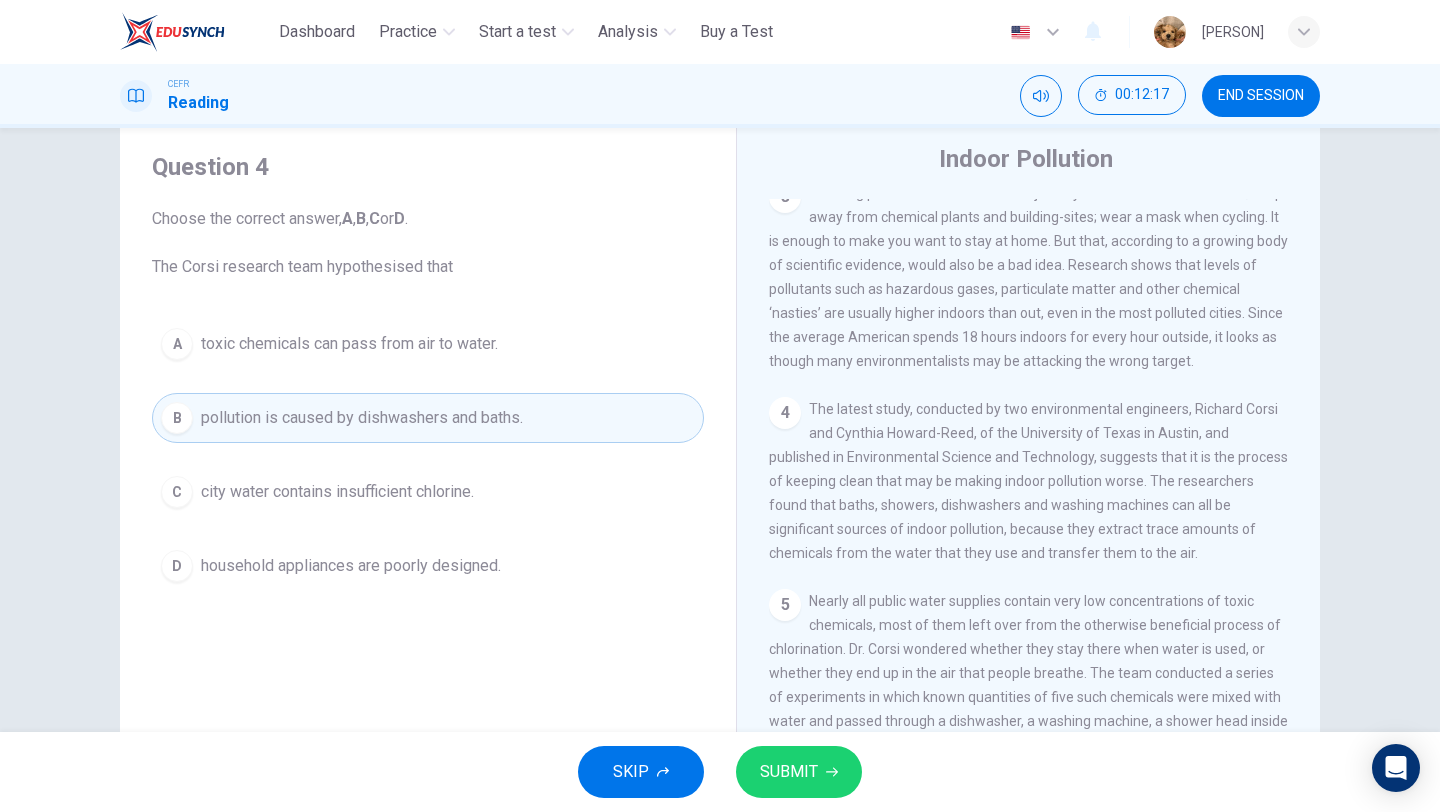 click on "SUBMIT" at bounding box center [789, 772] 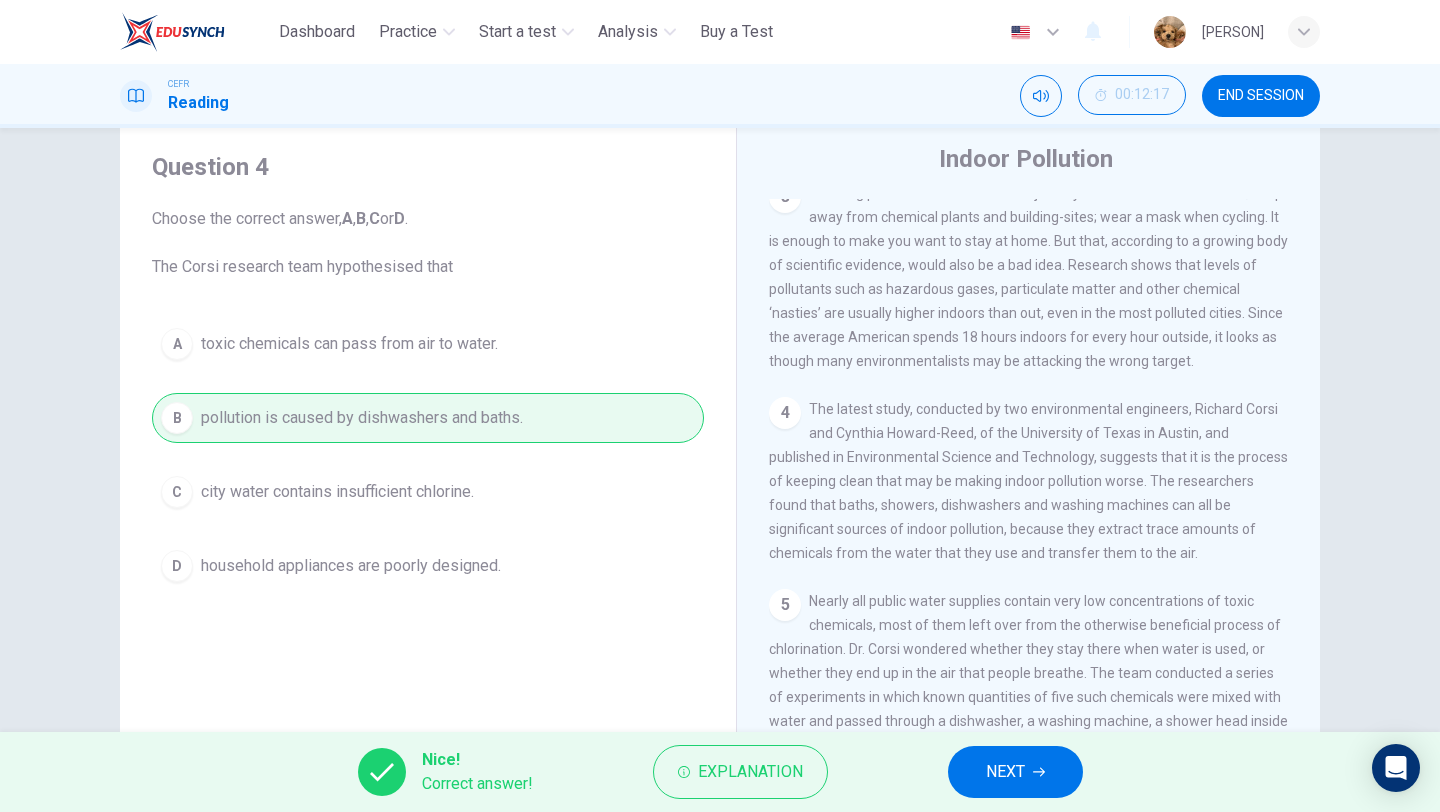 click on "NEXT" at bounding box center (1005, 772) 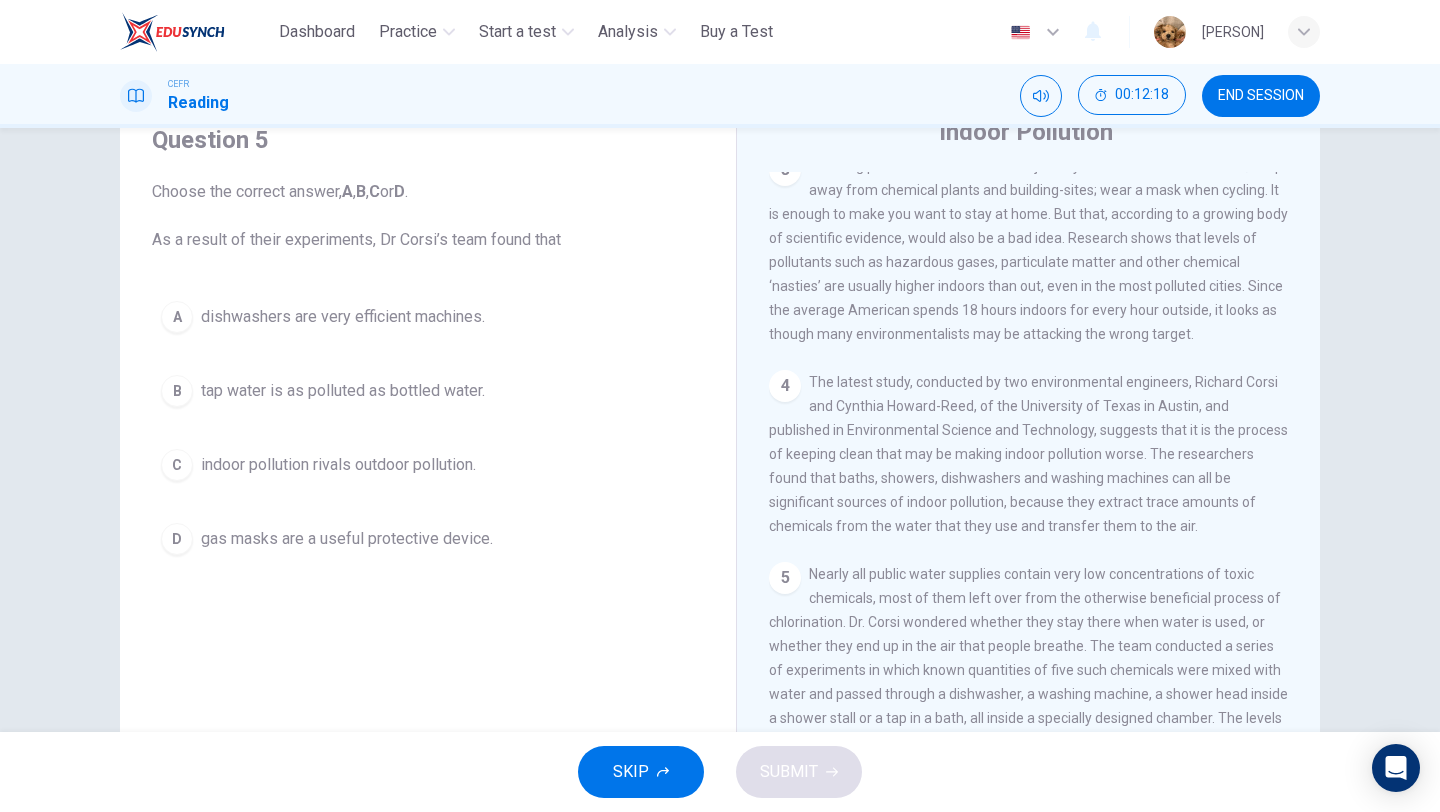 scroll, scrollTop: 87, scrollLeft: 0, axis: vertical 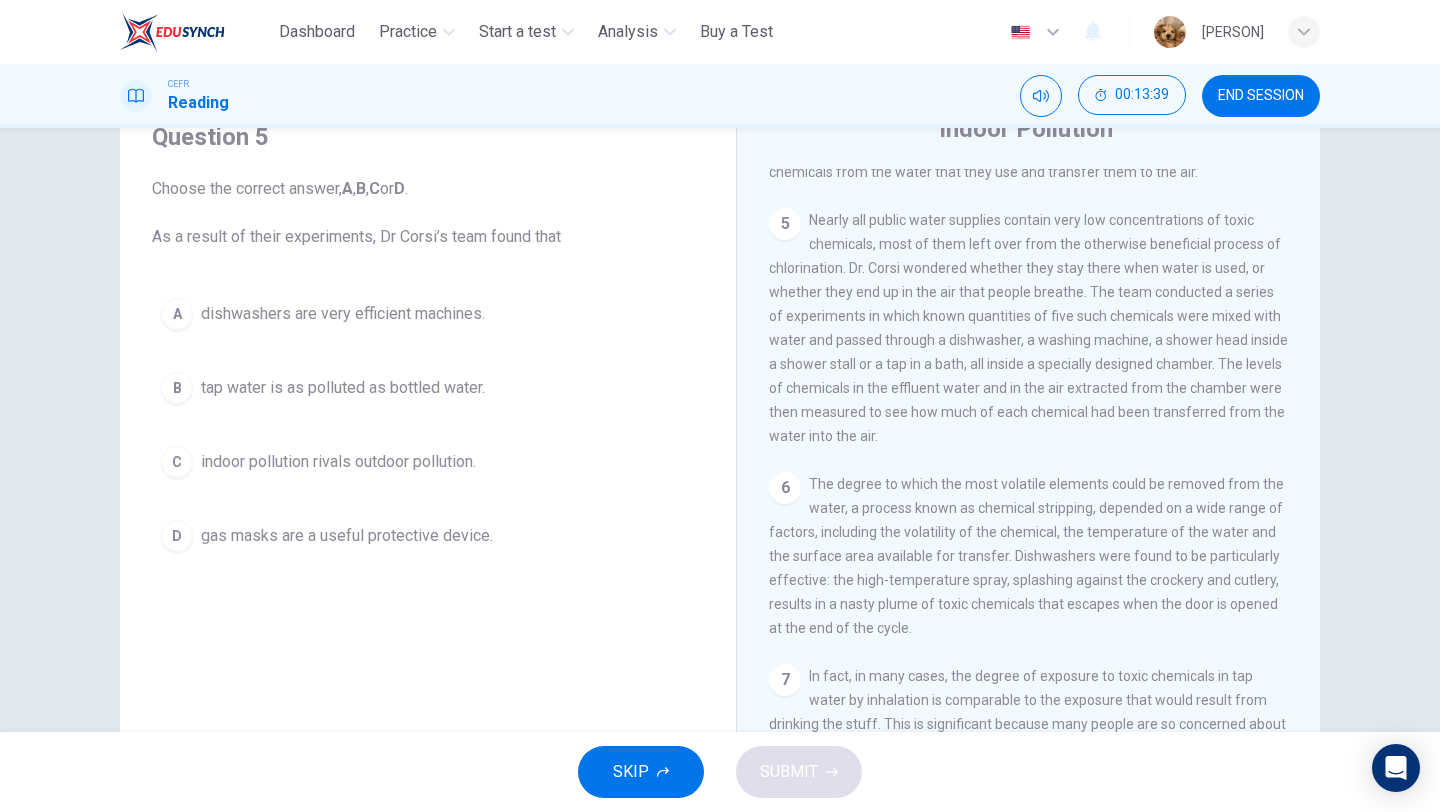 click on "A dishwashers are very efficient machines." at bounding box center [428, 314] 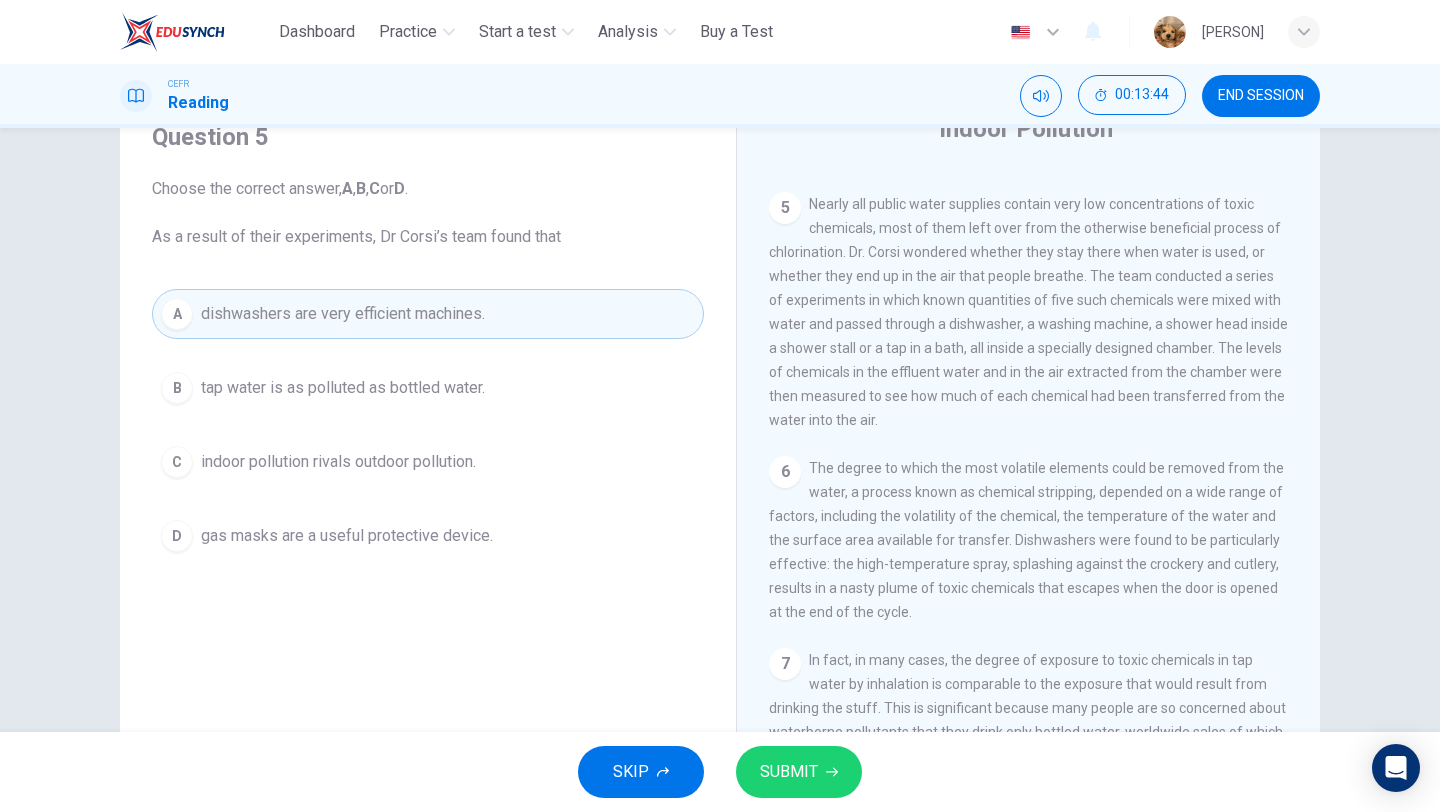 scroll, scrollTop: 1190, scrollLeft: 0, axis: vertical 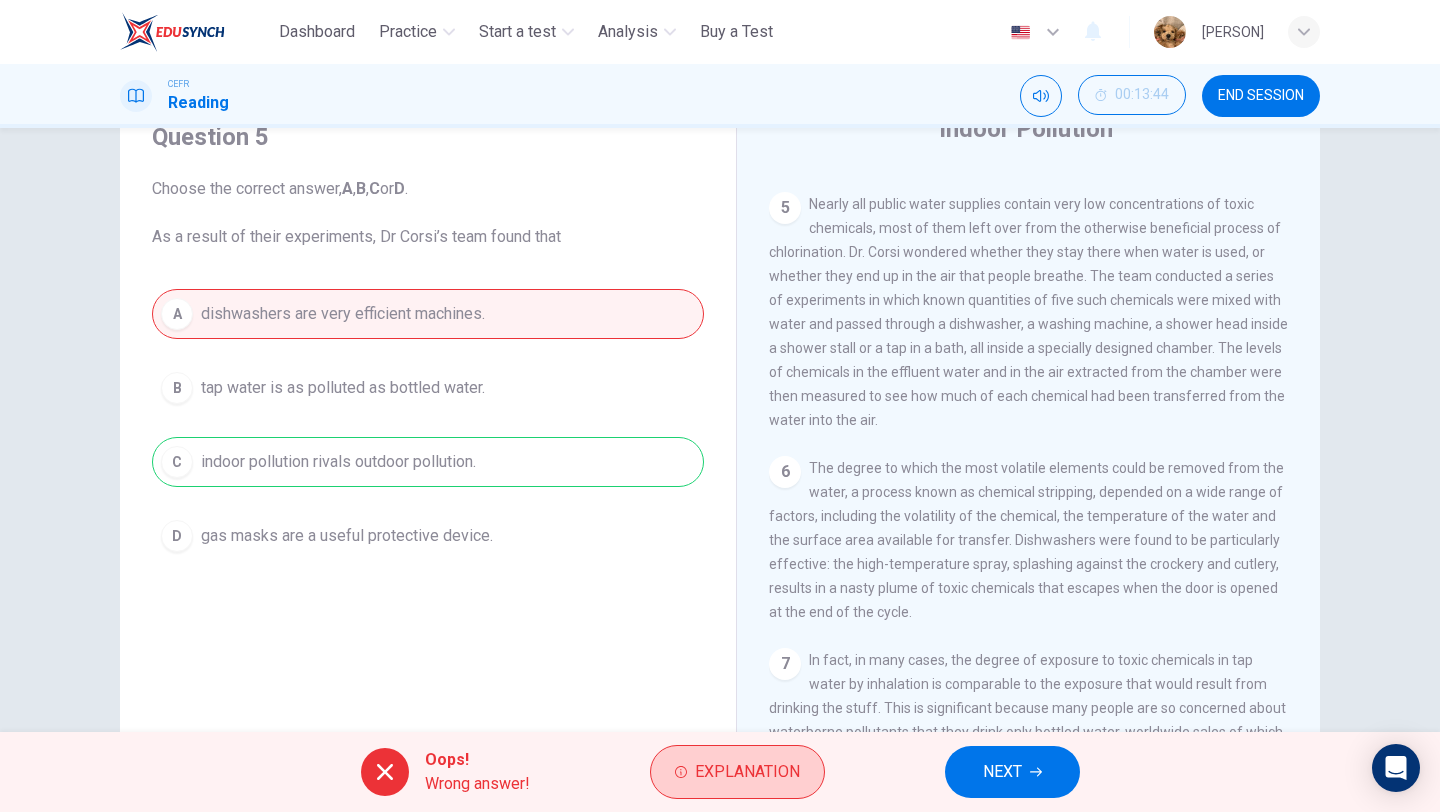 click on "Explanation" at bounding box center [737, 772] 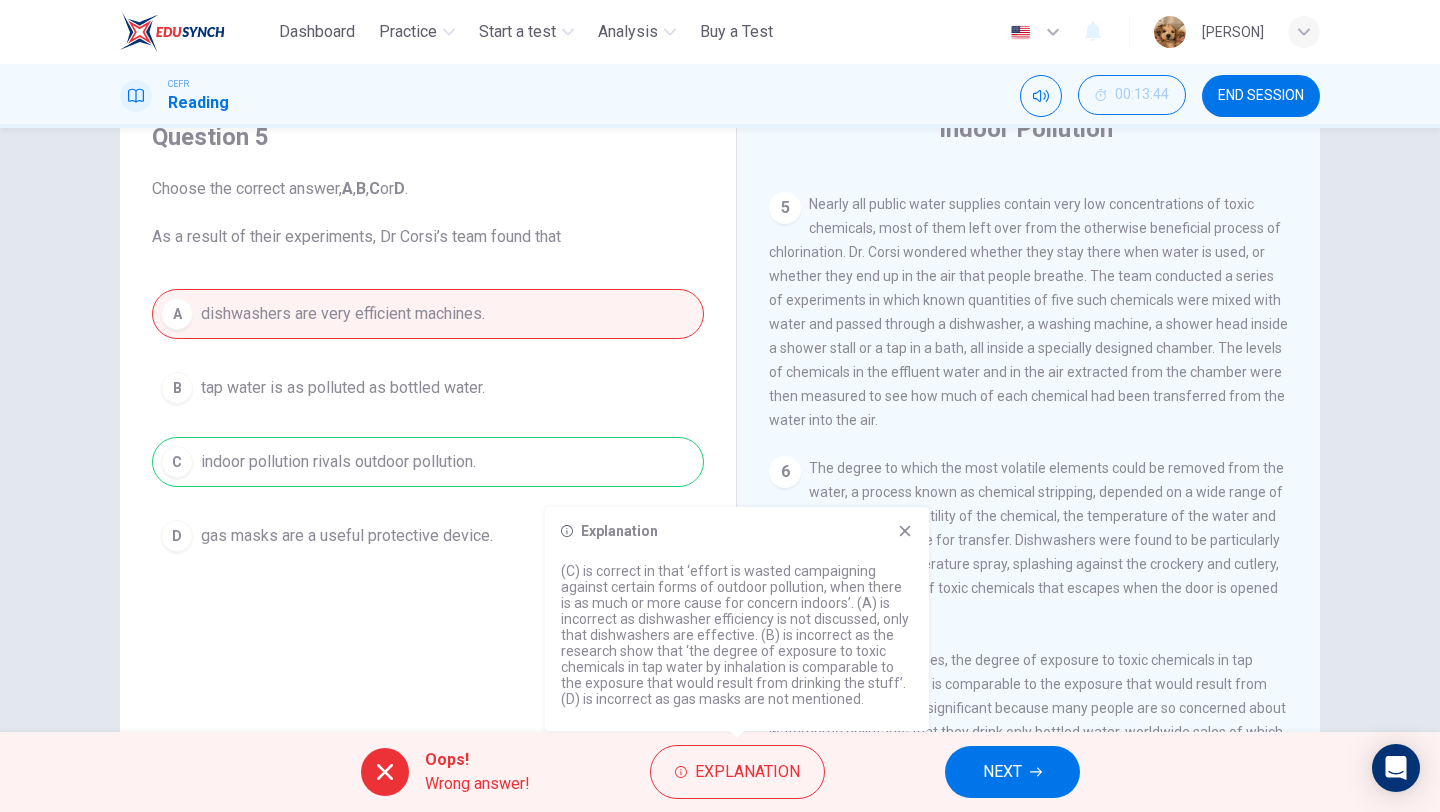 click 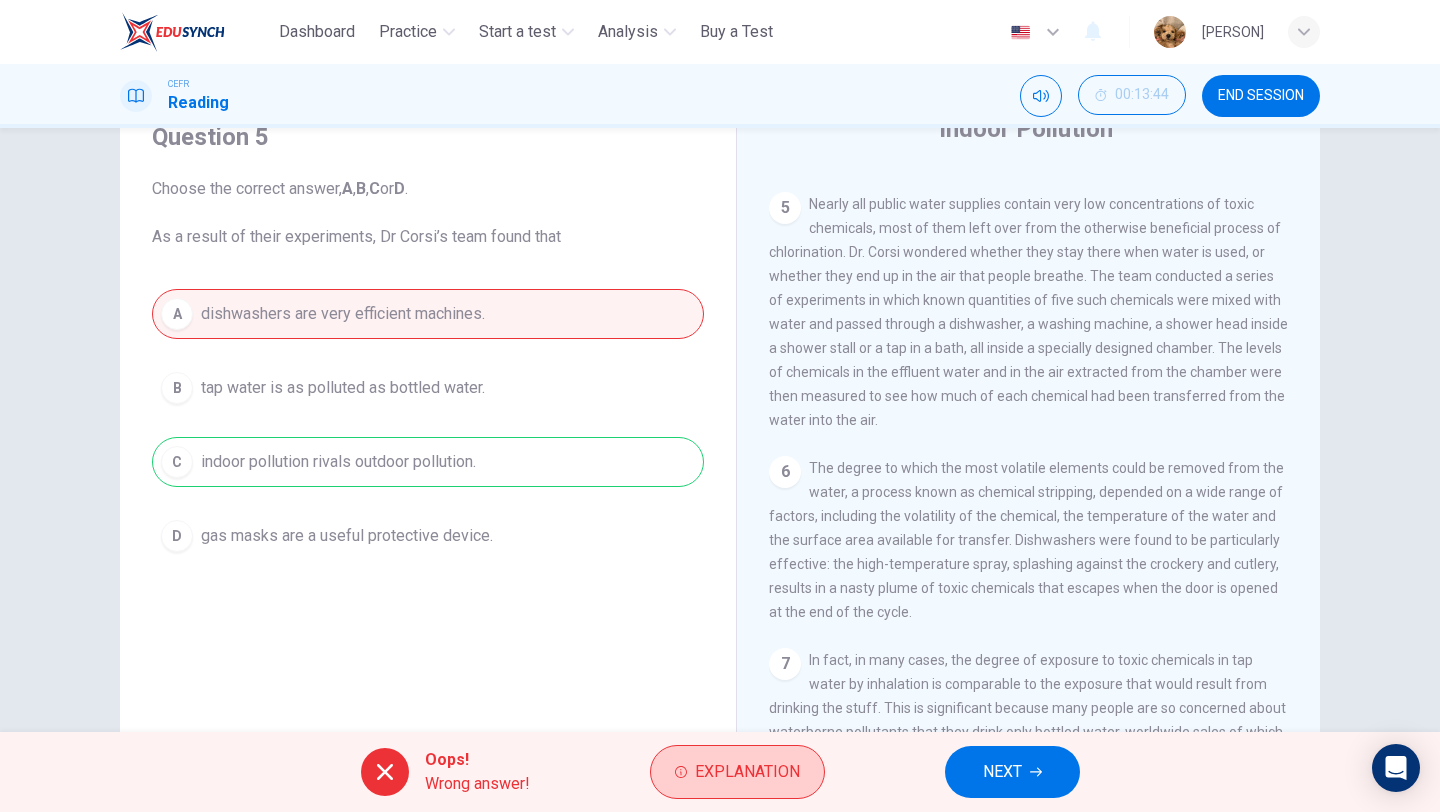 click on "Explanation" at bounding box center [737, 772] 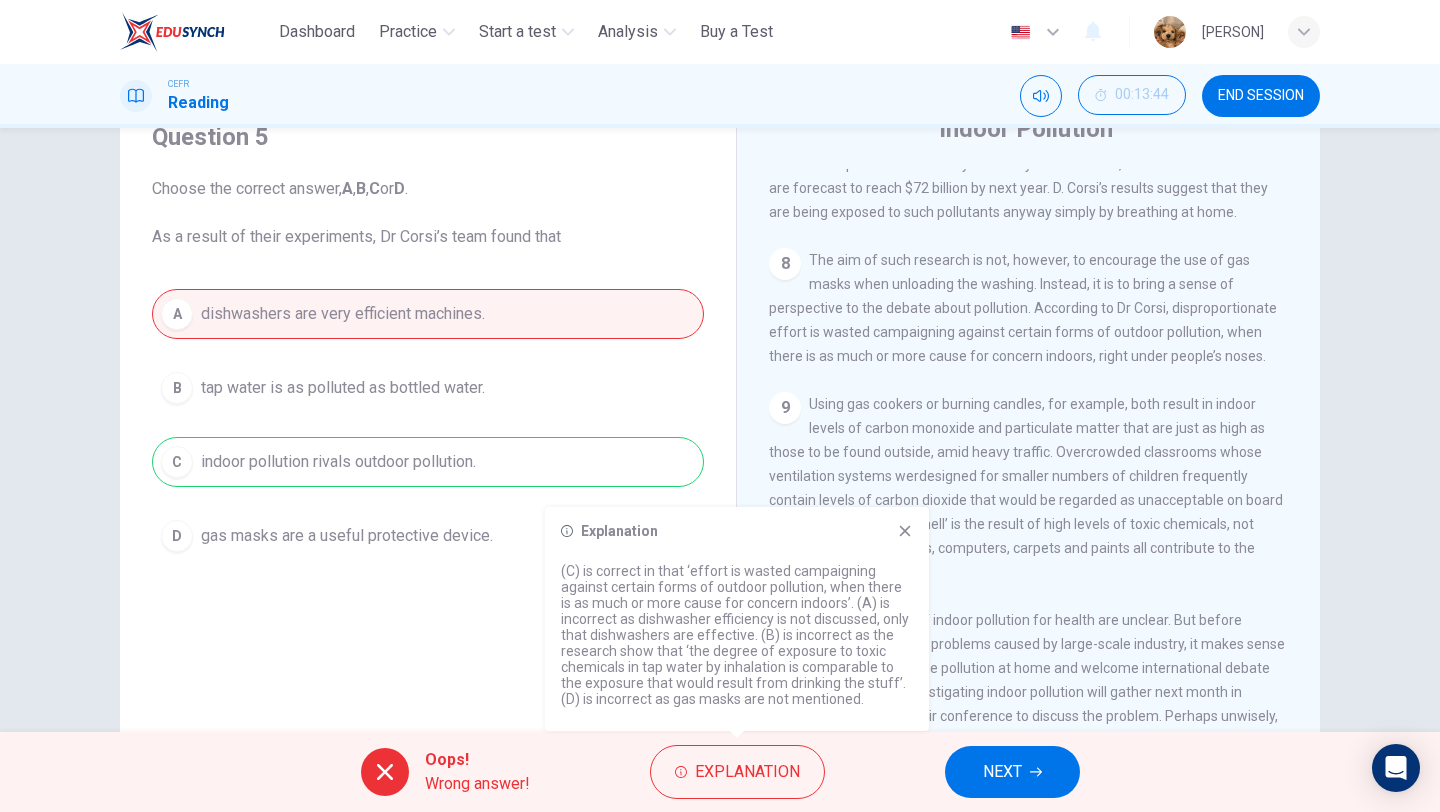 scroll, scrollTop: 1843, scrollLeft: 0, axis: vertical 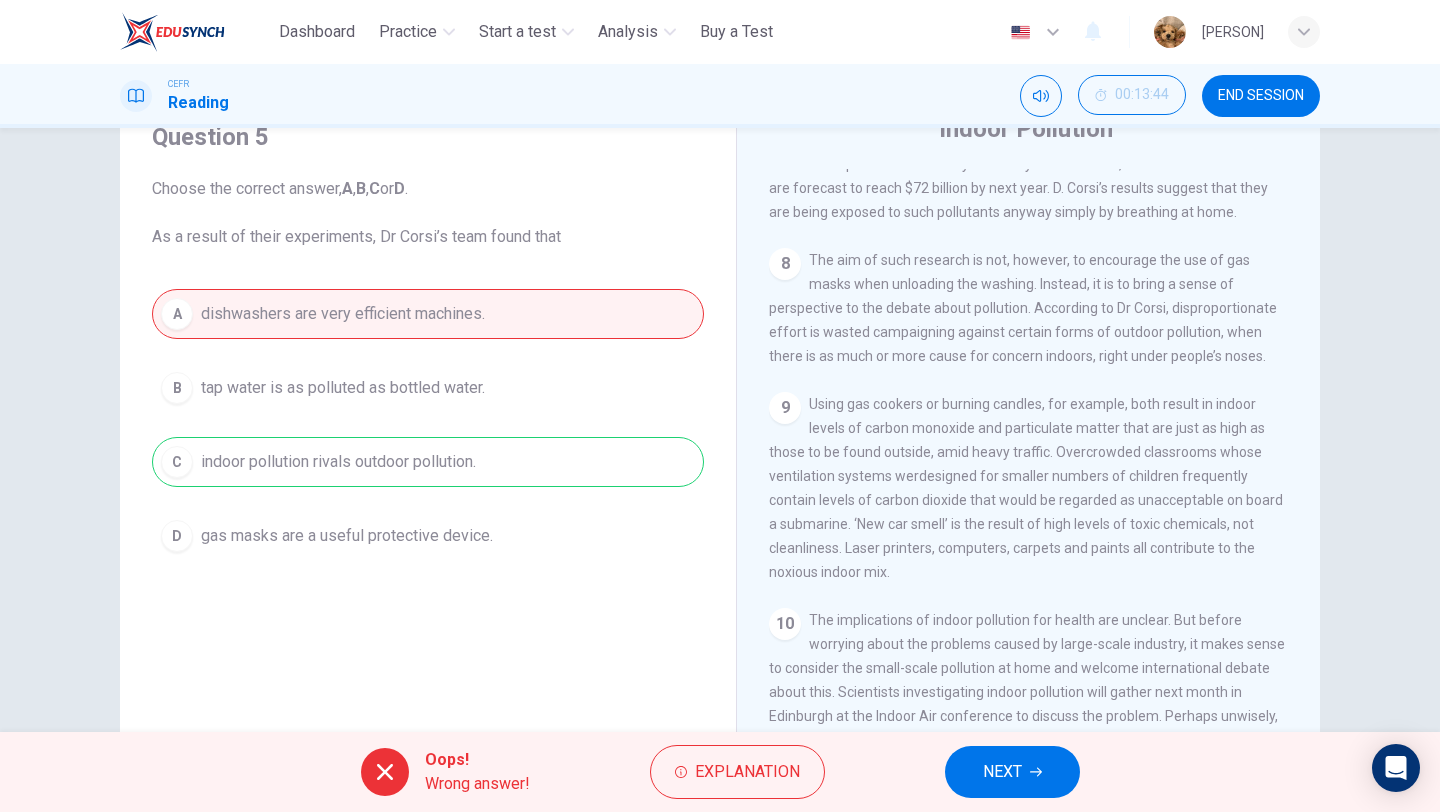 click on "Using gas cookers or burning candles, for example, both result in indoor levels of carbon monoxide and particulate matter that are just as high as those to be found outside, amid heavy traffic. Overcrowded classrooms whose ventilation systems werdesigned for smaller numbers of children frequently contain levels of carbon dioxide that would be regarded as unacceptable on board a submarine. ‘New car smell’ is the result of high levels of toxic chemicals, not cleanliness. Laser printers, computers, carpets and paints all contribute to the noxious indoor mix." at bounding box center (1026, 488) 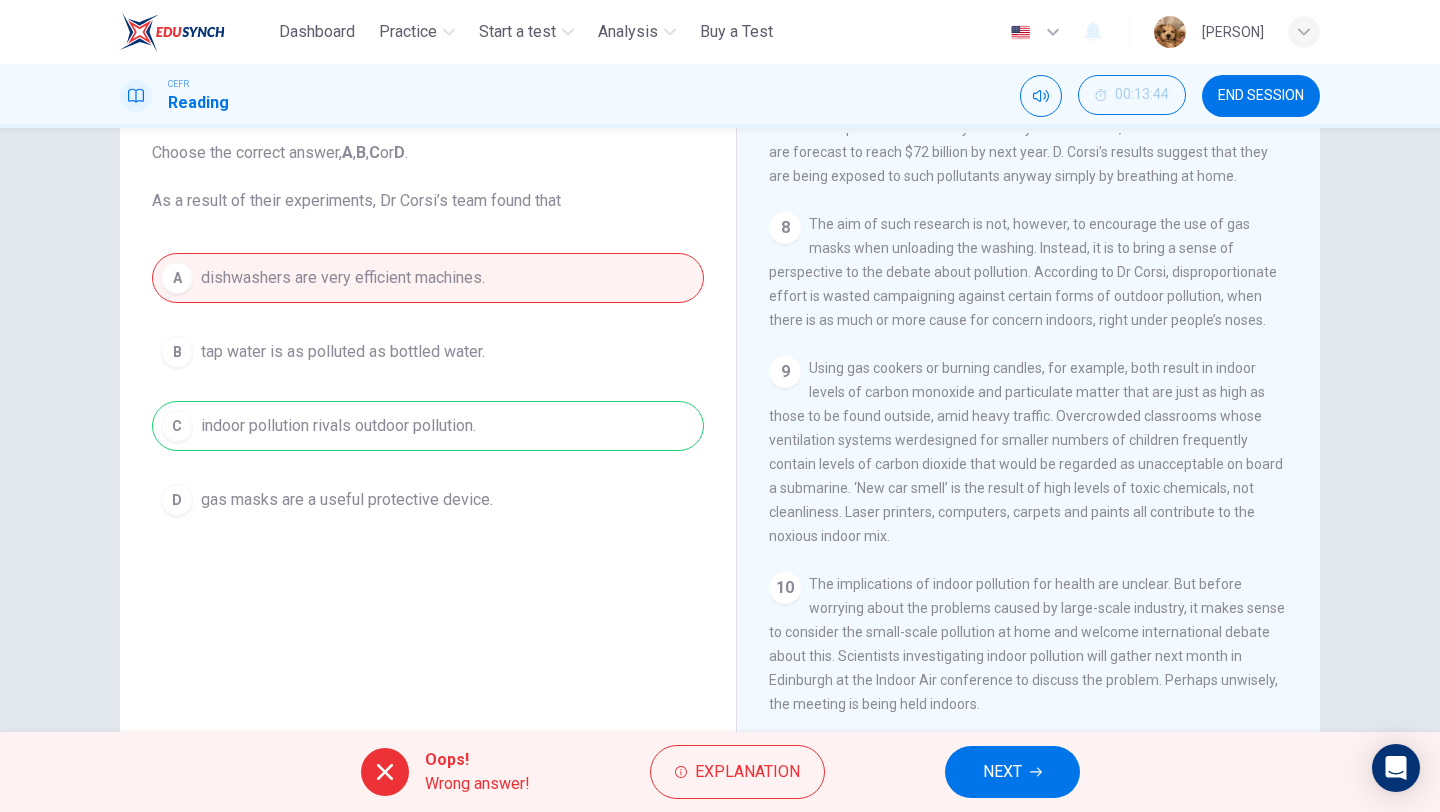 scroll, scrollTop: 1811, scrollLeft: 0, axis: vertical 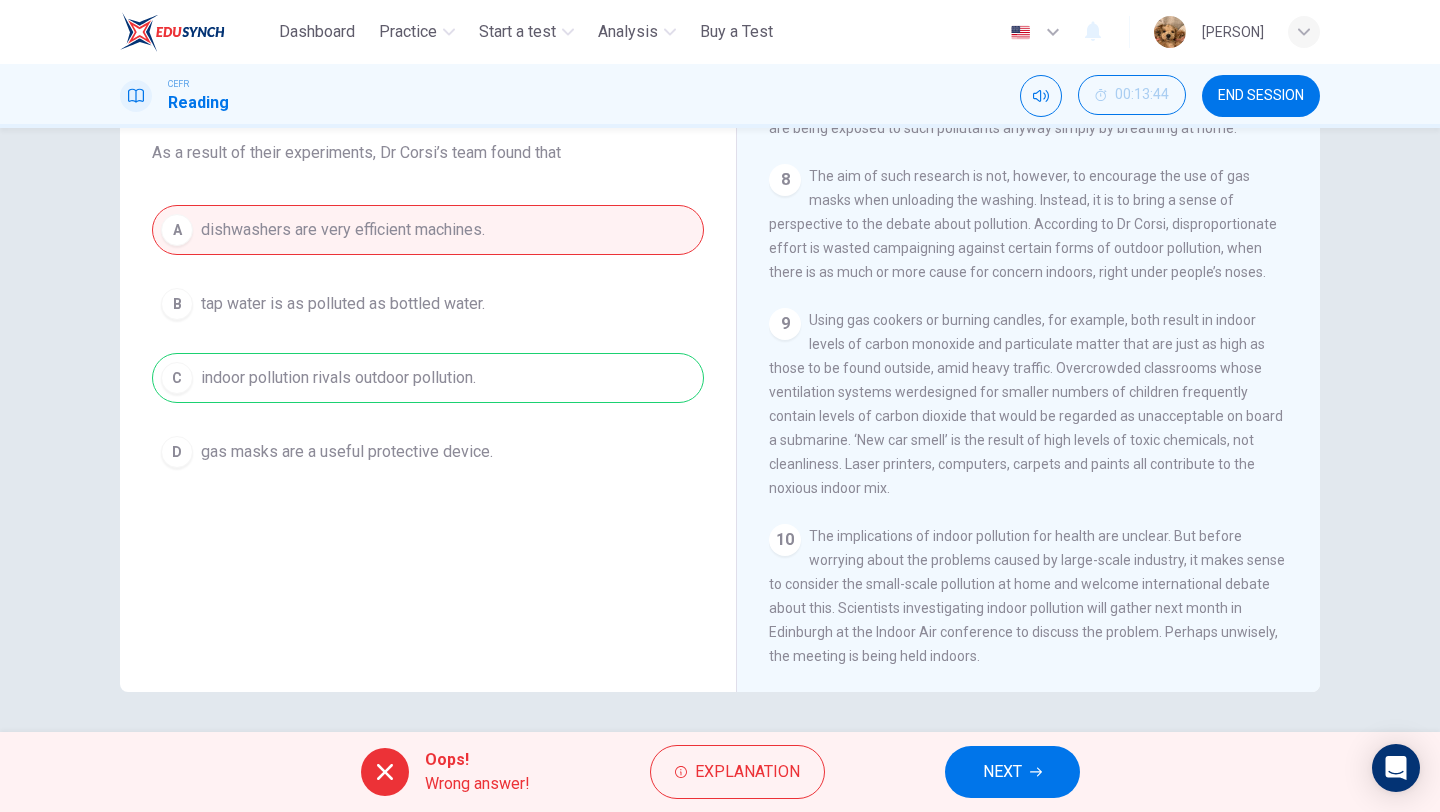 click on "NEXT" at bounding box center [1012, 772] 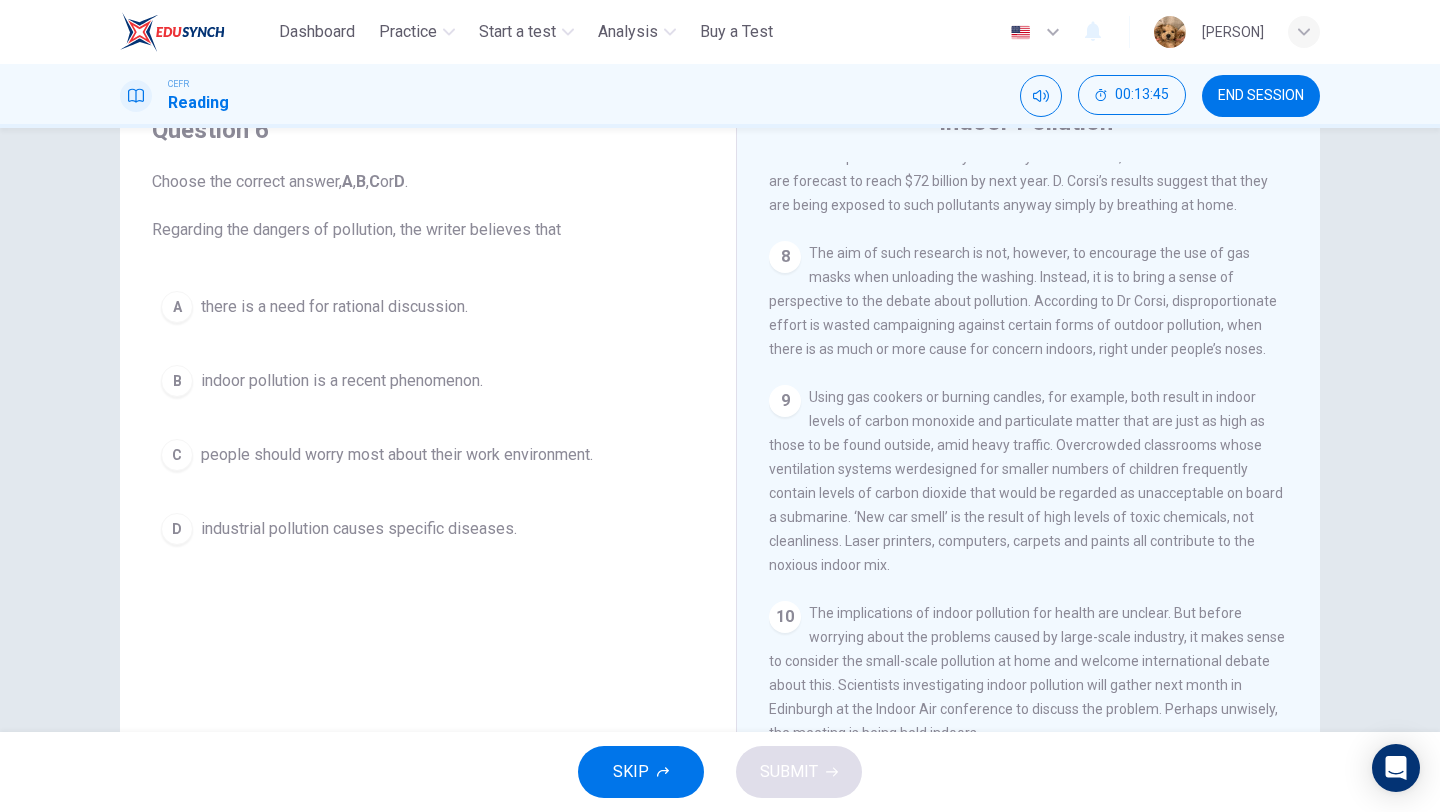 scroll, scrollTop: 0, scrollLeft: 0, axis: both 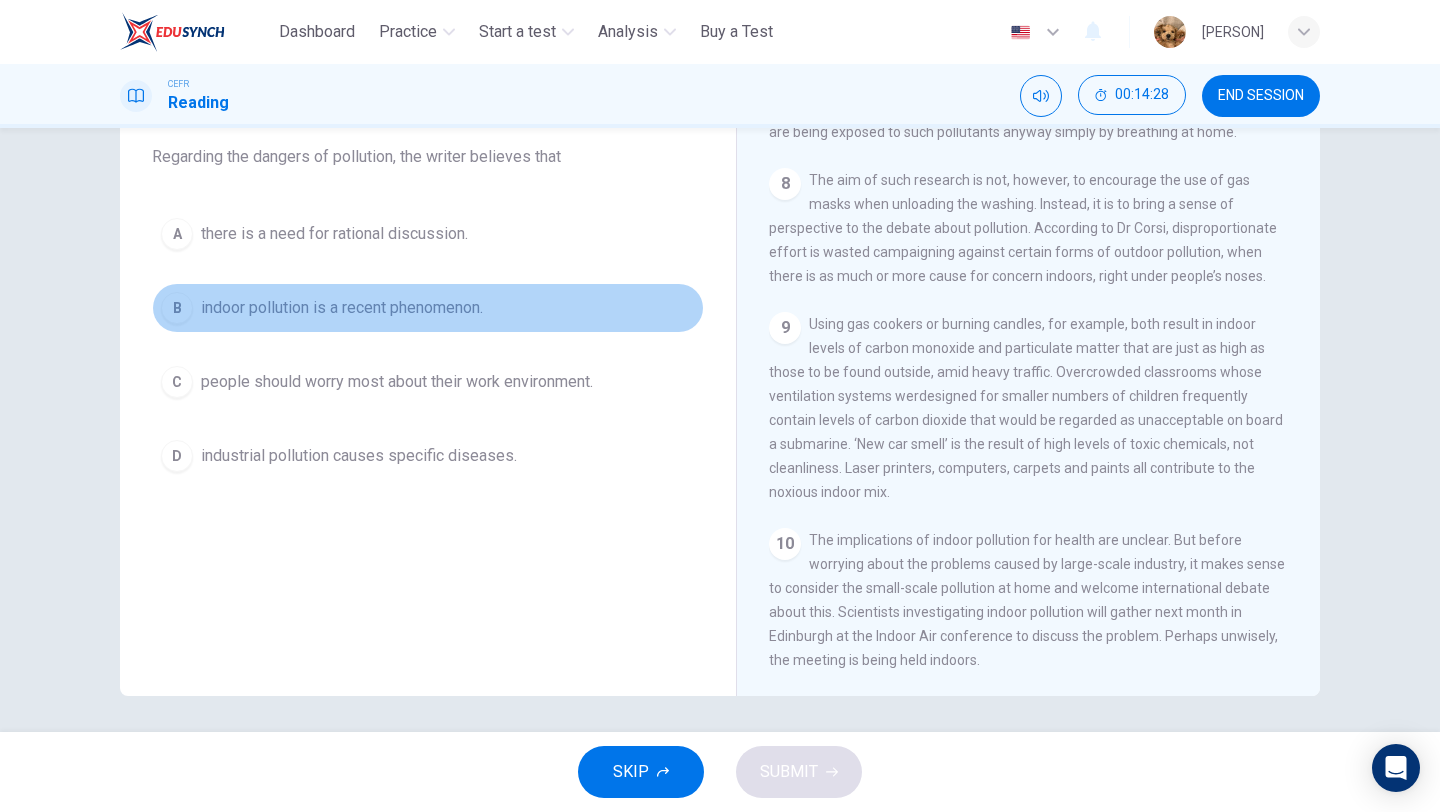 click on "indoor pollution is a recent phenomenon." at bounding box center [342, 308] 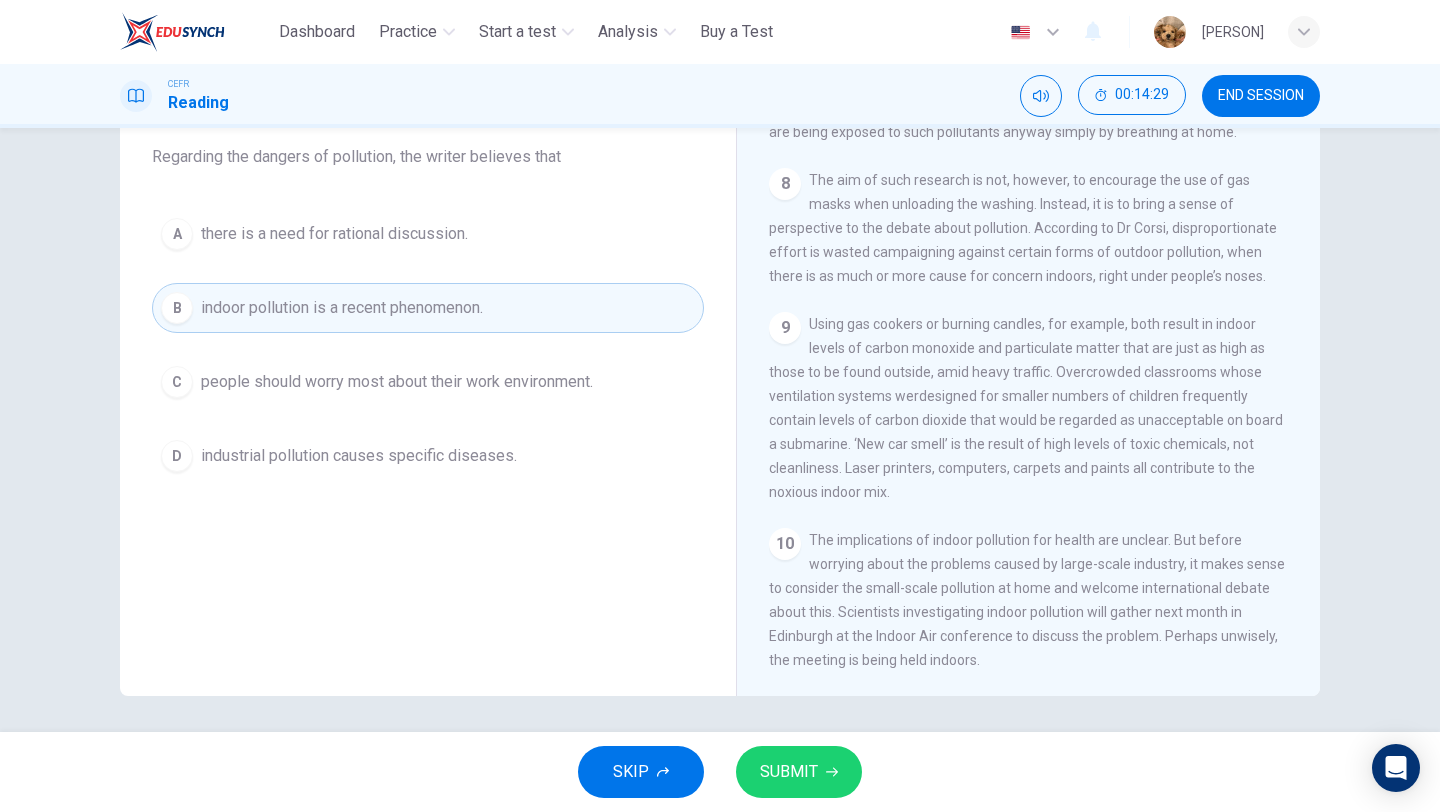 click on "there is a need for rational discussion." at bounding box center (334, 234) 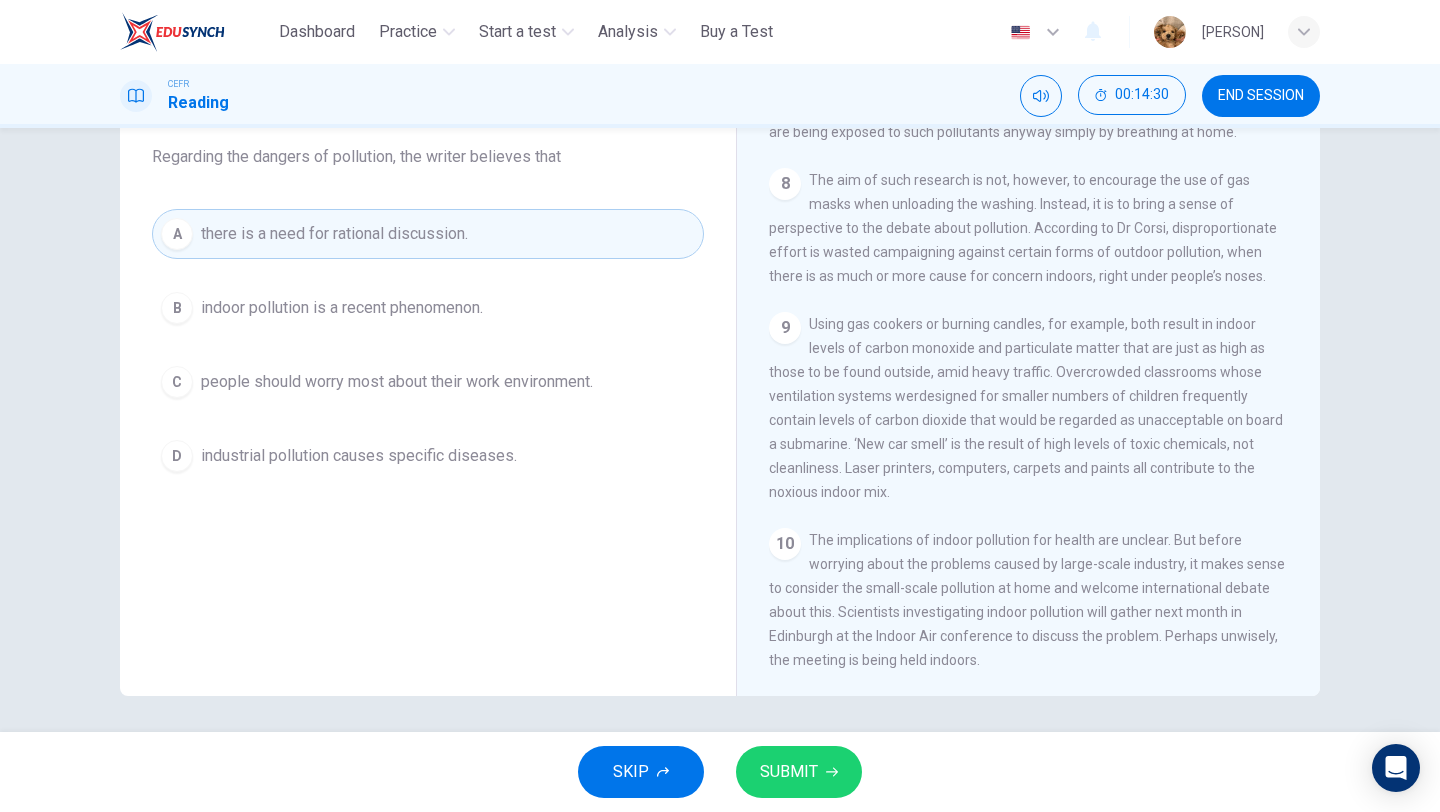 click on "SUBMIT" at bounding box center (789, 772) 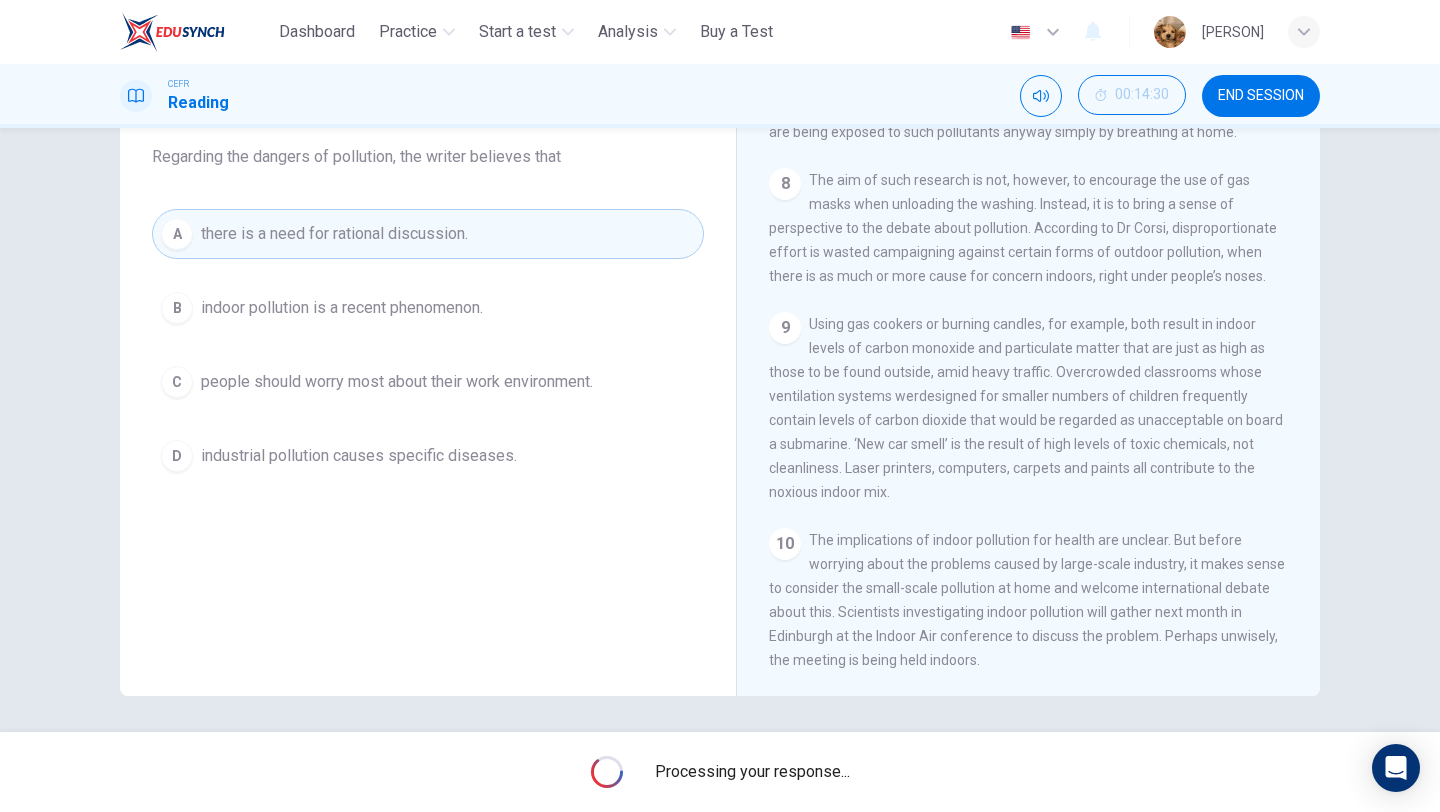 scroll, scrollTop: 163, scrollLeft: 0, axis: vertical 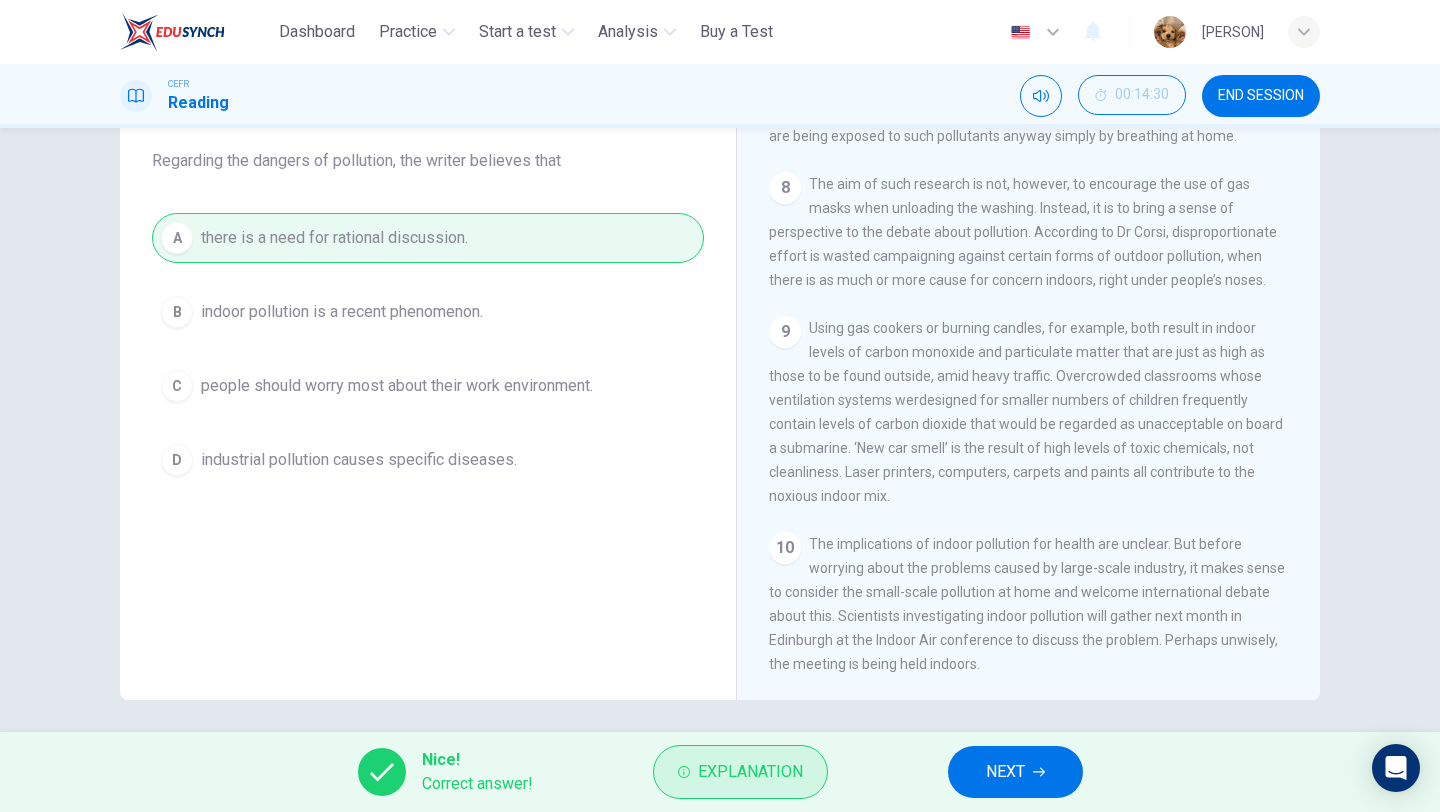 click on "Explanation" at bounding box center [740, 772] 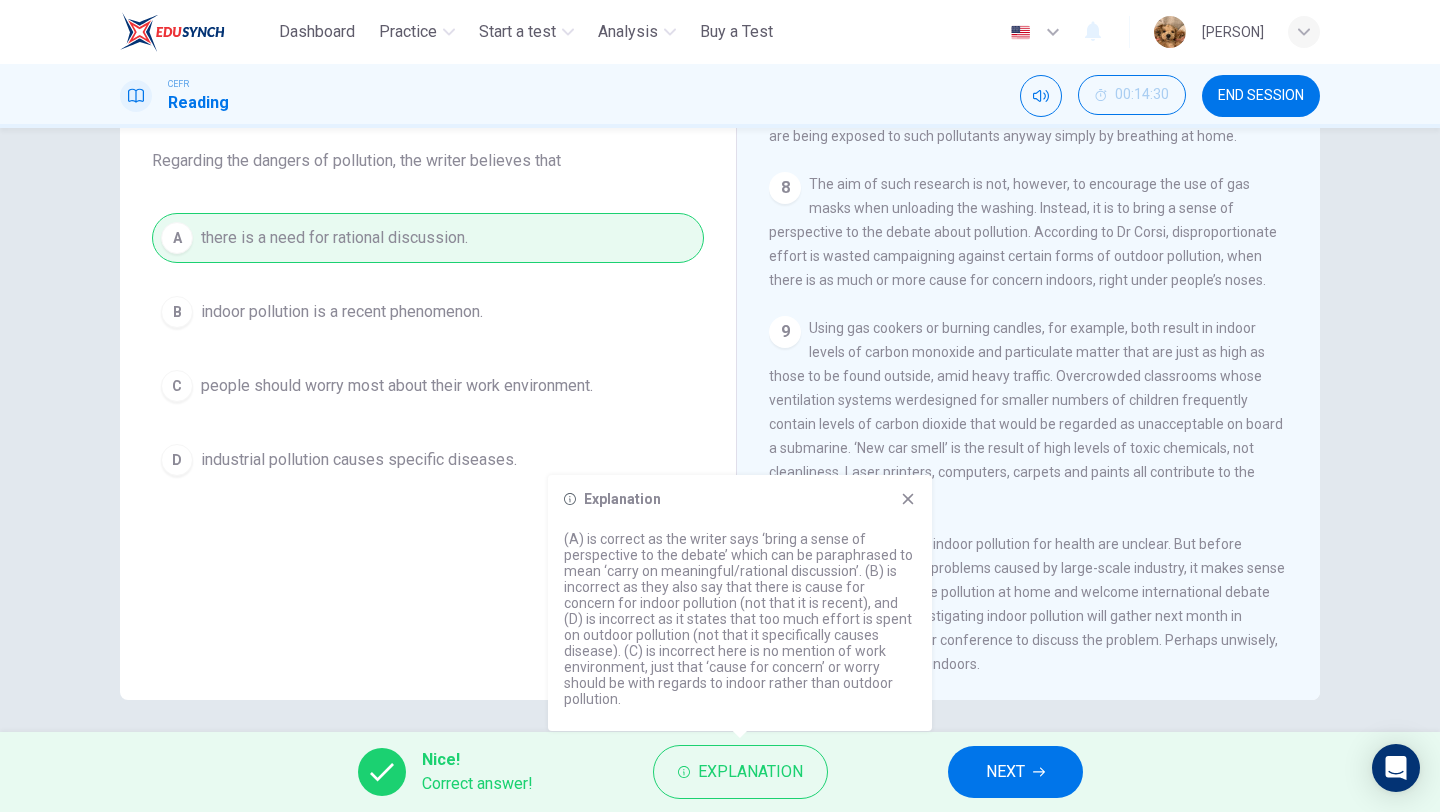 scroll, scrollTop: 1879, scrollLeft: 0, axis: vertical 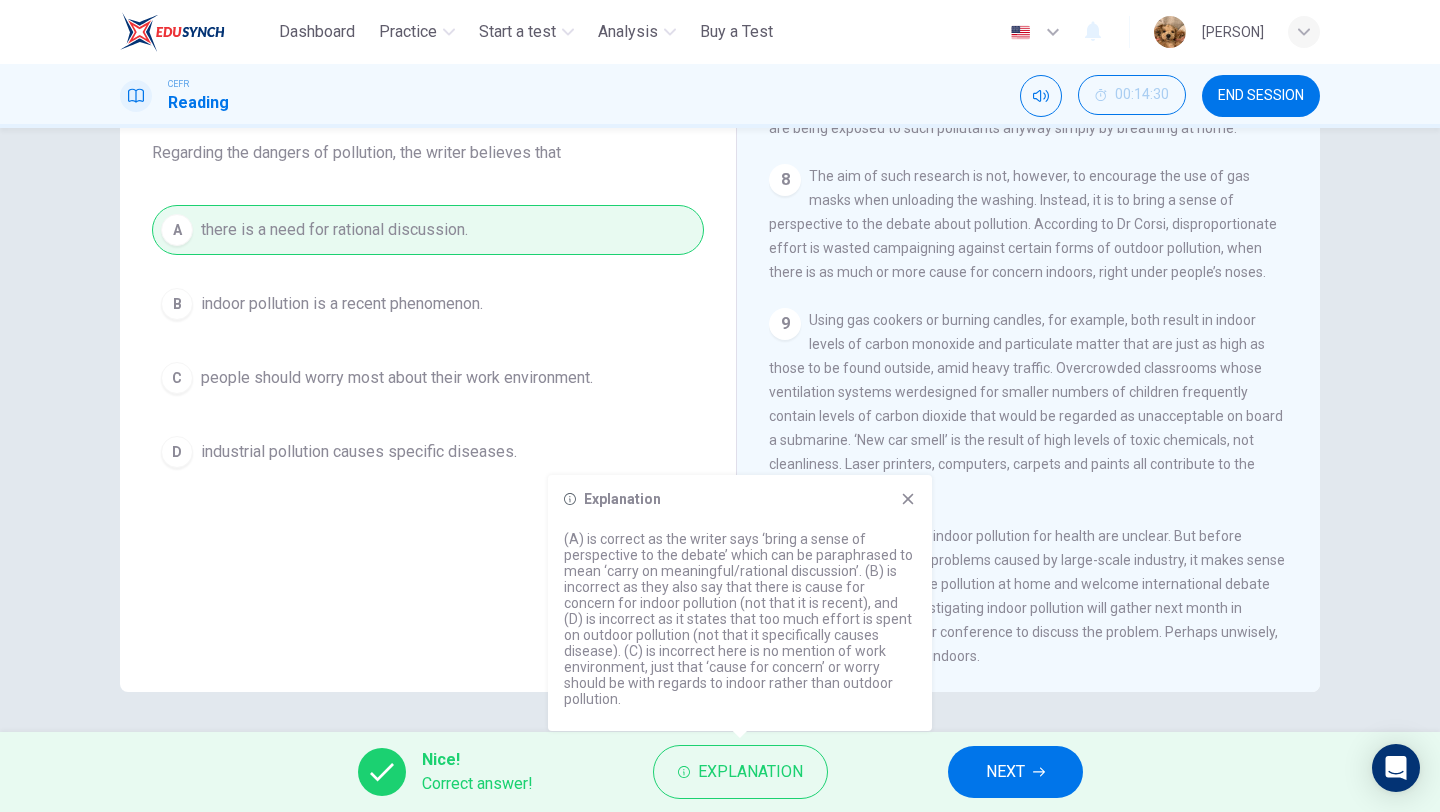 click 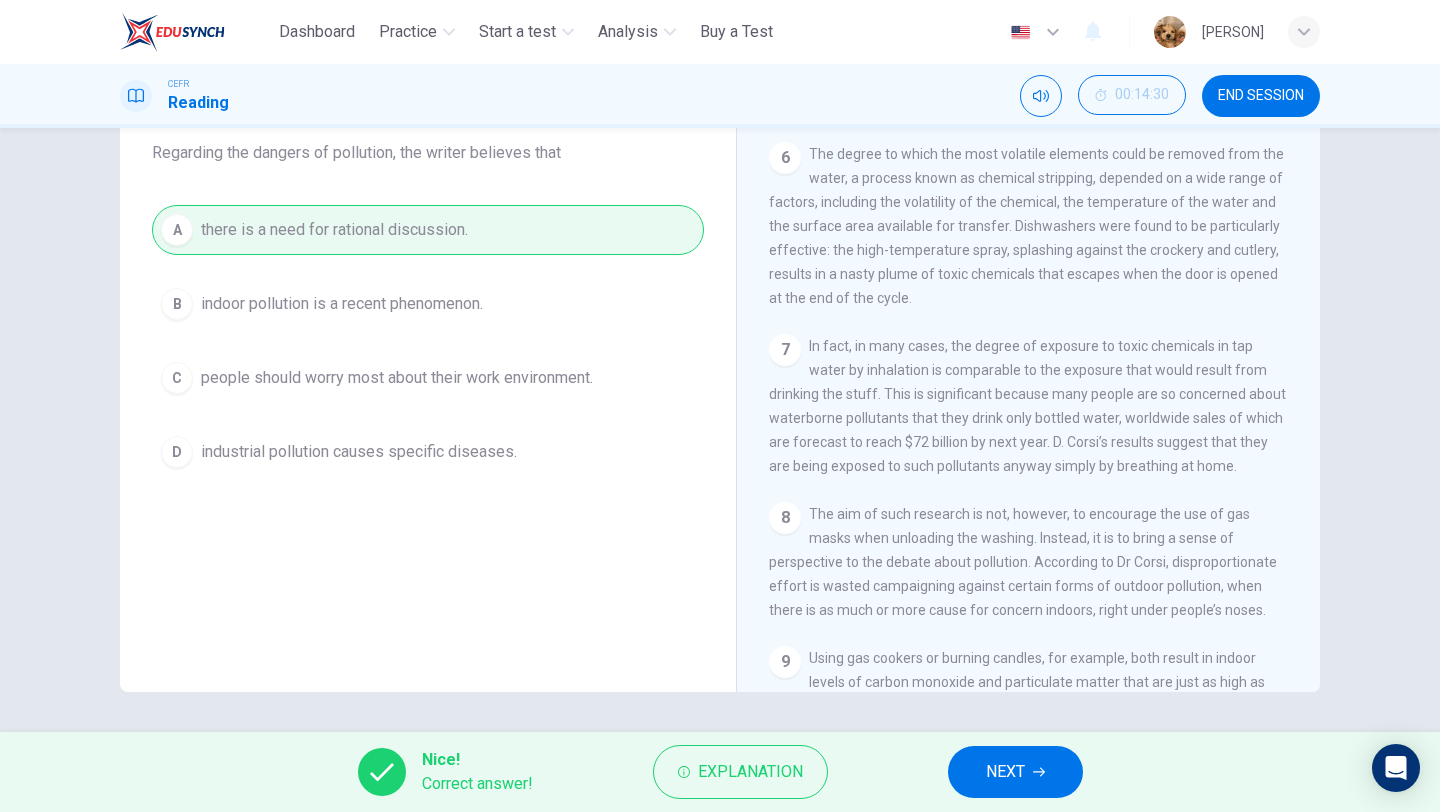 scroll, scrollTop: 1416, scrollLeft: 0, axis: vertical 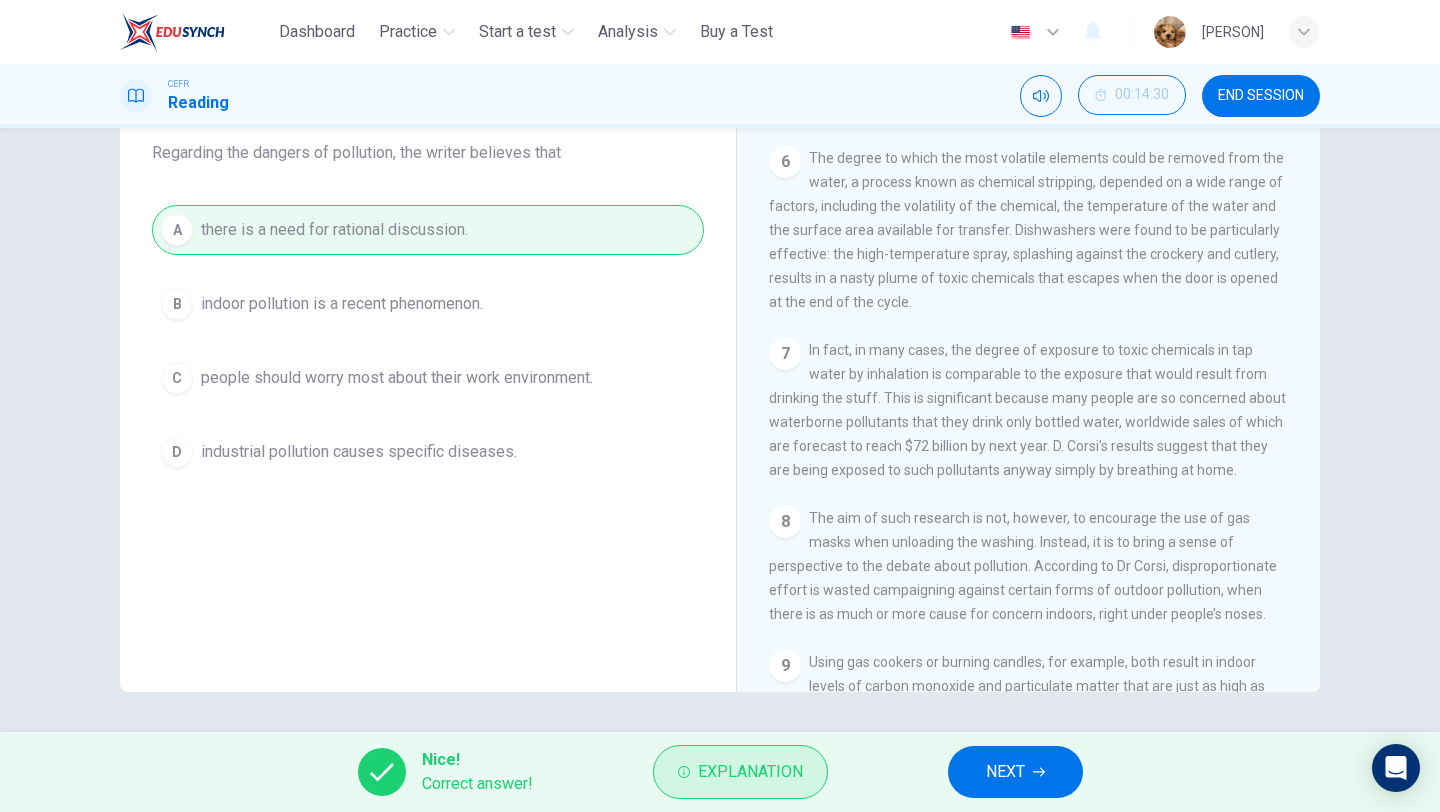 click on "Explanation" at bounding box center [750, 772] 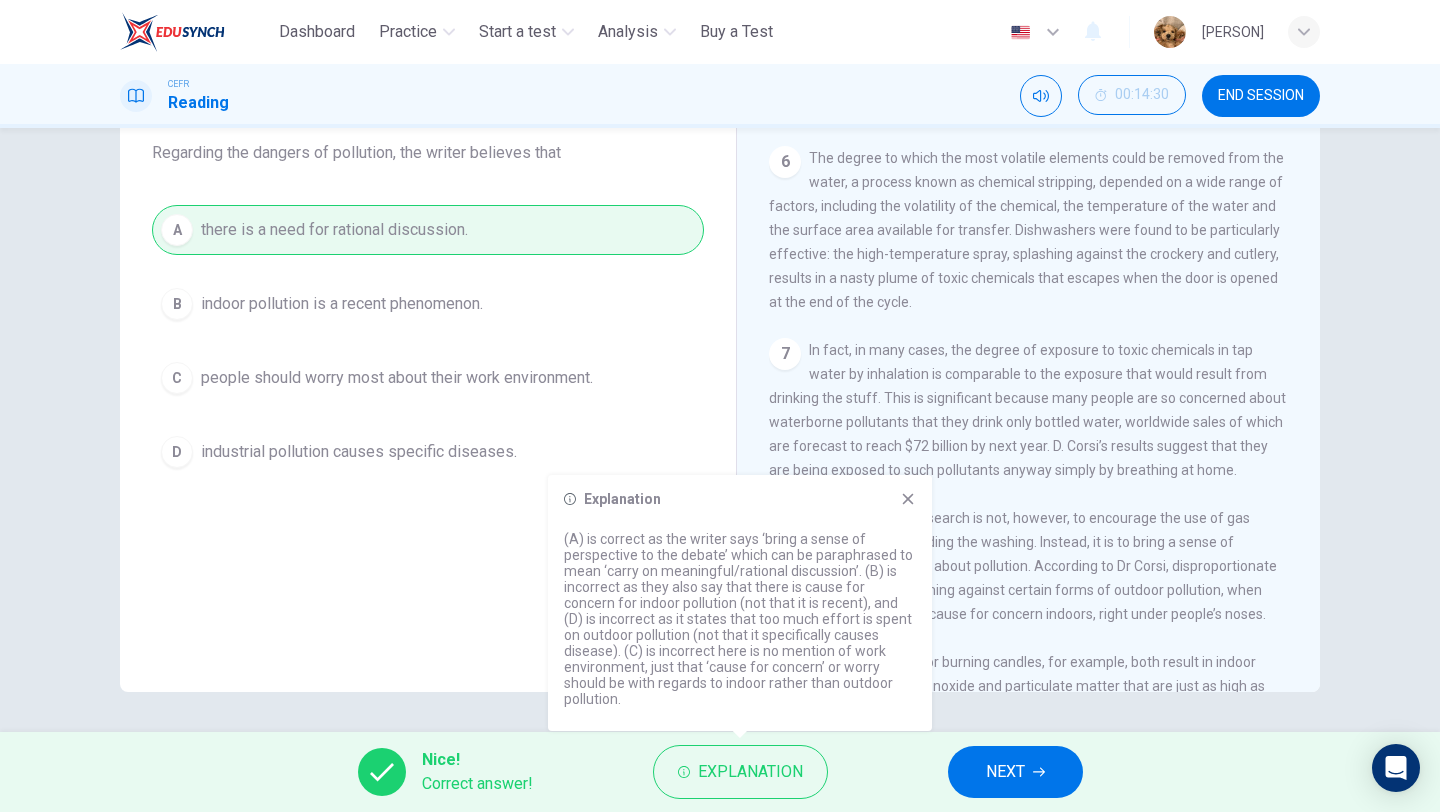 click 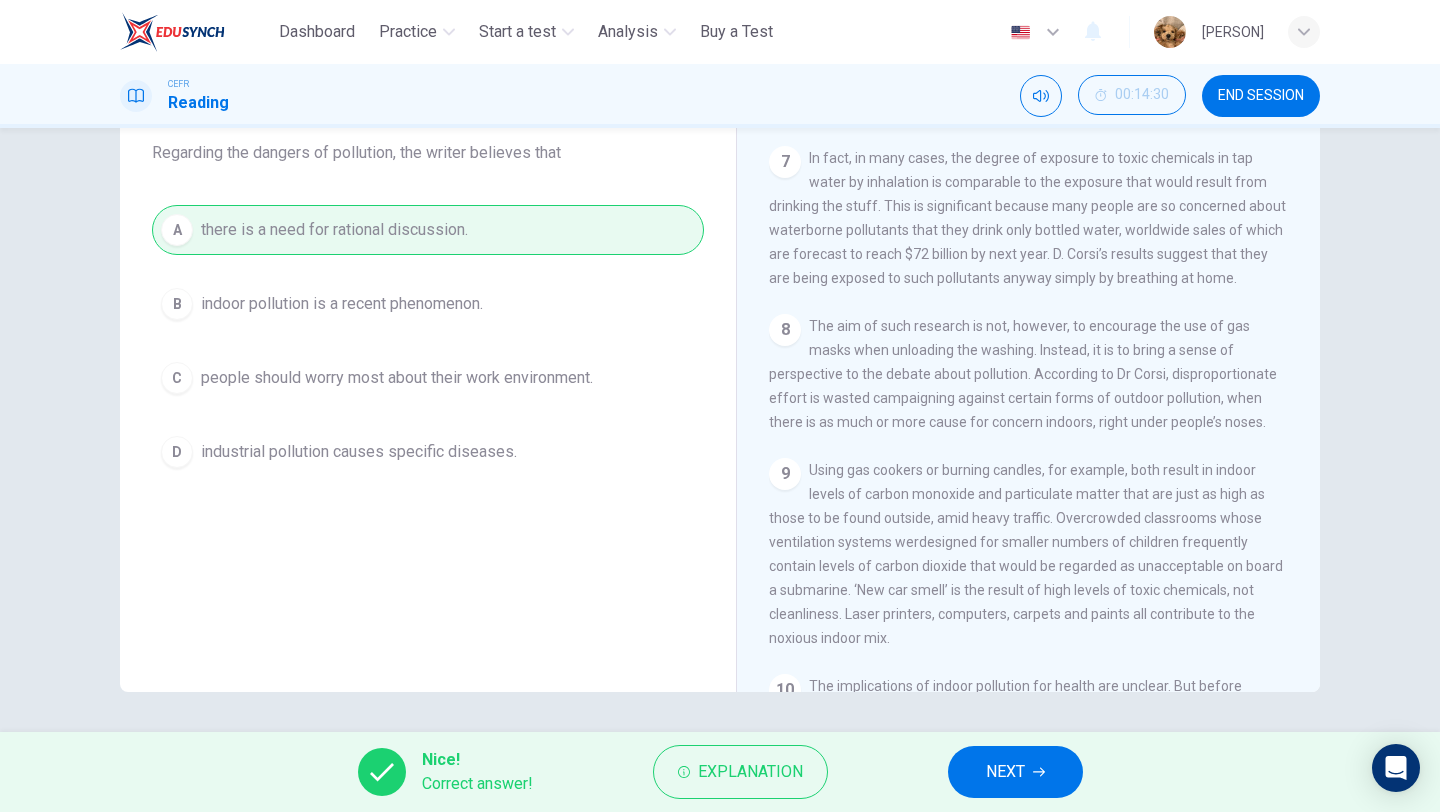 scroll, scrollTop: 1628, scrollLeft: 0, axis: vertical 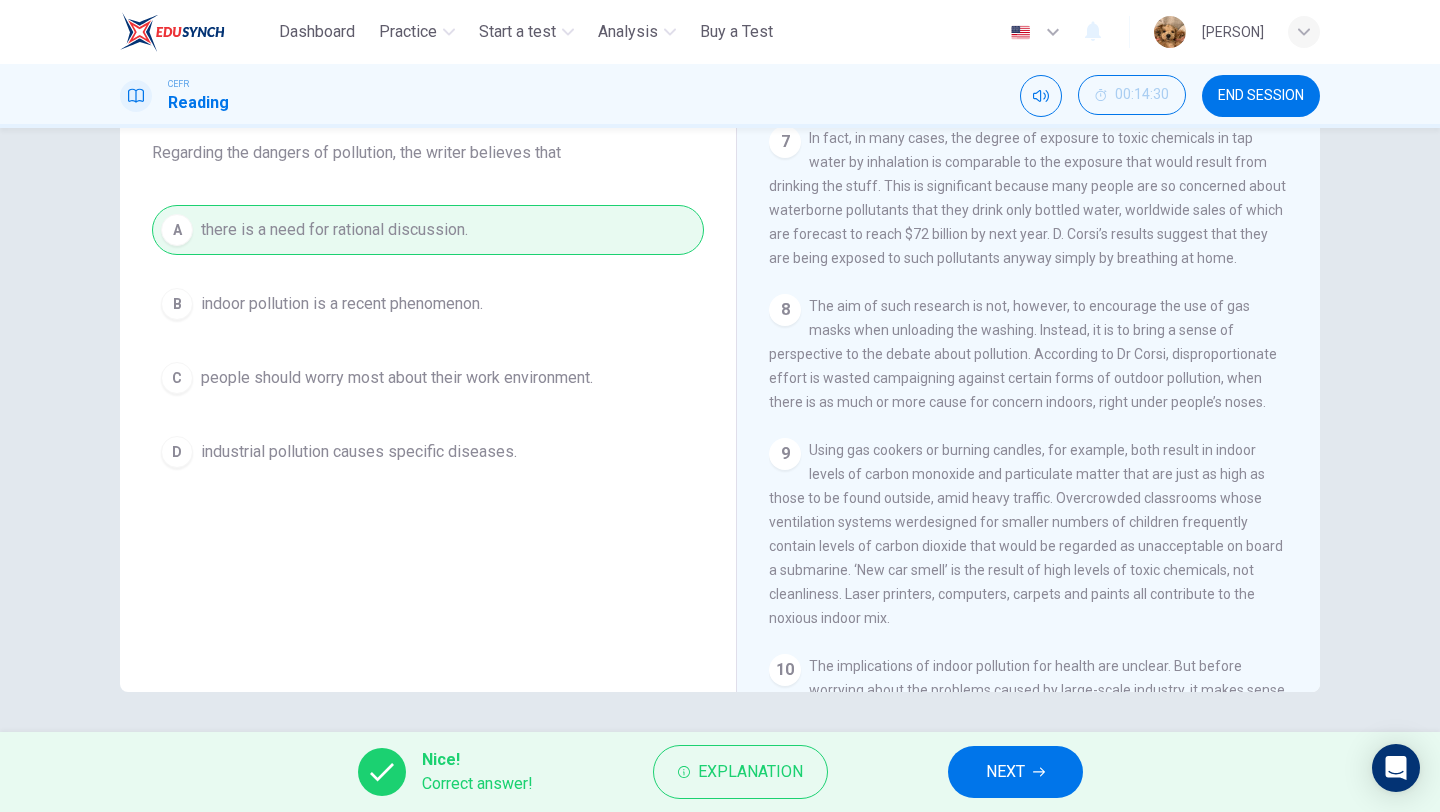 click on "NEXT" at bounding box center [1015, 772] 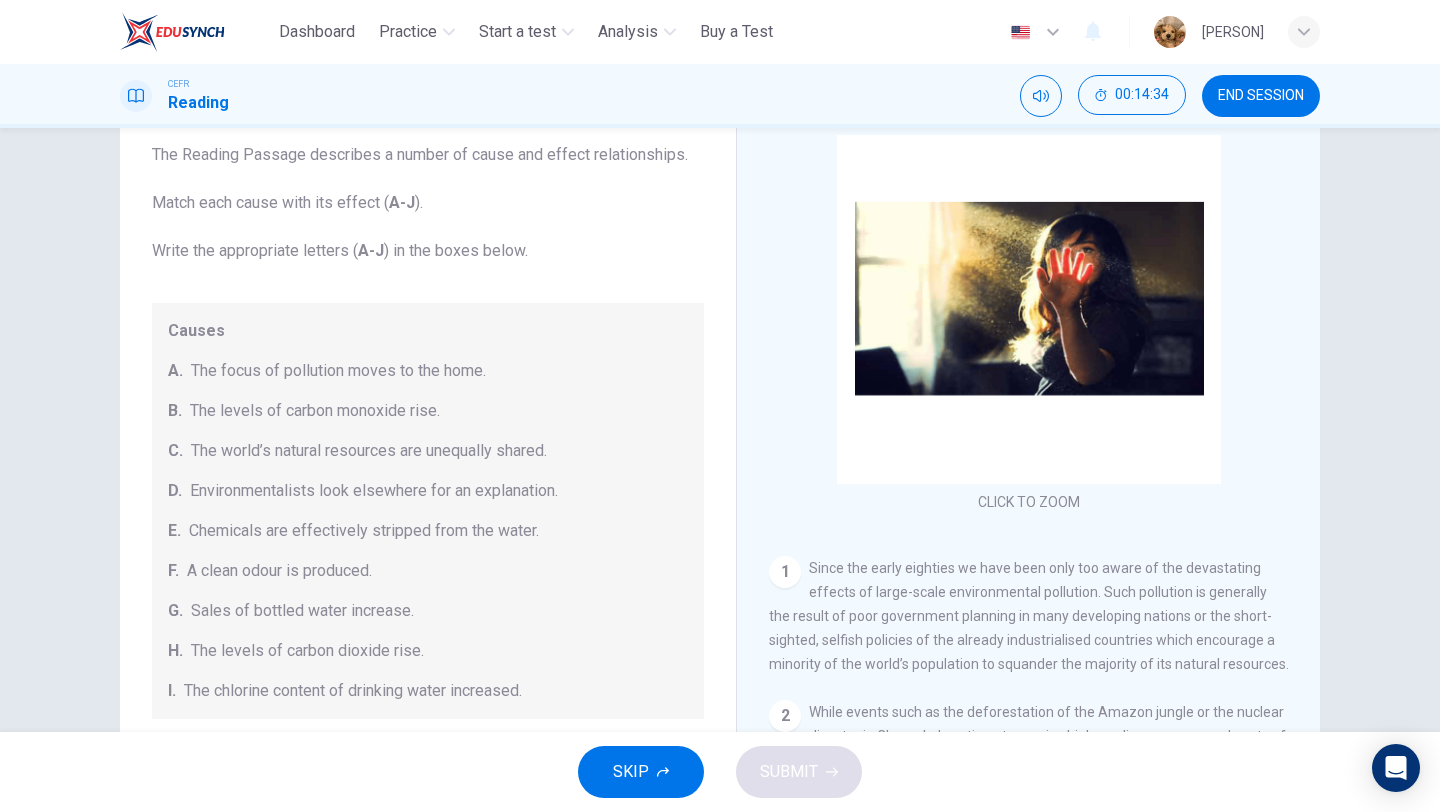 scroll, scrollTop: 122, scrollLeft: 0, axis: vertical 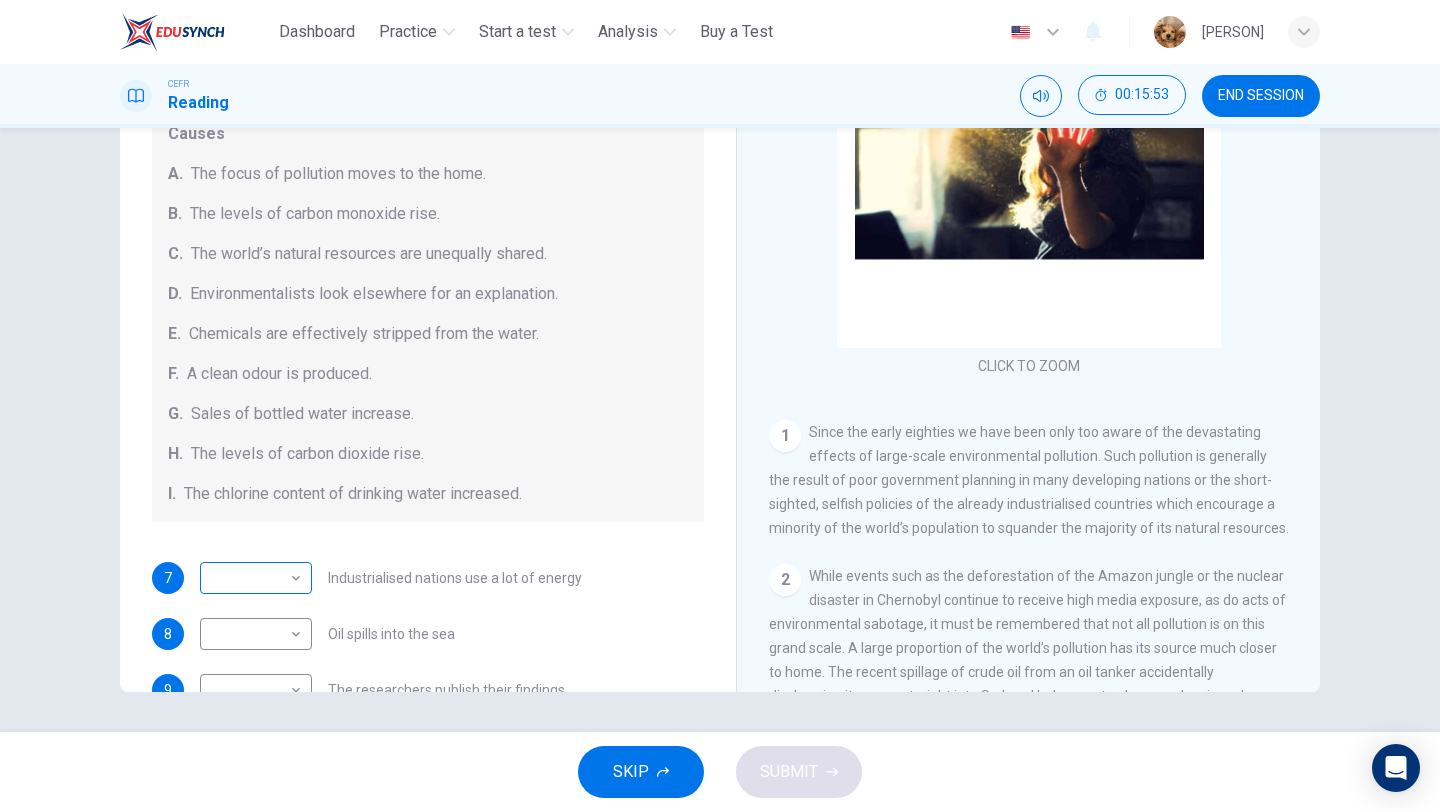 click on "This site uses cookies, as explained in our  Privacy Policy . If you agree to the use of cookies, please click the Accept button and continue to browse our site.   Privacy Policy Accept Dashboard Practice Start a test Analysis Buy a Test English ** ​ [PERSON] CEFR Reading 00:15:53 END SESSION Questions 7 - 13 The Reading Passage describes a number of cause and effect relationships.
Match each cause with its effect ( A-J ).
Write the appropriate letters ( A-J ) in the boxes below. Causes A. The focus of pollution moves to the home. B. The levels of carbon monoxide rise. C. The world’s natural resources are unequally shared. D. Environmentalists look elsewhere for an explanation. E. Chemicals are effectively stripped from the water. F. A clean odour is produced. G. Sales of bottled water increase. H. The levels of carbon dioxide rise. I. The chlorine content of drinking water increased. 7 ​ ​ Industrialised nations use a lot of energy 8 ​ ​ Oil spills into the sea 9 ​ ​ 10 ​ ​ 11 1" at bounding box center (720, 406) 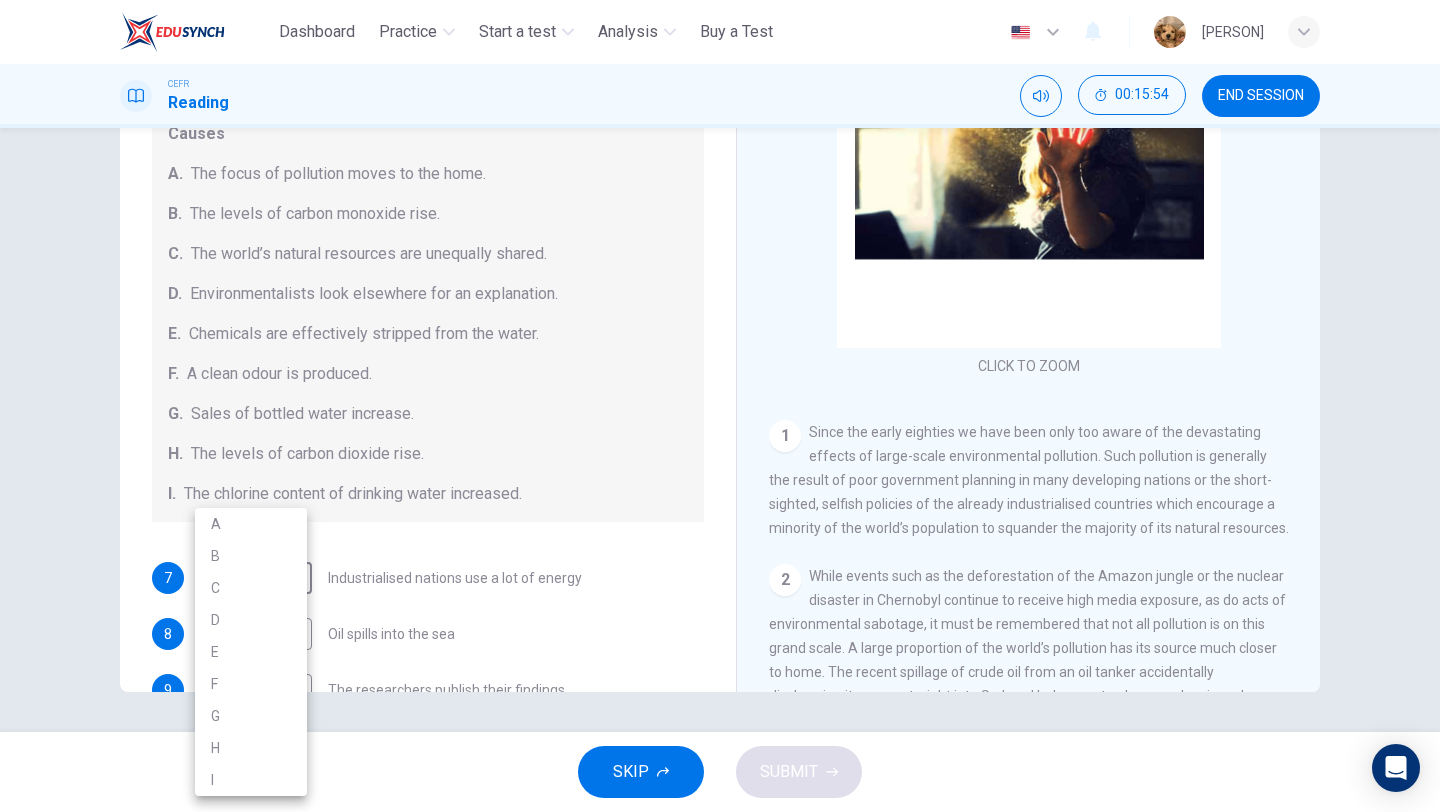 click on "C" at bounding box center (251, 588) 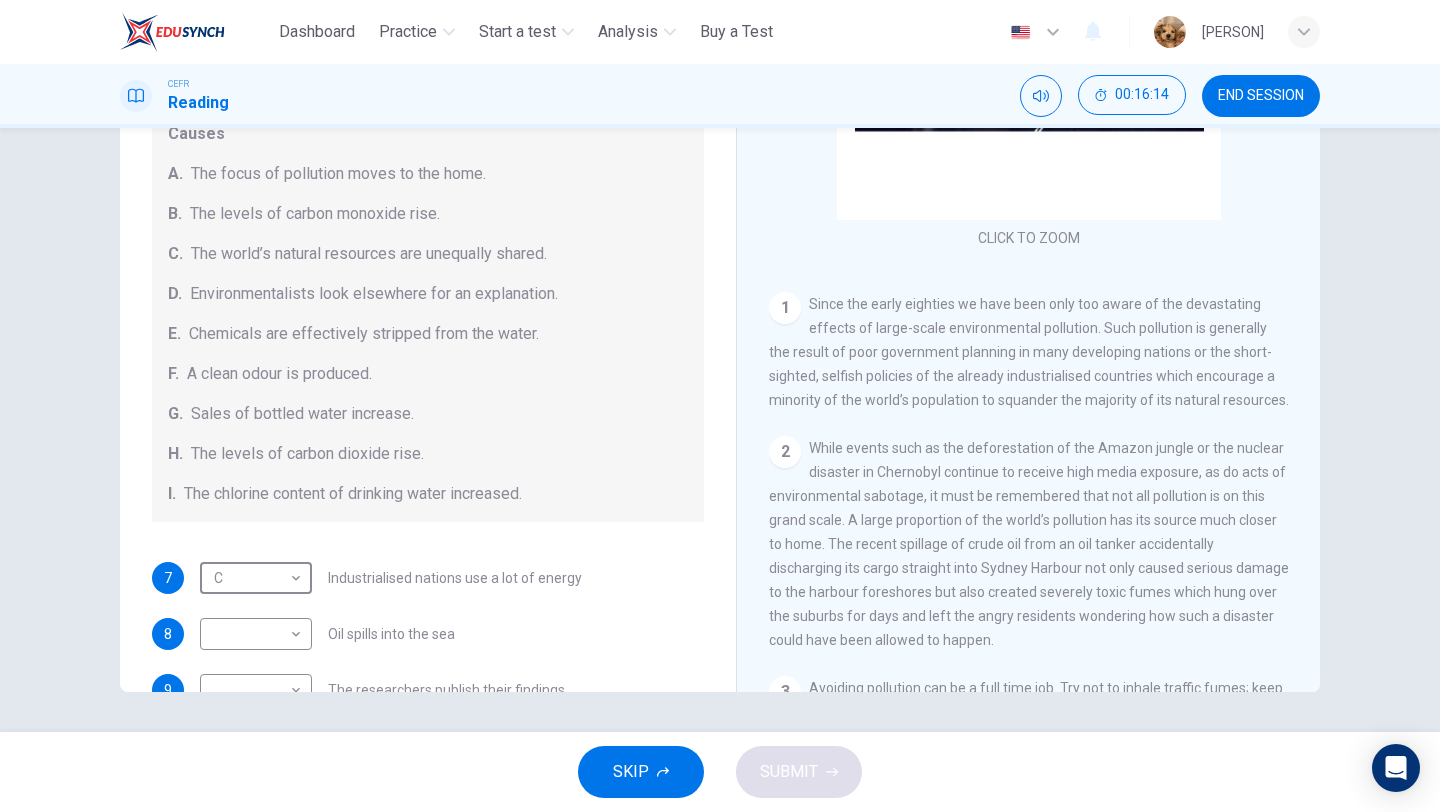 scroll, scrollTop: 216, scrollLeft: 0, axis: vertical 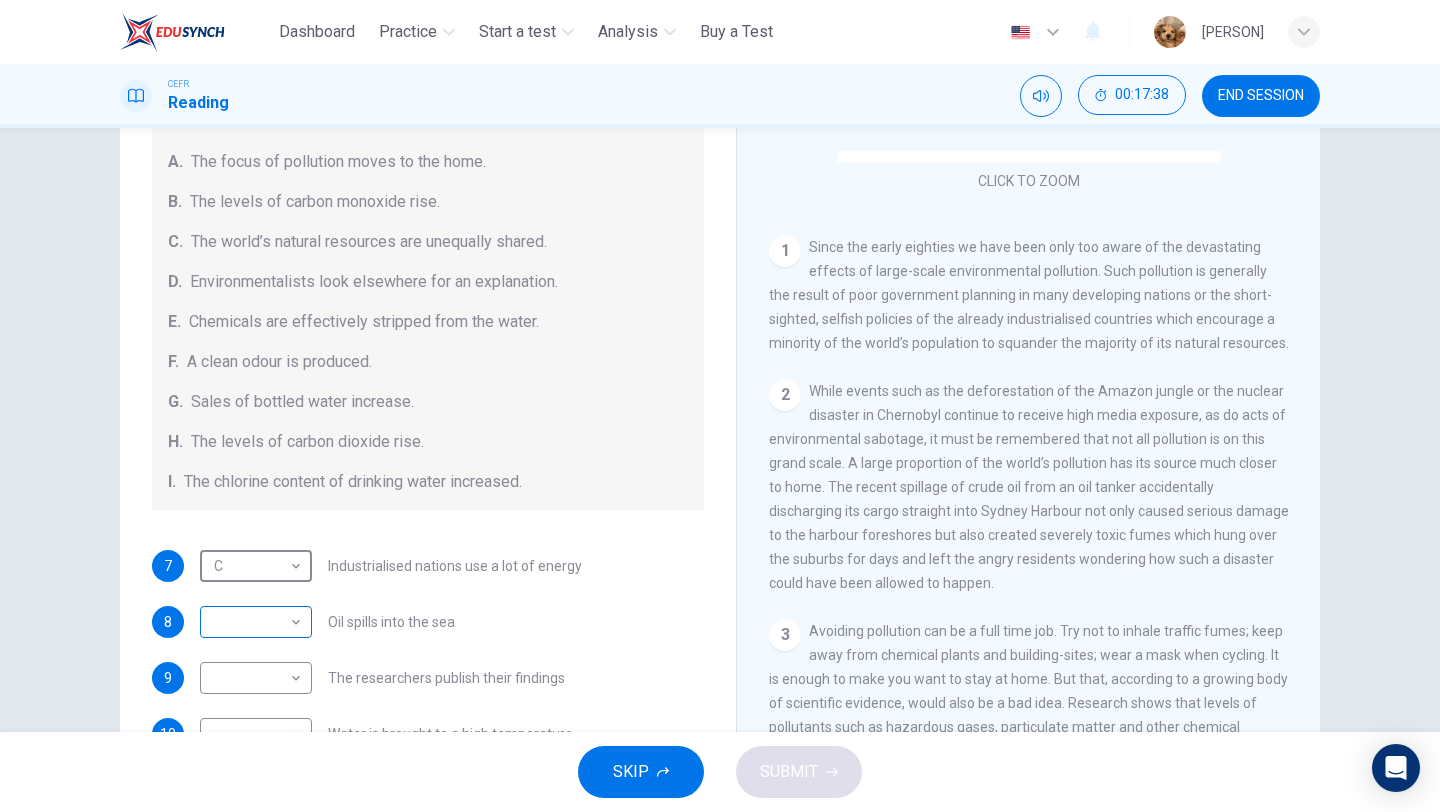 click on "This site uses cookies, as explained in our  Privacy Policy . If you agree to the use of cookies, please click the Accept button and continue to browse our site.   Privacy Policy Accept Dashboard Practice Start a test Analysis Buy a Test English ** ​ [PERSON] CEFR Reading 00:17:38 END SESSION Questions 7 - 13 The Reading Passage describes a number of cause and effect relationships.
Match each cause with its effect ( A-J ).
Write the appropriate letters ( A-J ) in the boxes below. Causes A. The focus of pollution moves to the home. B. The levels of carbon monoxide rise. C. The world’s natural resources are unequally shared. D. Environmentalists look elsewhere for an explanation. E. Chemicals are effectively stripped from the water. F. A clean odour is produced. G. Sales of bottled water increase. H. The levels of carbon dioxide rise. I. The chlorine content of drinking water increased. 7 C * ​ Industrialised nations use a lot of energy 8 ​ ​ Oil spills into the sea 9 ​ ​ 10 ​ ​ 11 1" at bounding box center (720, 406) 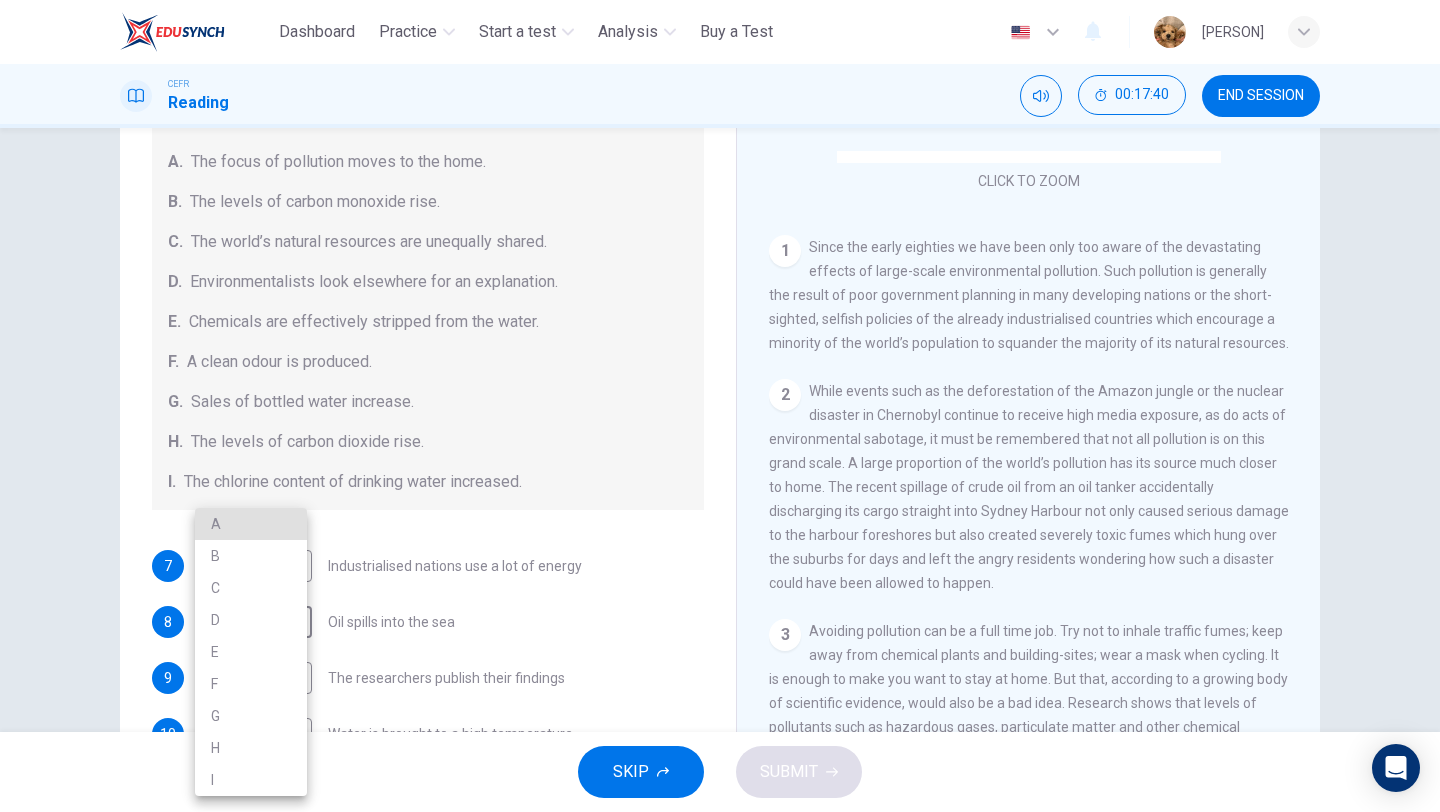 click on "A" at bounding box center [251, 524] 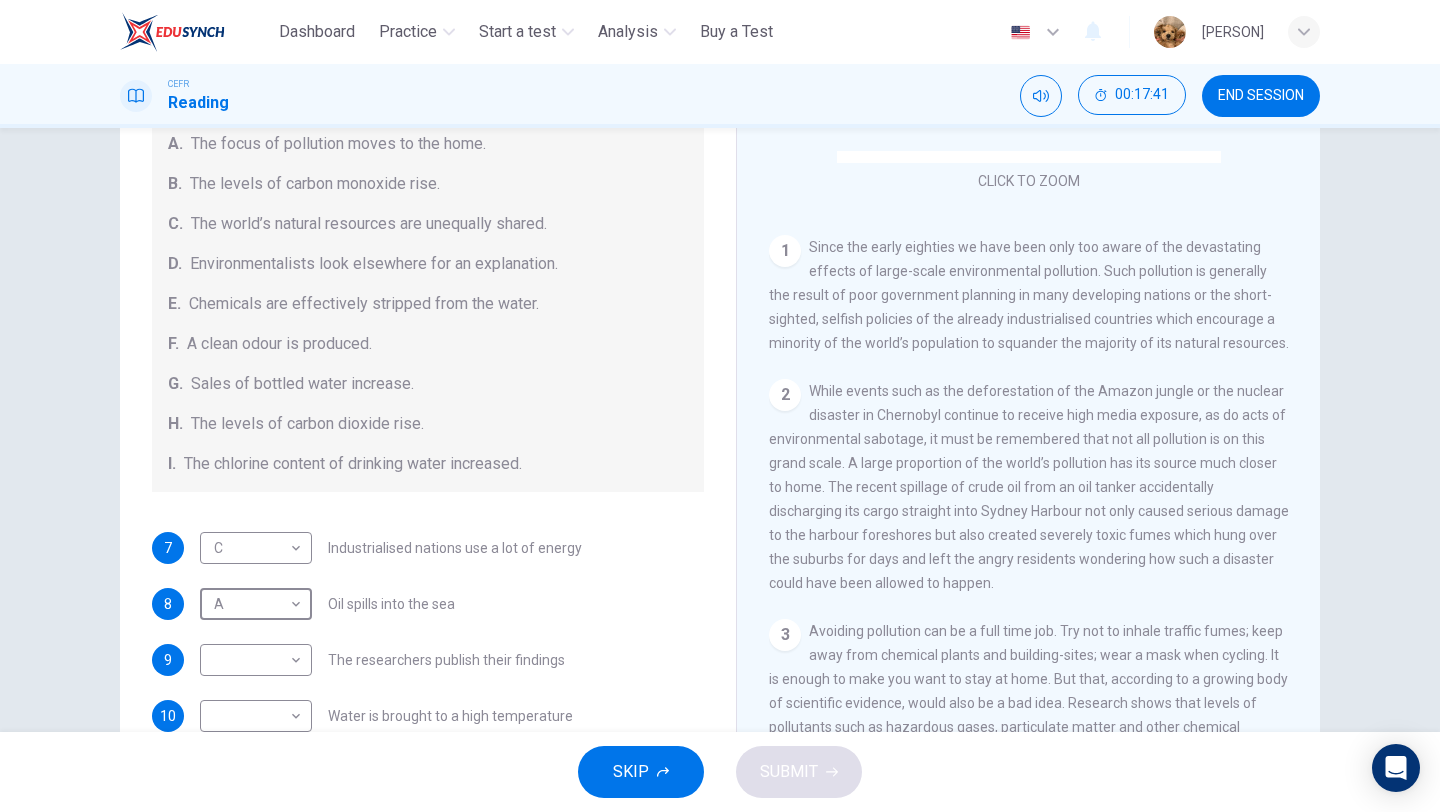 scroll, scrollTop: 244, scrollLeft: 0, axis: vertical 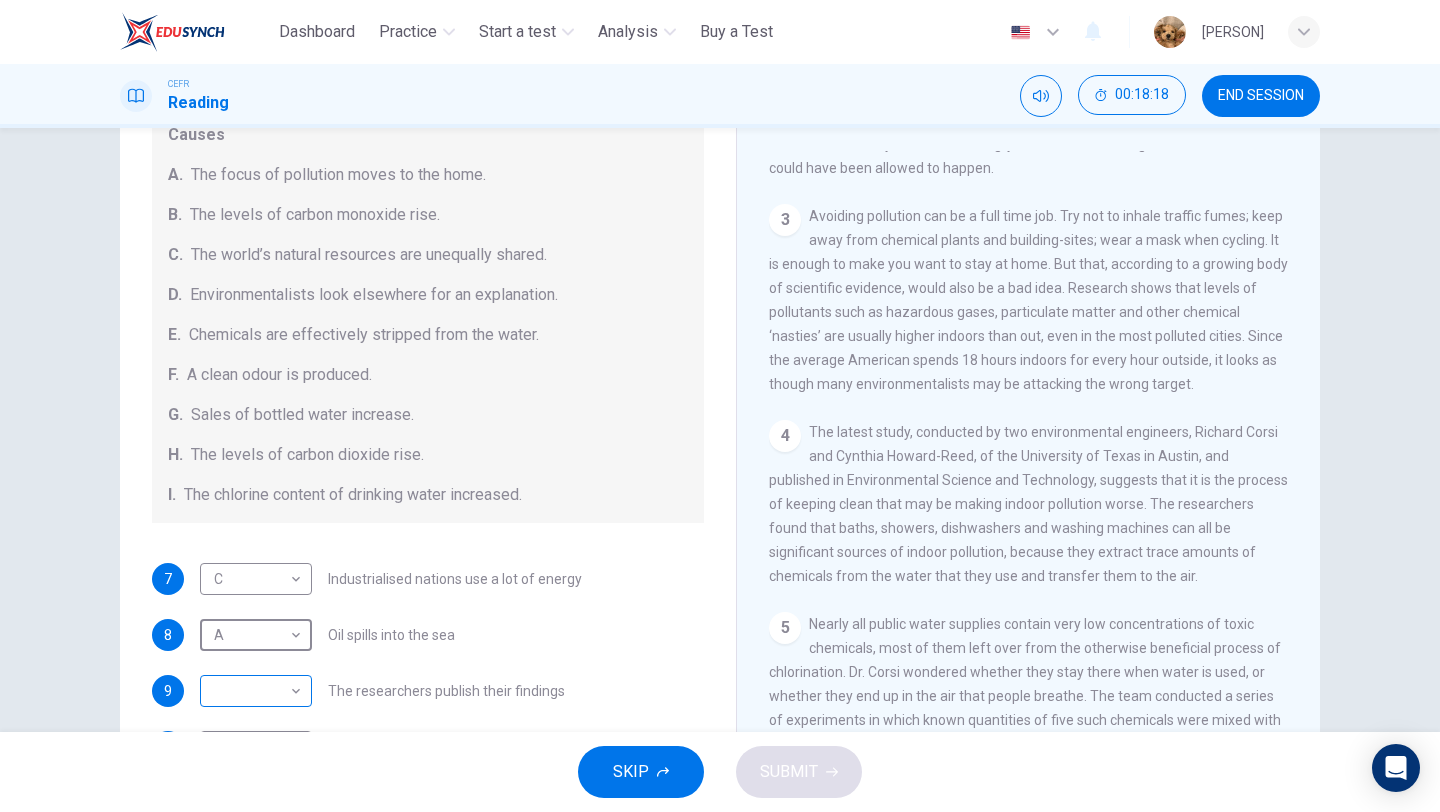 click on "This site uses cookies, as explained in our  Privacy Policy . If you agree to the use of cookies, please click the Accept button and continue to browse our site.   Privacy Policy Accept Dashboard Practice Start a test Analysis Buy a Test English ** ​ [PERSON] CEFR Reading 00:18:18 END SESSION Questions 7 - 13 The Reading Passage describes a number of cause and effect relationships.
Match each cause with its effect ( A-J ).
Write the appropriate letters ( A-J ) in the boxes below. Causes A. The focus of pollution moves to the home. B. The levels of carbon monoxide rise. C. The world’s natural resources are unequally shared. D. Environmentalists look elsewhere for an explanation. E. Chemicals are effectively stripped from the water. F. A clean odour is produced. G. Sales of bottled water increase. H. The levels of carbon dioxide rise. I. The chlorine content of drinking water increased. 7 C * ​ Industrialised nations use a lot of energy 8 A * ​ Oil spills into the sea 9 ​ ​ 10 ​ ​ 11 1" at bounding box center [720, 406] 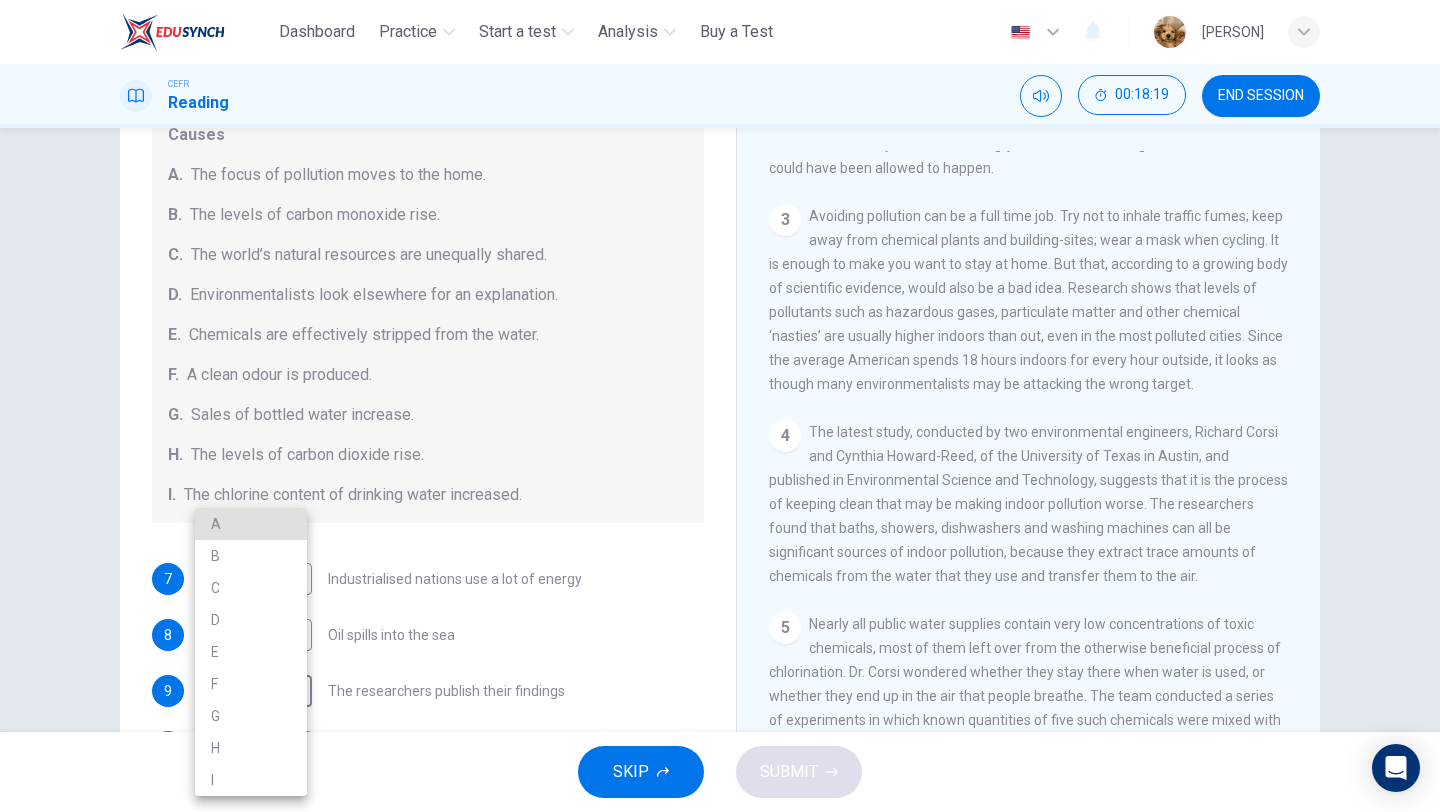 click on "D" at bounding box center [251, 620] 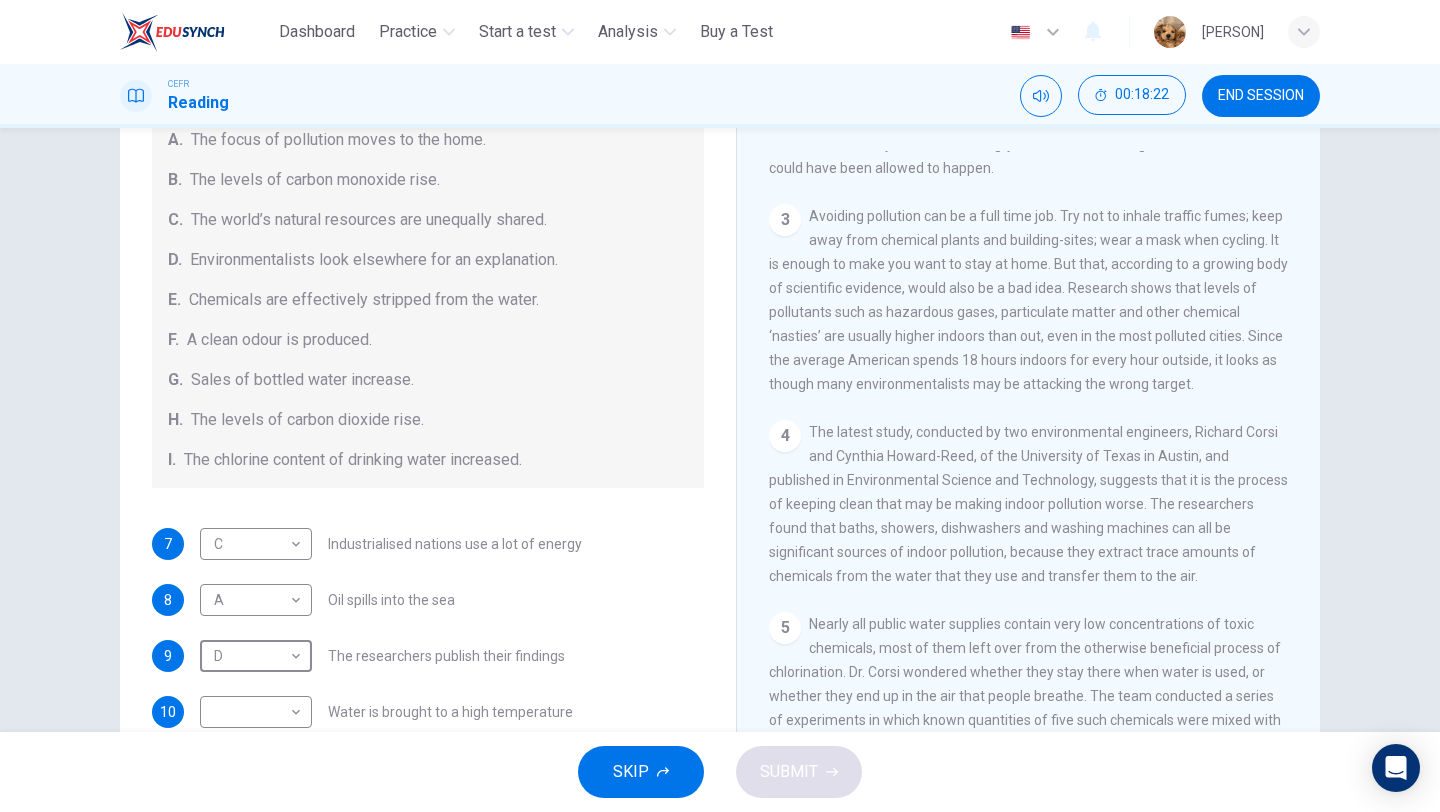 scroll, scrollTop: 243, scrollLeft: 0, axis: vertical 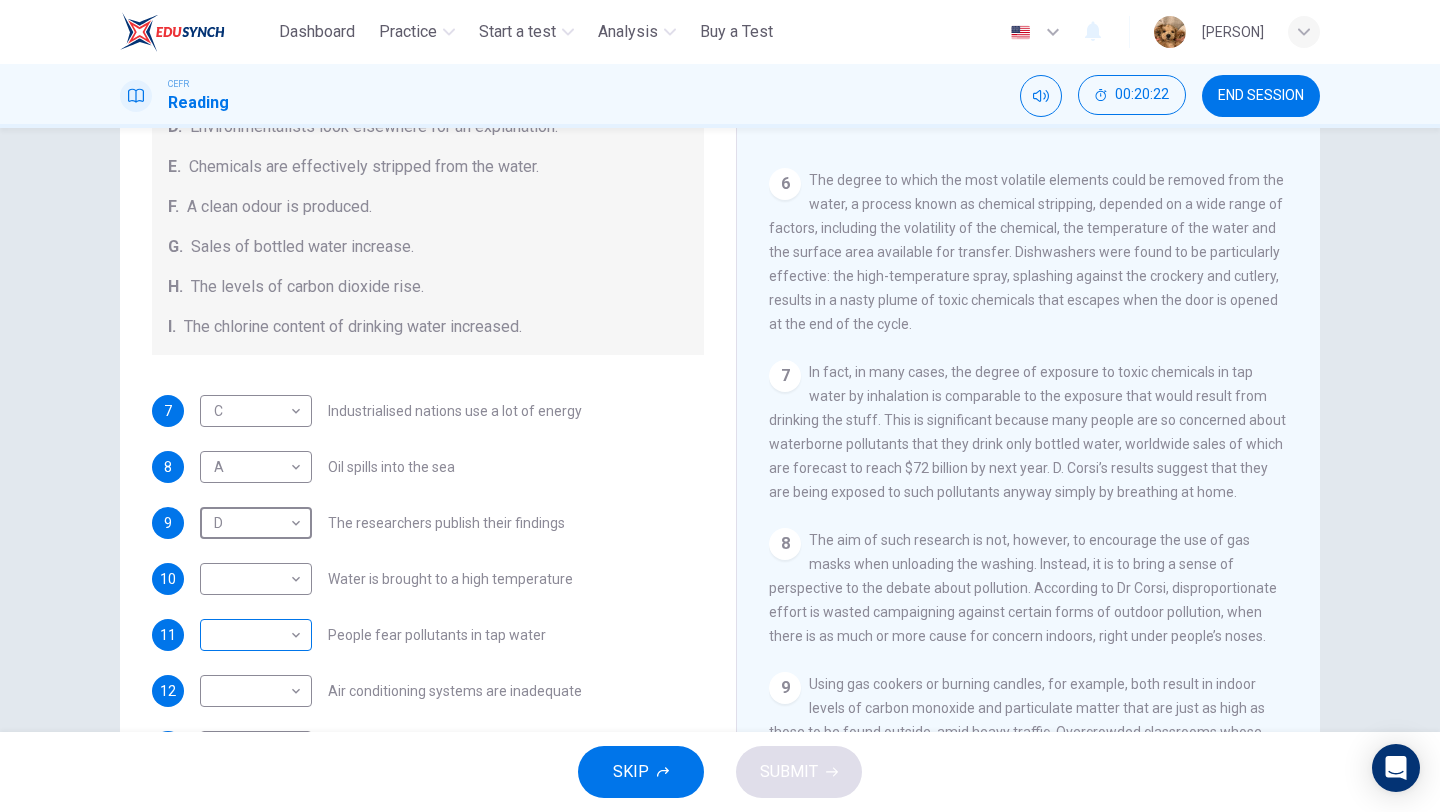 click on "This site uses cookies, as explained in our  Privacy Policy . If you agree to the use of cookies, please click the Accept button and continue to browse our site.   Privacy Policy Accept Dashboard Practice Start a test Analysis Buy a Test English ** ​ [PERSON] CEFR Reading 00:20:22 END SESSION Questions 7 - 13 The Reading Passage describes a number of cause and effect relationships.
Match each cause with its effect ( A-J ).
Write the appropriate letters ( A-J ) in the boxes below. Causes A. The focus of pollution moves to the home. B. The levels of carbon monoxide rise. C. The world’s natural resources are unequally shared. D. Environmentalists look elsewhere for an explanation. E. Chemicals are effectively stripped from the water. F. A clean odour is produced. G. Sales of bottled water increase. H. The levels of carbon dioxide rise. I. The chlorine content of drinking water increased. 7 C * ​ Industrialised nations use a lot of energy 8 A * ​ Oil spills into the sea 9 D * ​ 10 ​ ​ 11 1" at bounding box center [720, 406] 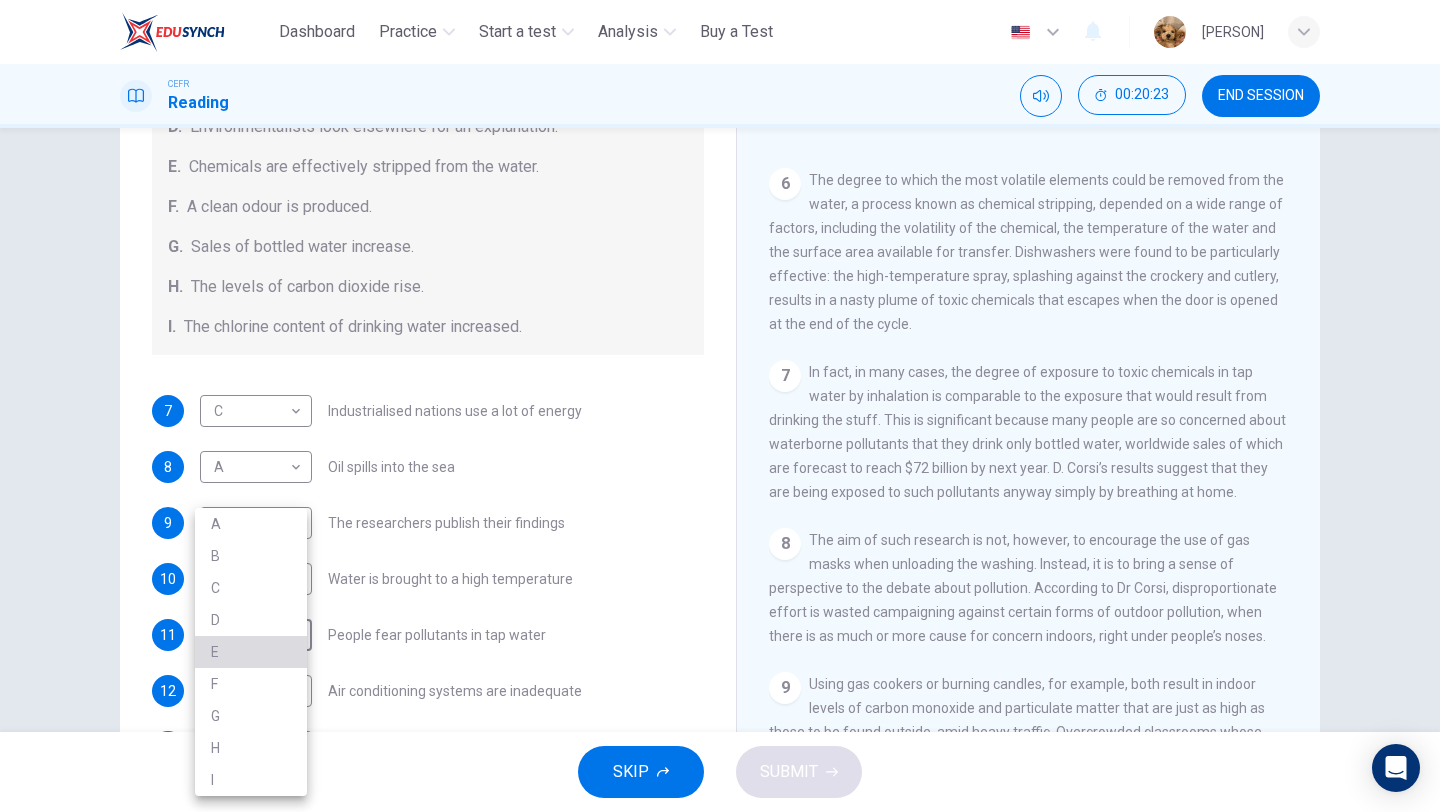 click on "E" at bounding box center [251, 652] 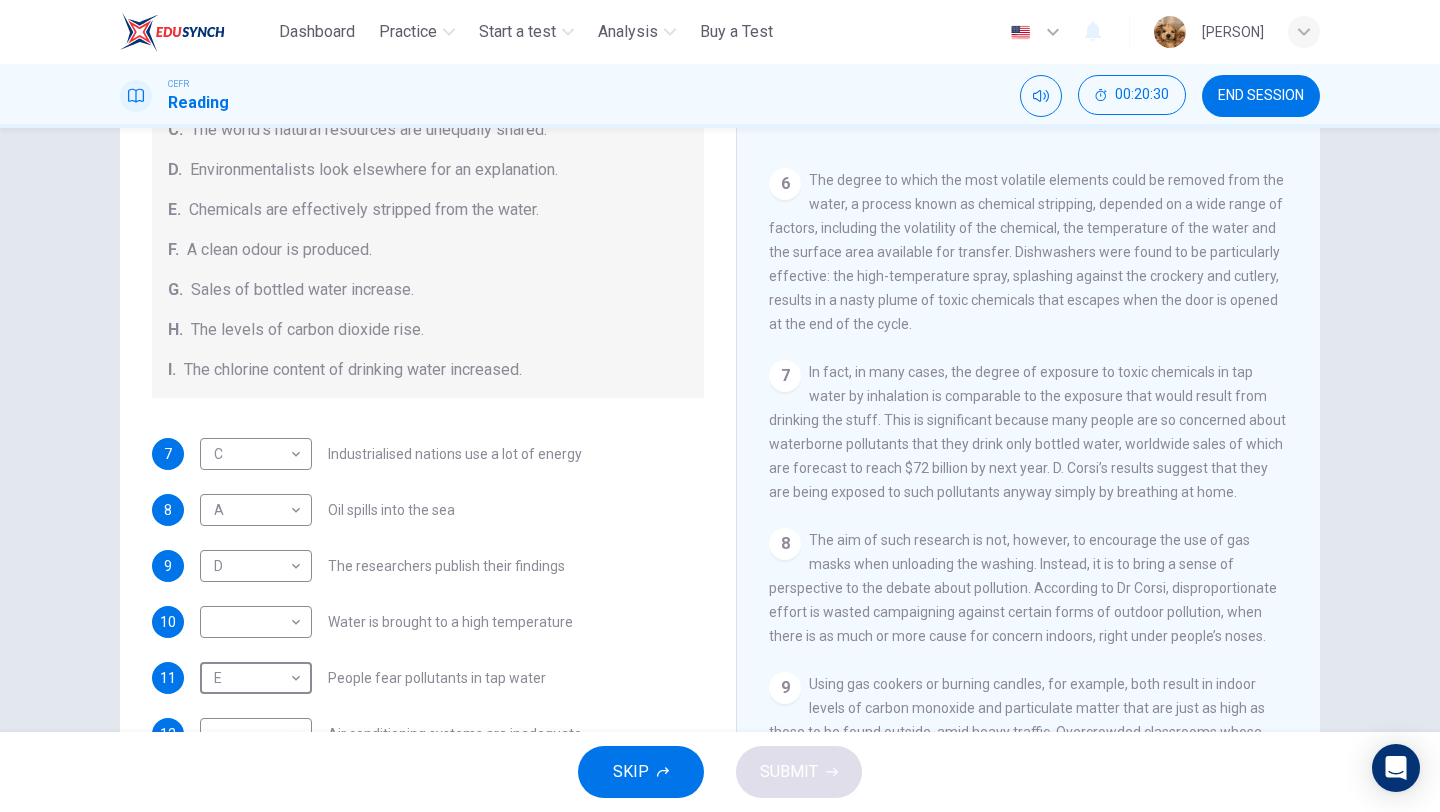 scroll, scrollTop: 359, scrollLeft: 0, axis: vertical 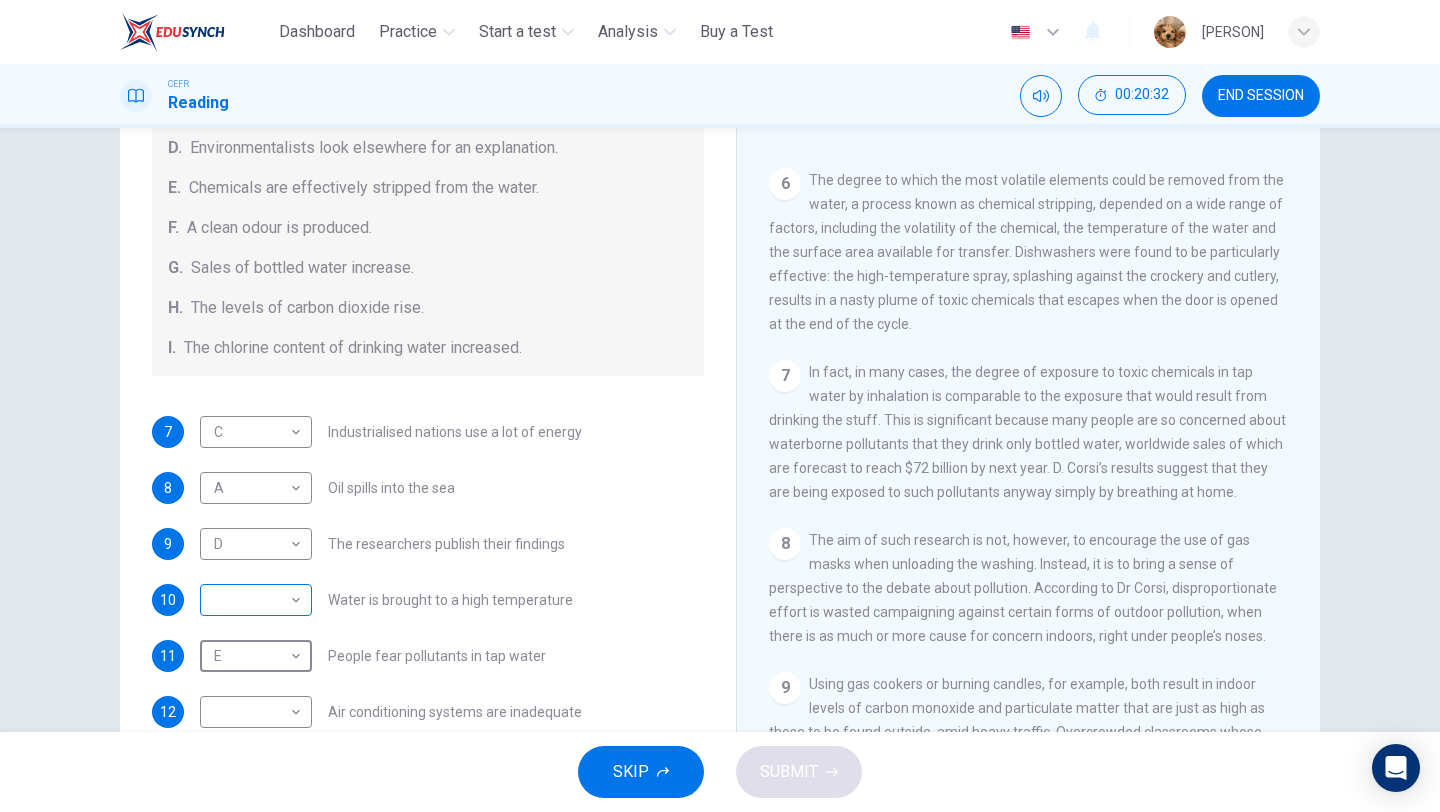 click on "This site uses cookies, as explained in our Privacy Policy. If you agree to the use of cookies, please click the Accept button and continue to browse our site. Privacy Policy Accept Dashboard Practice Start a test Analysis Buy a Test English ​ PHIONG YING QIAN CEFR Reading 00:20:32 END SESSION Questions 7 - 13 The Reading Passage describes a number of cause and effect relationships.
Match each cause with its effect ( A-J ).
Write the appropriate letters ( A-J ) in the boxes below. Causes A. The focus of pollution moves to the home. B. The levels of carbon monoxide rise. C. The world’s natural resources are unequally shared. D. Environmentalists look elsewhere for an explanation. E. Chemicals are effectively stripped from the water. F. A clean odour is produced. G. Sales of bottled water increase. H. The levels of carbon dioxide rise. I. The chlorine content of drinking water increased. 7 C ​ Industrialised nations use a lot of energy 8 A ​ Oil spills into the sea 9 D ​ 10 ​ ​ 11 E" at bounding box center (720, 406) 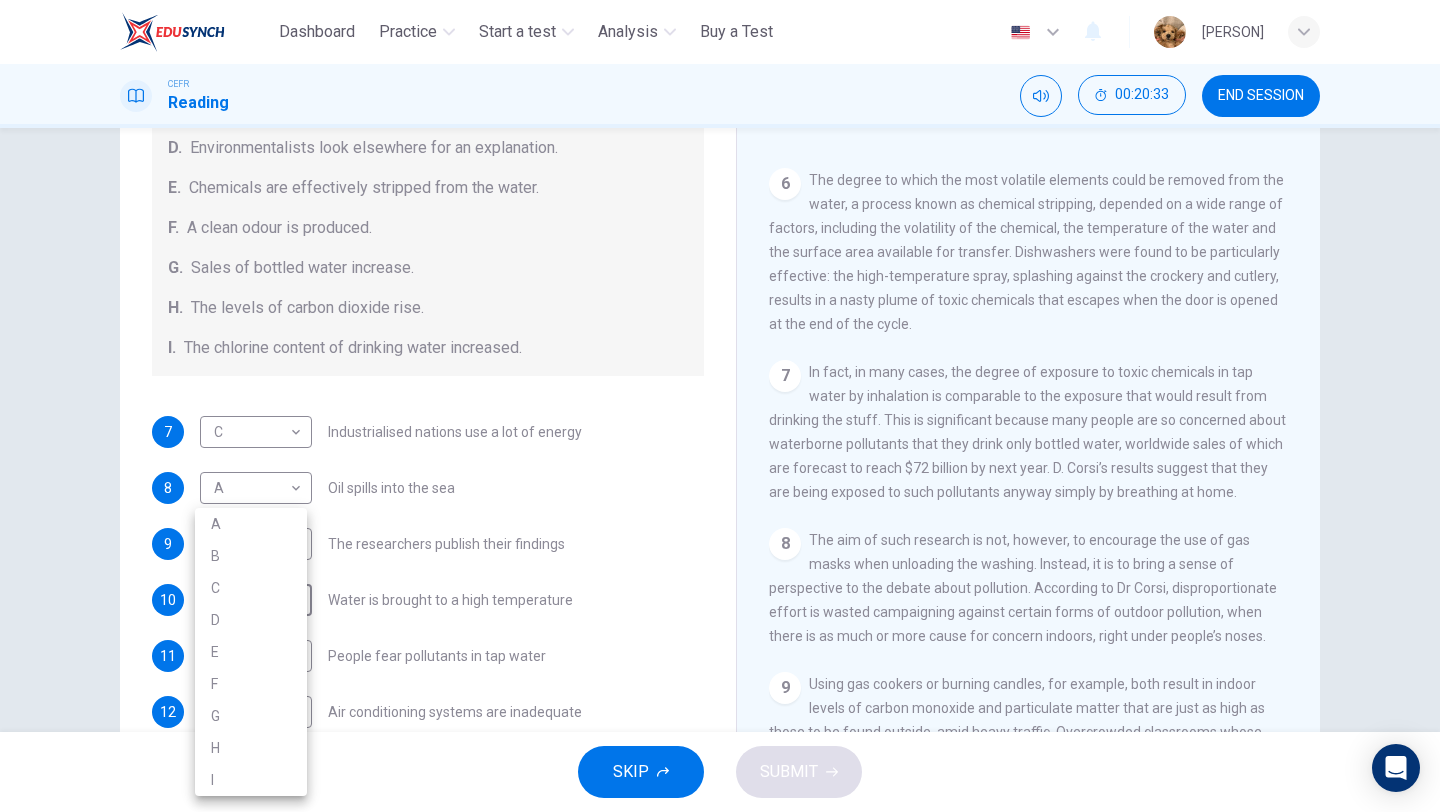 click on "I" at bounding box center (251, 780) 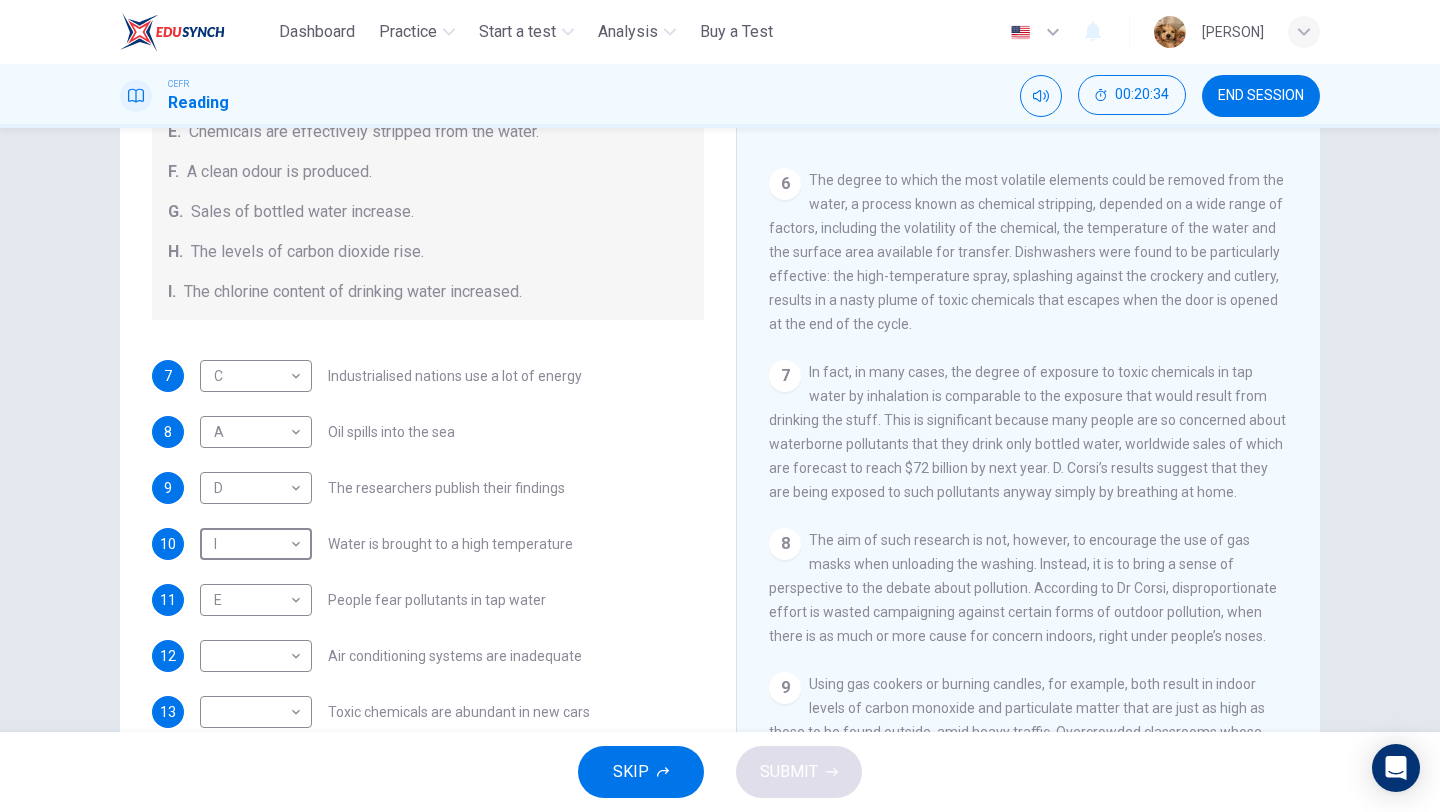 scroll, scrollTop: 425, scrollLeft: 0, axis: vertical 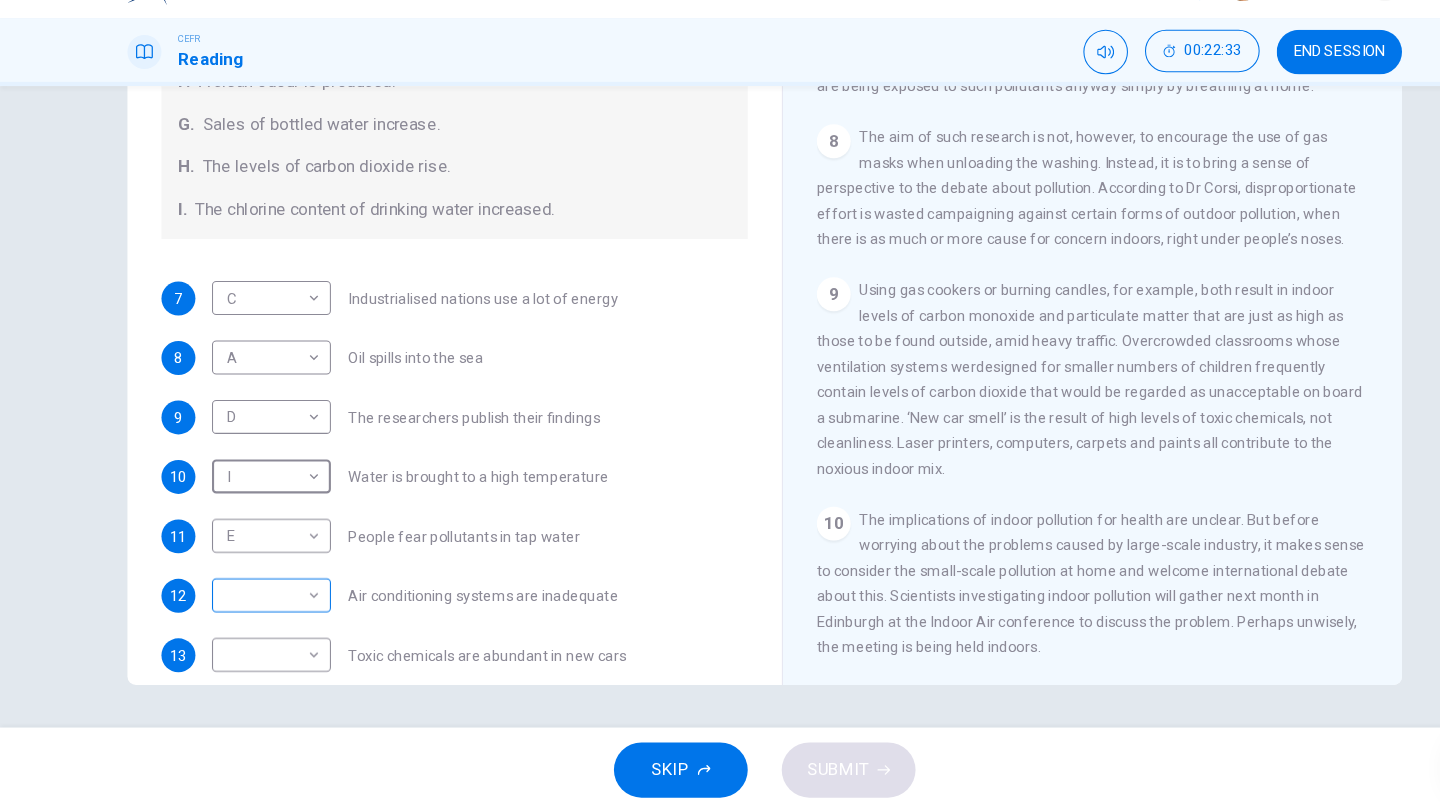 click on "This site uses cookies, as explained in our  Privacy Policy . If you agree to the use of cookies, please click the Accept button and continue to browse our site.   Privacy Policy Accept Dashboard Practice Start a test Analysis Buy a Test English ** ​ [PERSON] CEFR Reading 00:22:33 END SESSION Questions 7 - 13 The Reading Passage describes a number of cause and effect relationships.
Match each cause with its effect ( A-J ).
Write the appropriate letters ( A-J ) in the boxes below. Causes A. The focus of pollution moves to the home. B. The levels of carbon monoxide rise. C. The world’s natural resources are unequally shared. D. Environmentalists look elsewhere for an explanation. E. Chemicals are effectively stripped from the water. F. A clean odour is produced. G. Sales of bottled water increase. H. The levels of carbon dioxide rise. I. The chlorine content of drinking water increased. 7 C * ​ Industrialised nations use a lot of energy 8 A * ​ Oil spills into the sea 9 D * ​ 10 I * ​ 11 E" at bounding box center [720, 406] 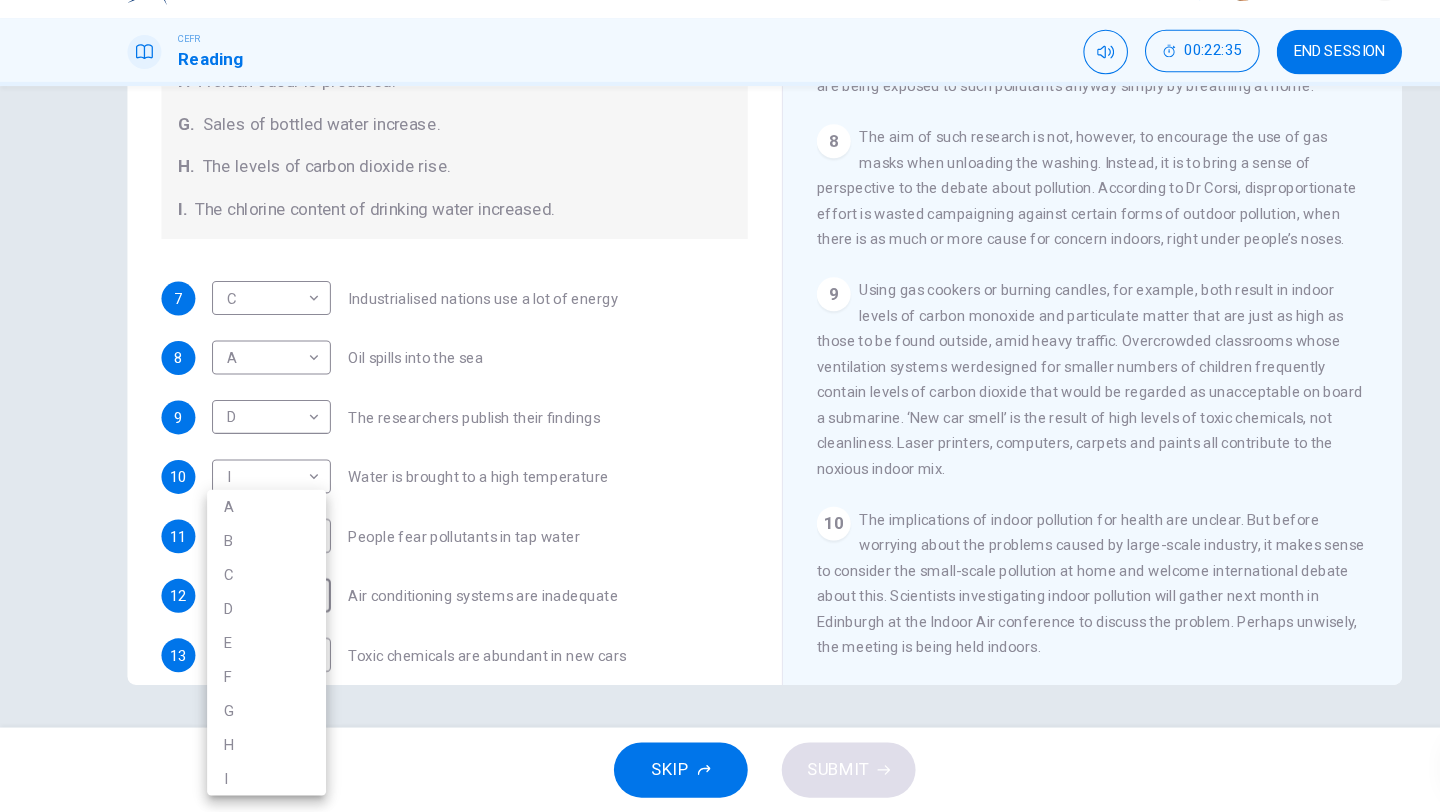 click on "H" at bounding box center [251, 748] 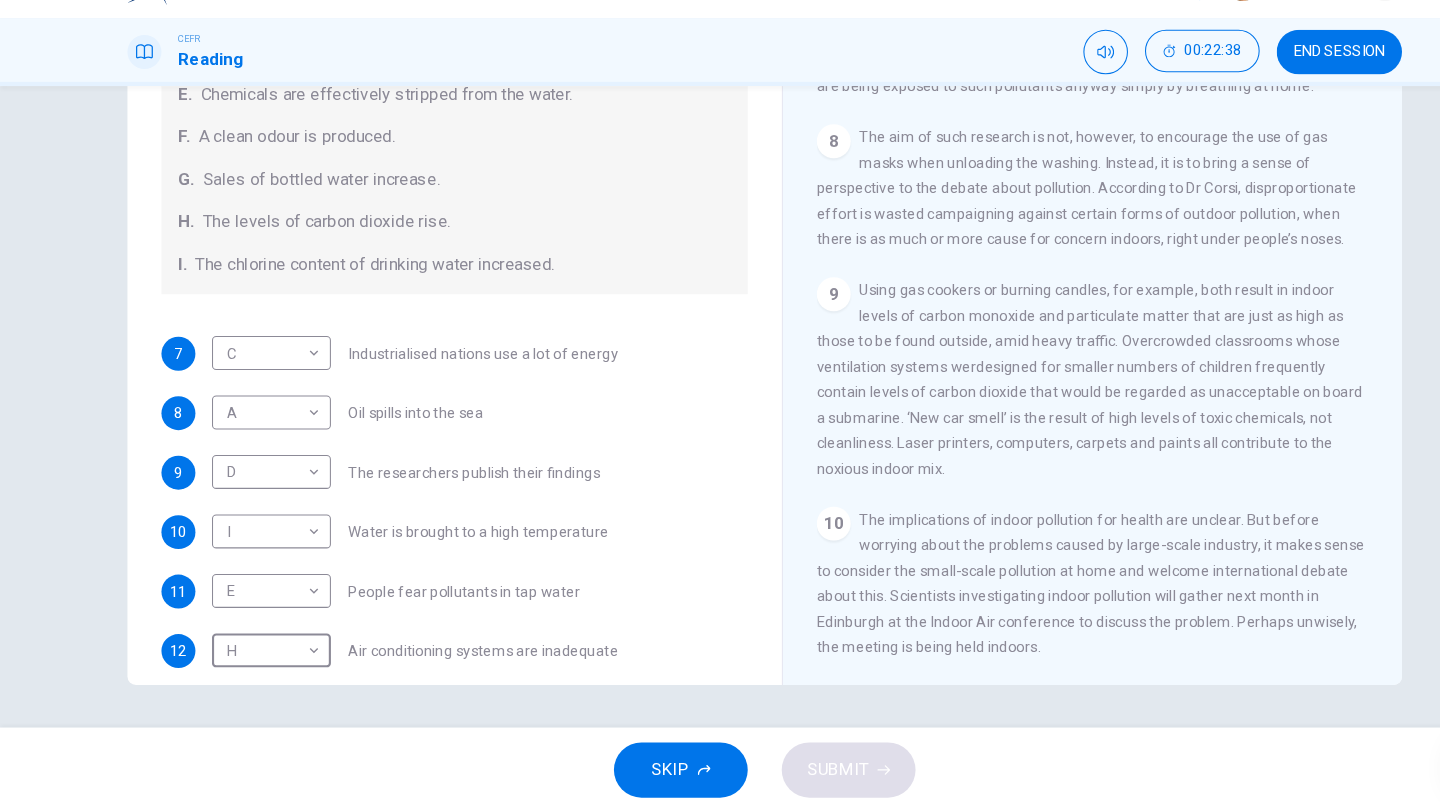 scroll, scrollTop: 425, scrollLeft: 0, axis: vertical 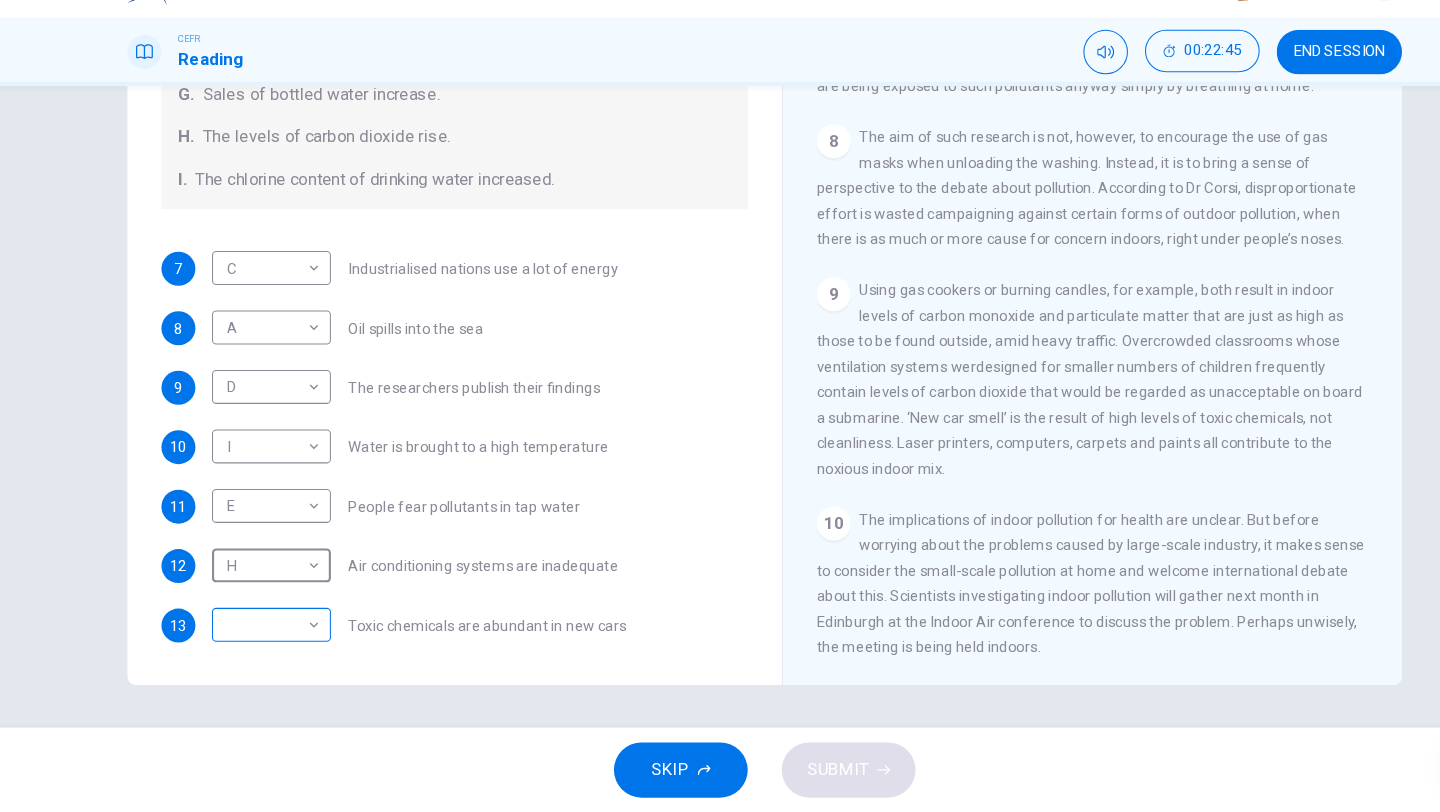 click on "This site uses cookies, as explained in our  Privacy Policy . If you agree to the use of cookies, please click the Accept button and continue to browse our site.   Privacy Policy Accept Dashboard Practice Start a test Analysis Buy a Test English ** ​ [PERSON] CEFR Reading 00:22:45 END SESSION Questions 7 - 13 The Reading Passage describes a number of cause and effect relationships.
Match each cause with its effect ( A-J ).
Write the appropriate letters ( A-J ) in the boxes below. Causes A. The focus of pollution moves to the home. B. The levels of carbon monoxide rise. C. The world’s natural resources are unequally shared. D. Environmentalists look elsewhere for an explanation. E. Chemicals are effectively stripped from the water. F. A clean odour is produced. G. Sales of bottled water increase. H. The levels of carbon dioxide rise. I. The chlorine content of drinking water increased. 7 C * ​ Industrialised nations use a lot of energy 8 A * ​ Oil spills into the sea 9 D * ​ 10 I * ​ 11 E" at bounding box center [720, 406] 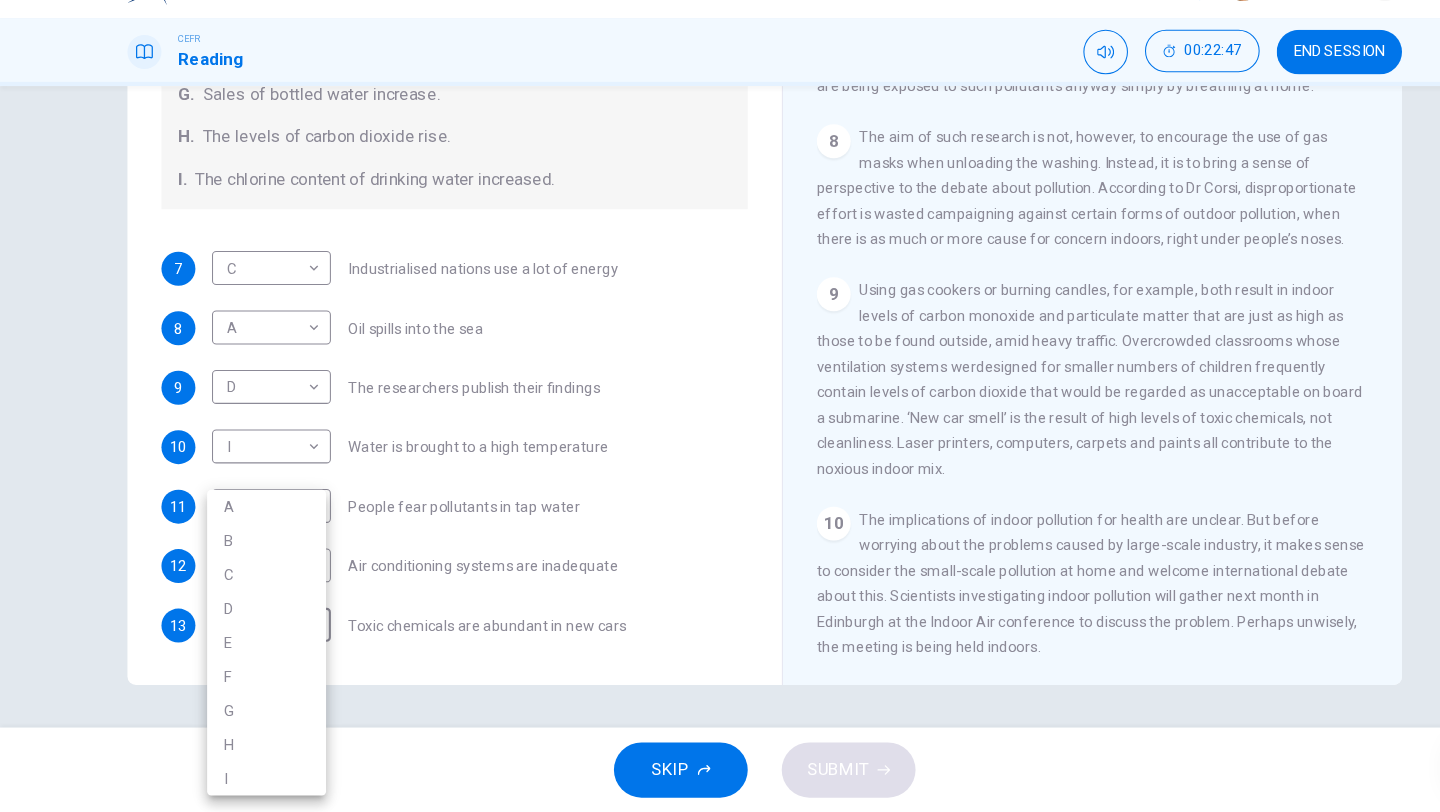 click on "B" at bounding box center (251, 556) 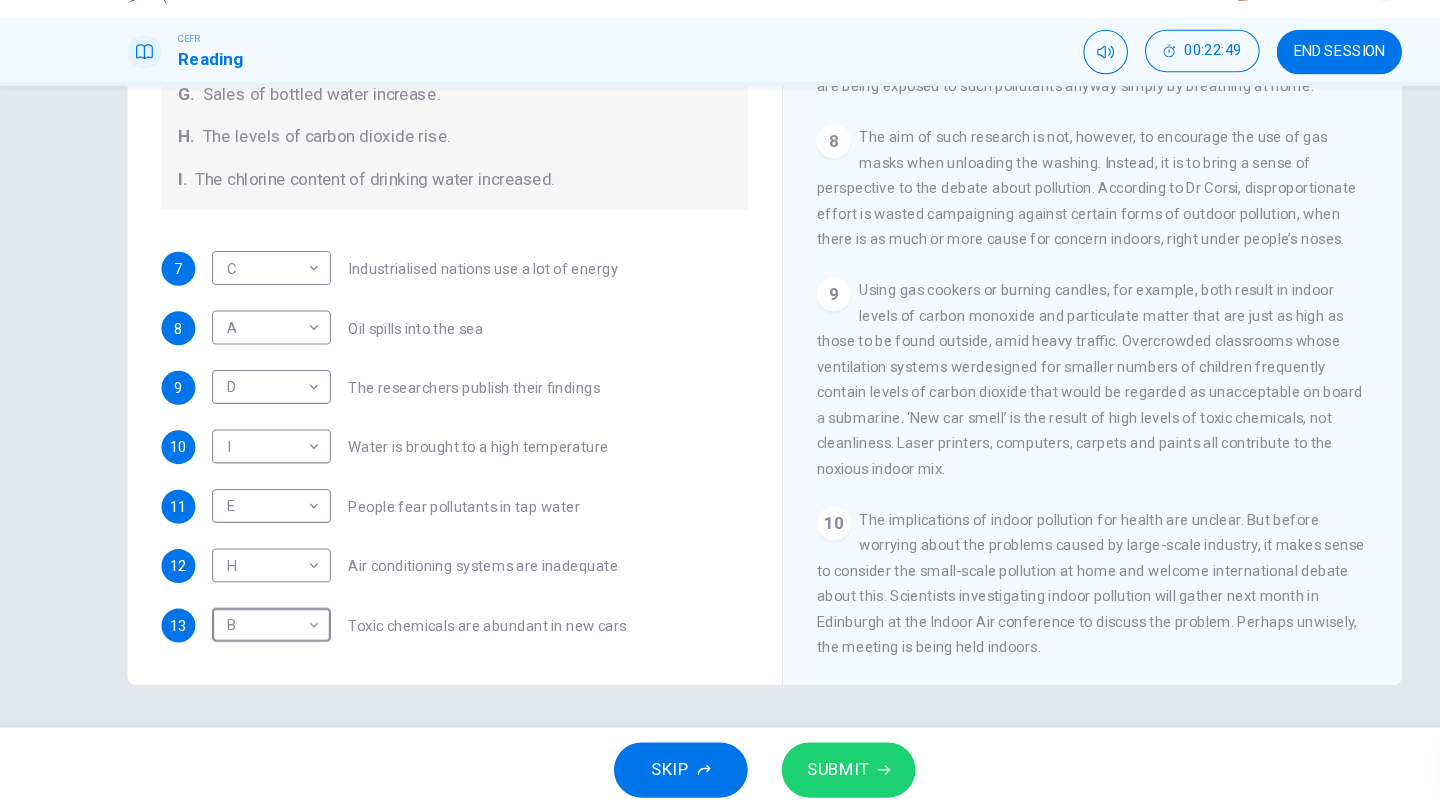 click on "SKIP SUBMIT" at bounding box center [720, 772] 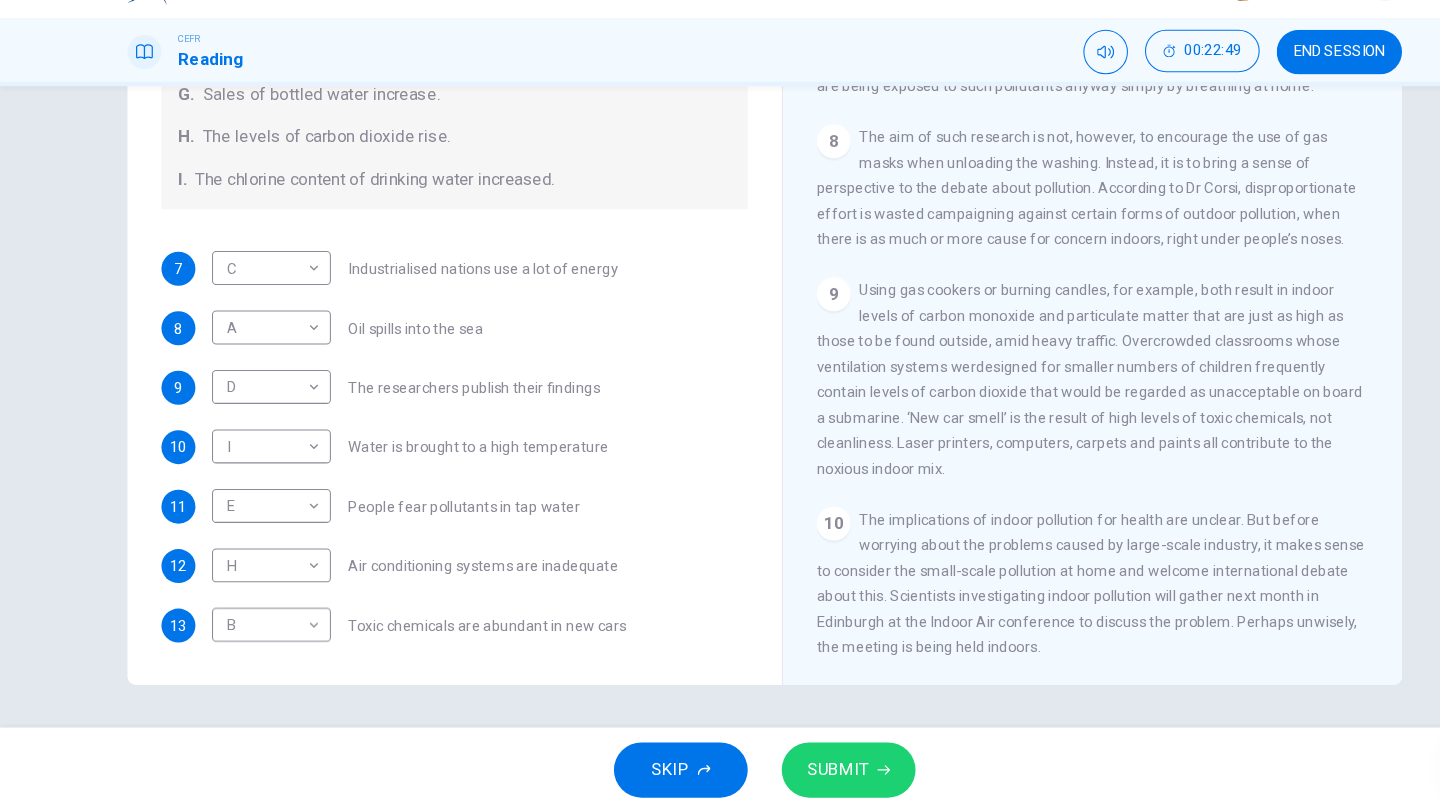 click on "SUBMIT" at bounding box center [789, 772] 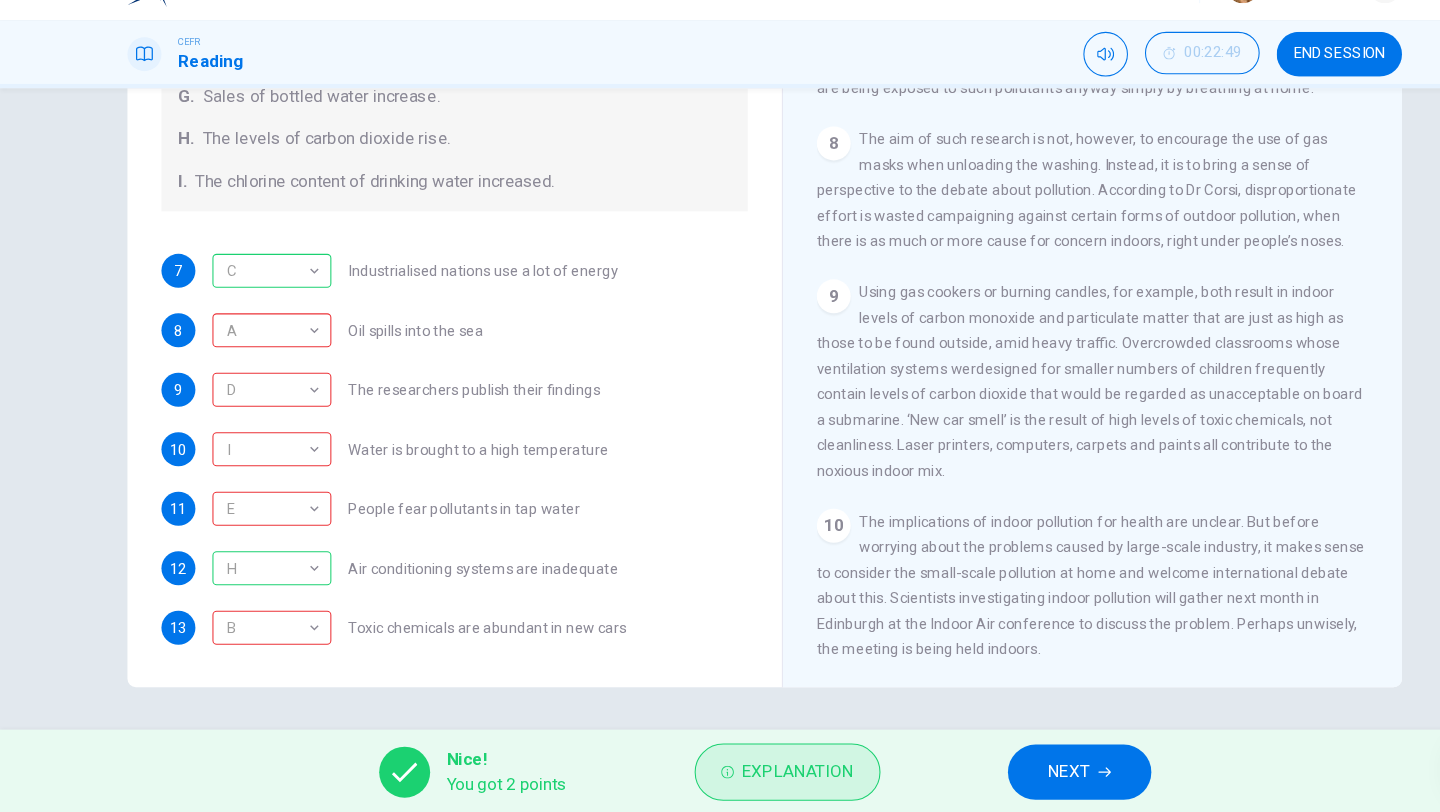 click on "Explanation" at bounding box center (751, 772) 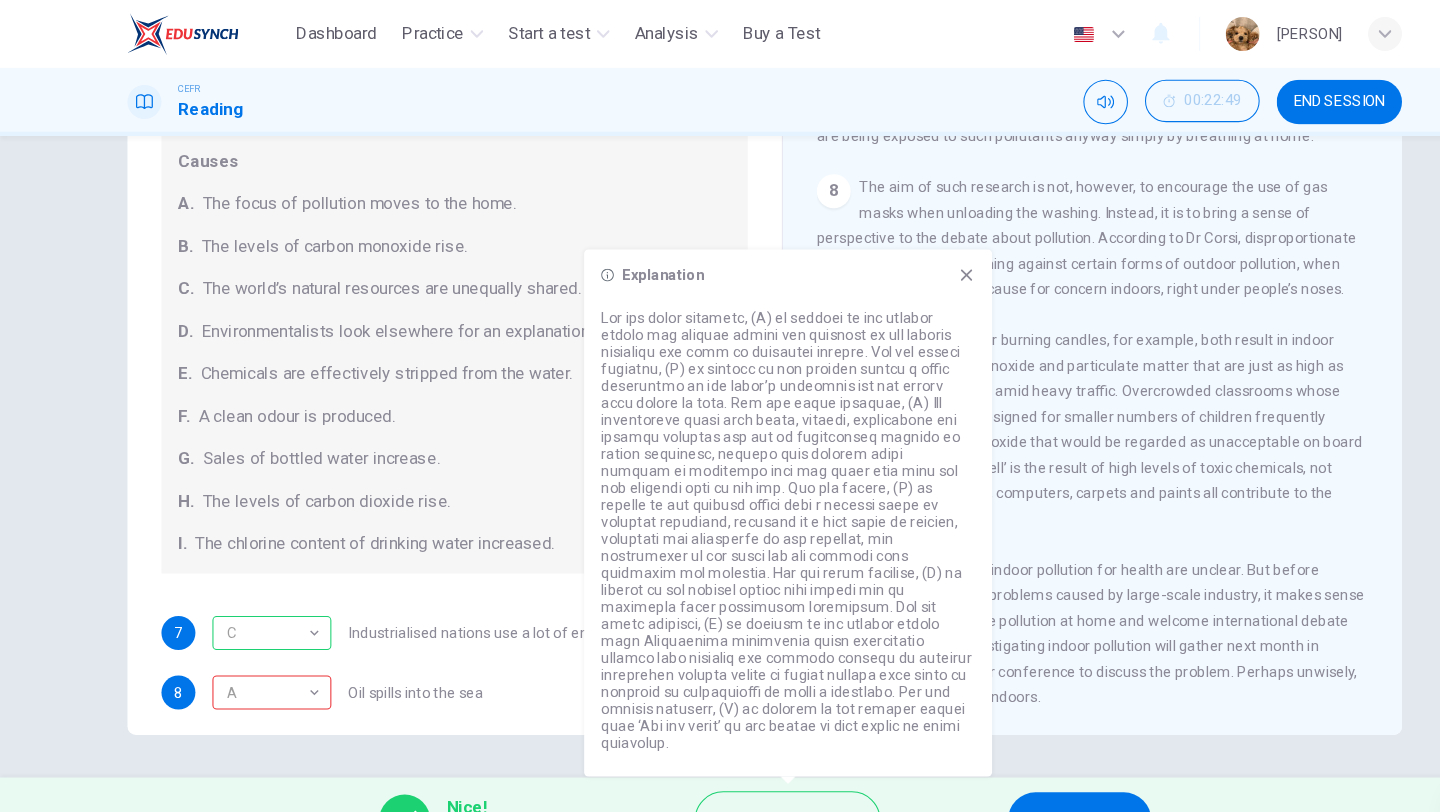 scroll, scrollTop: 0, scrollLeft: 0, axis: both 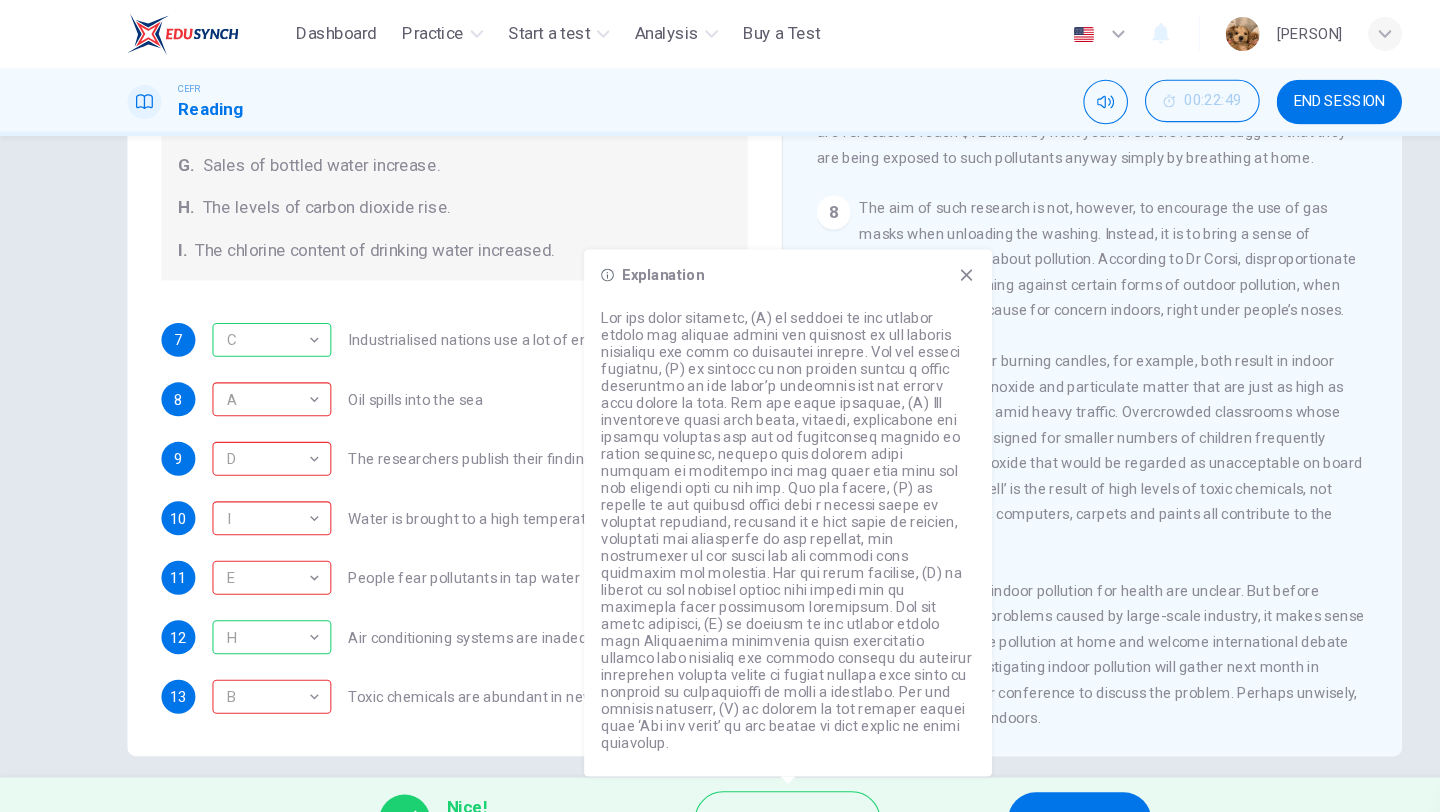 click 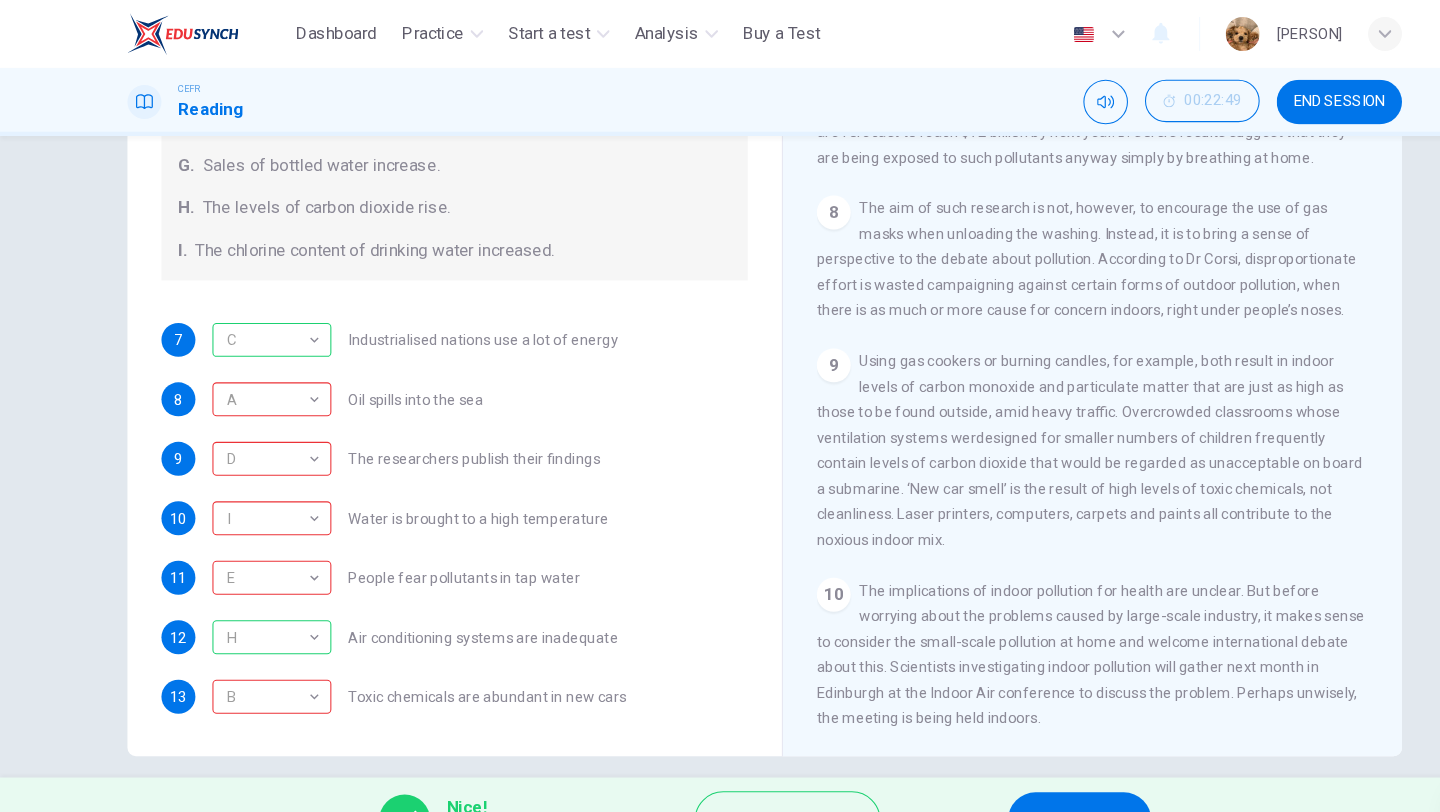 scroll, scrollTop: 1879, scrollLeft: 0, axis: vertical 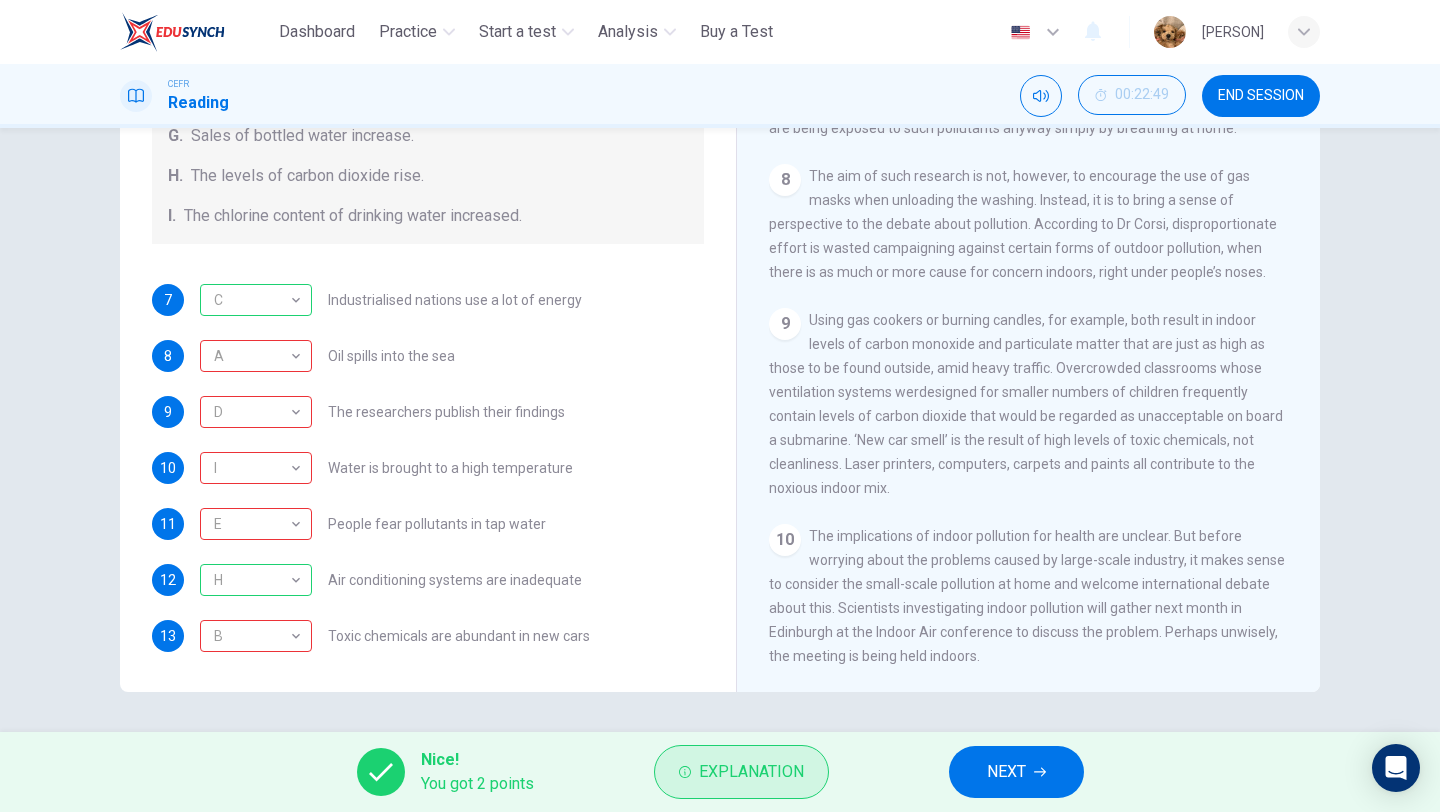click 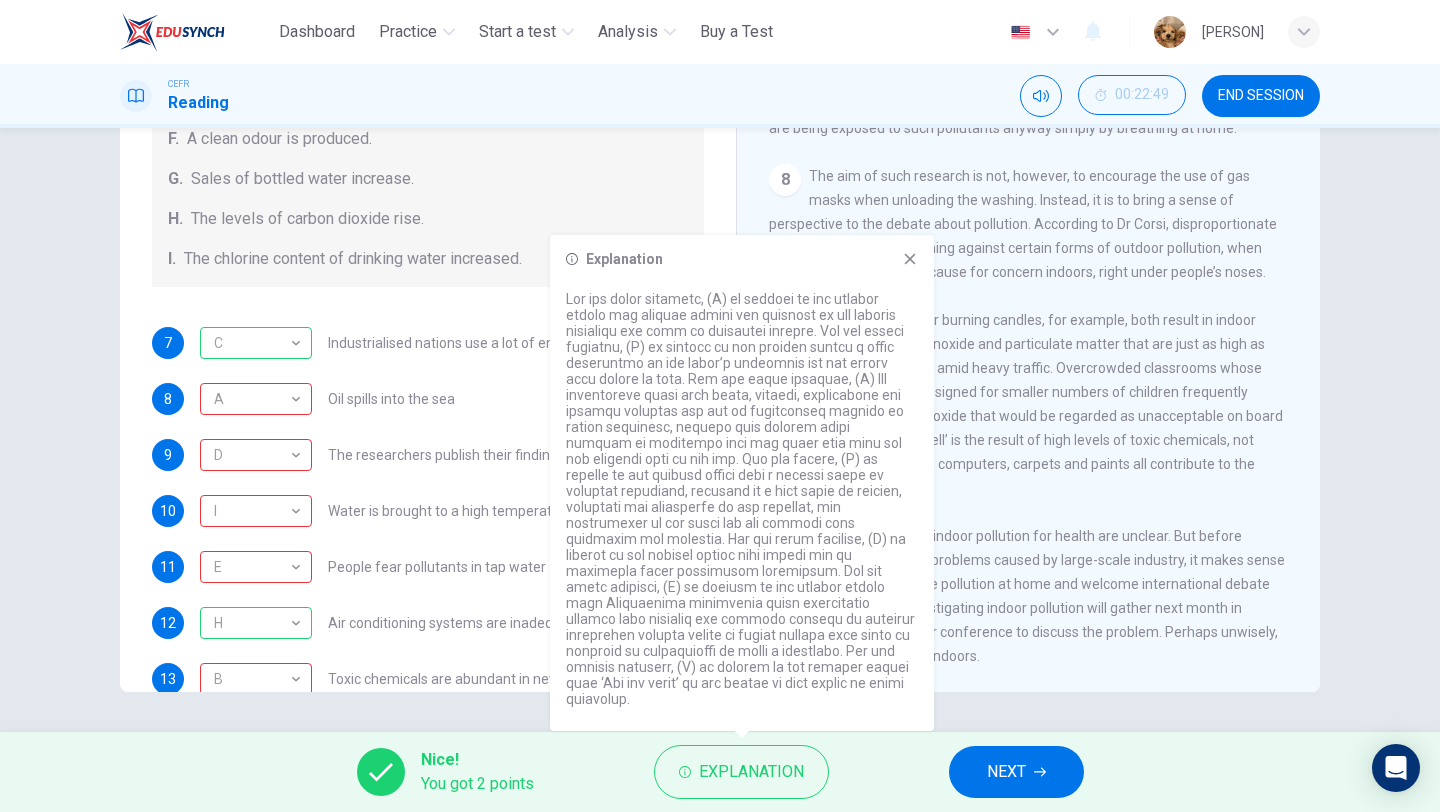 scroll, scrollTop: 387, scrollLeft: 0, axis: vertical 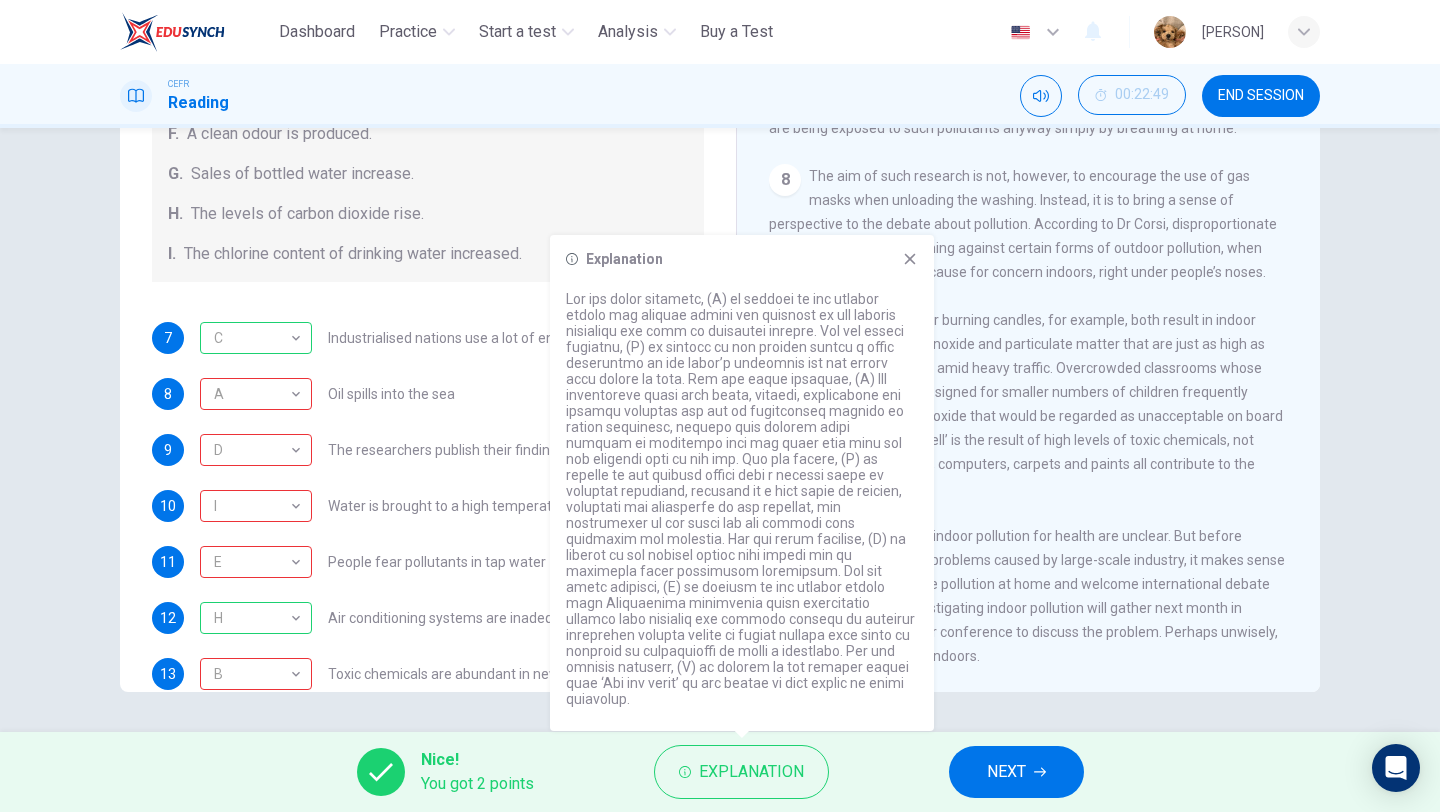 click 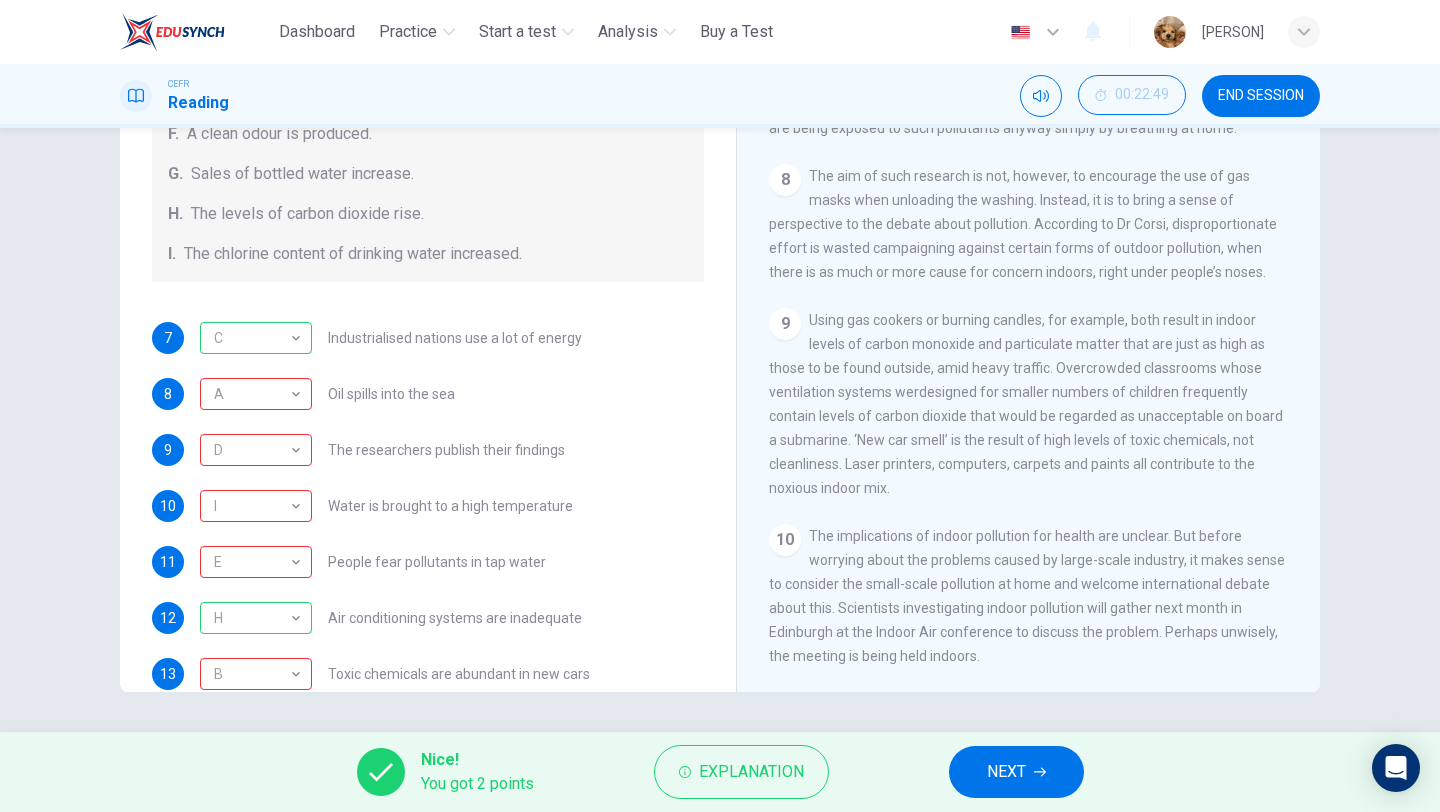 scroll, scrollTop: 425, scrollLeft: 0, axis: vertical 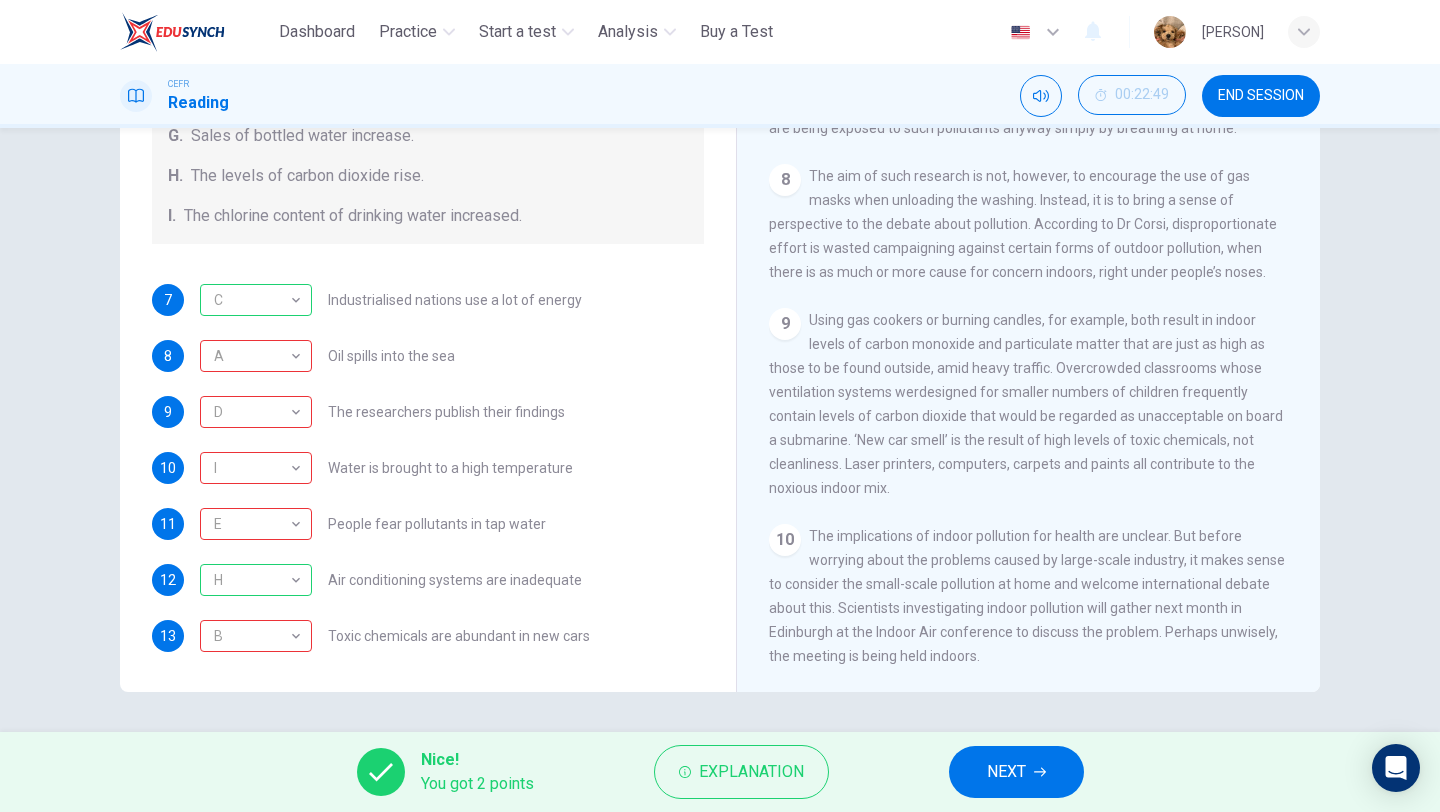 click on "NEXT" at bounding box center [1016, 772] 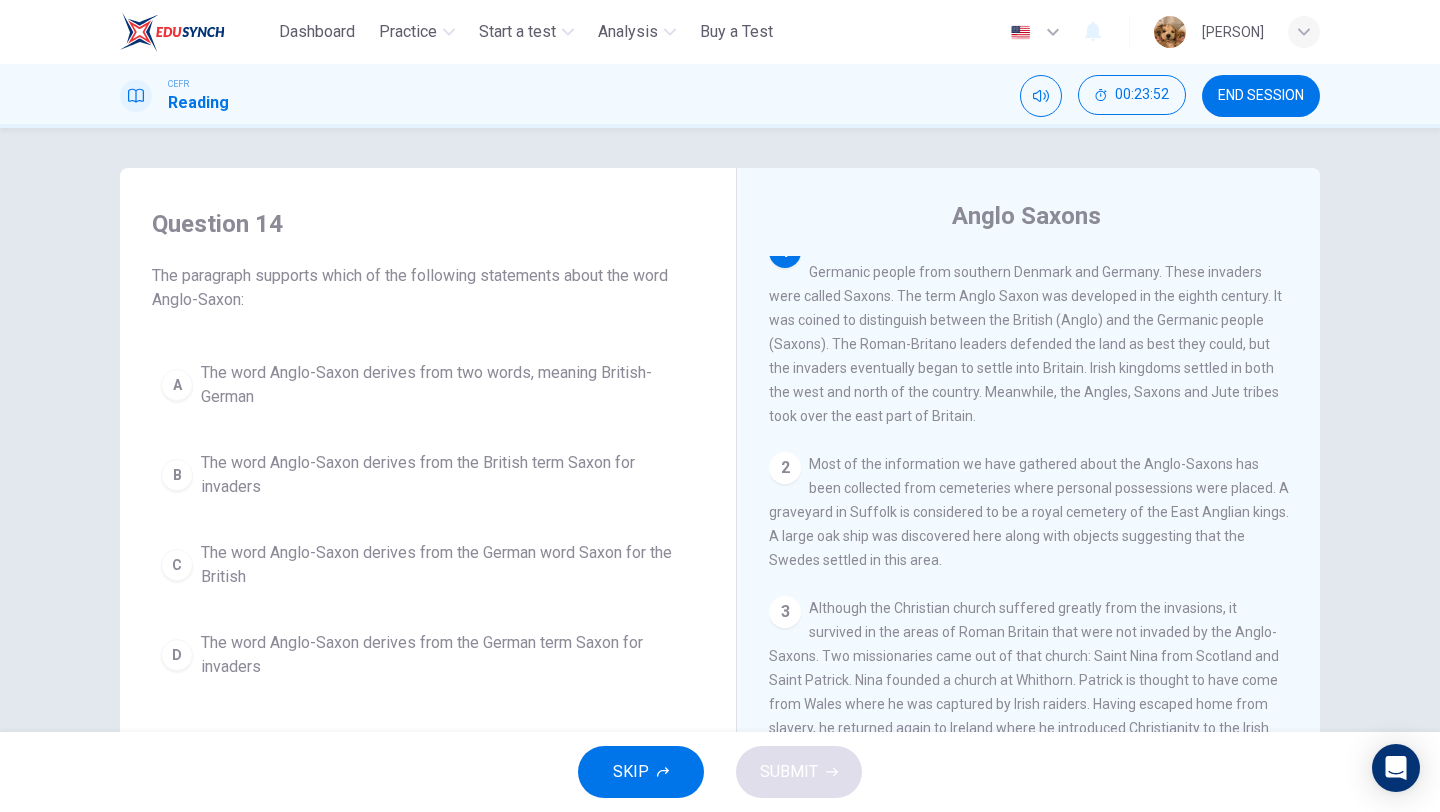 scroll, scrollTop: 0, scrollLeft: 0, axis: both 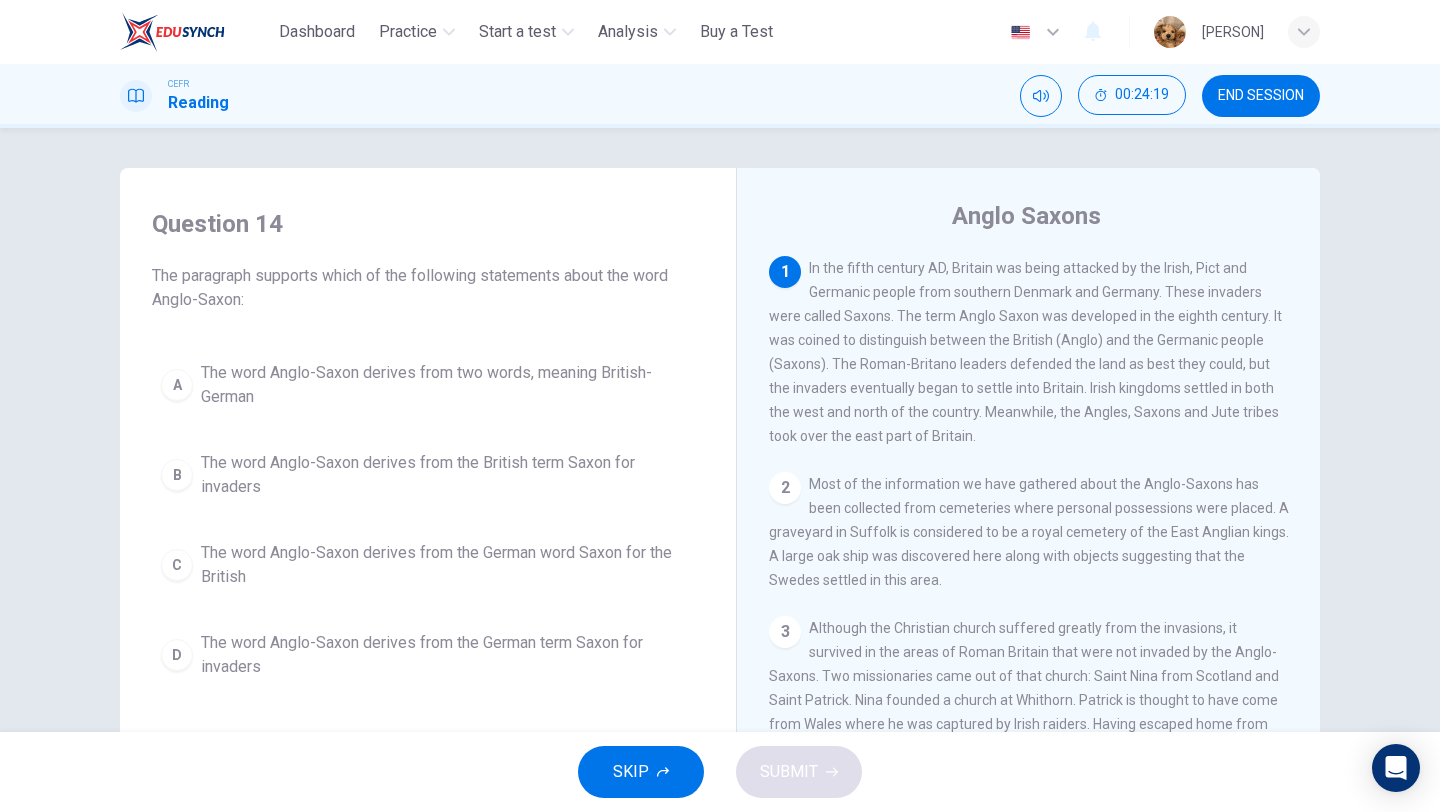 drag, startPoint x: 826, startPoint y: 287, endPoint x: 1069, endPoint y: 308, distance: 243.90572 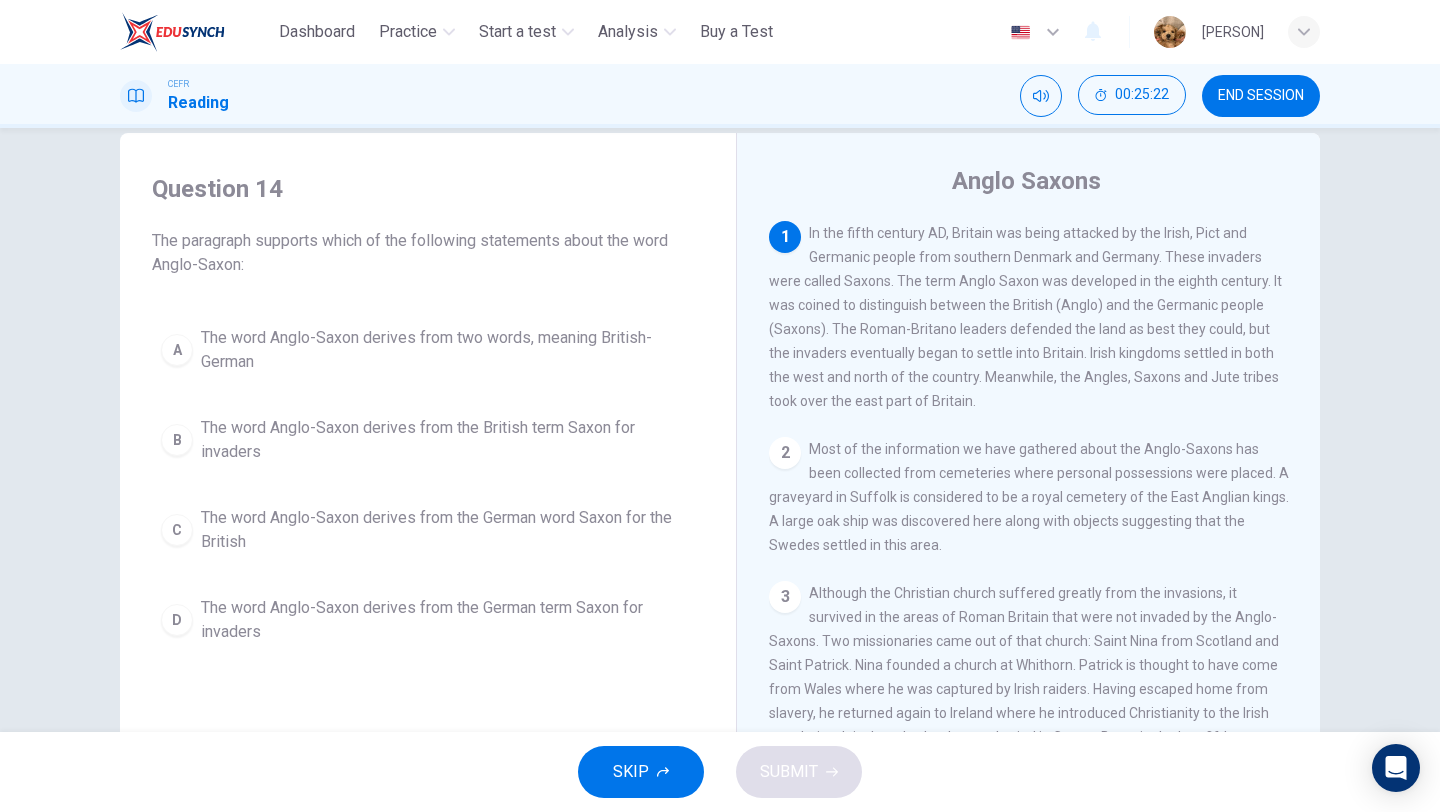 scroll, scrollTop: 37, scrollLeft: 0, axis: vertical 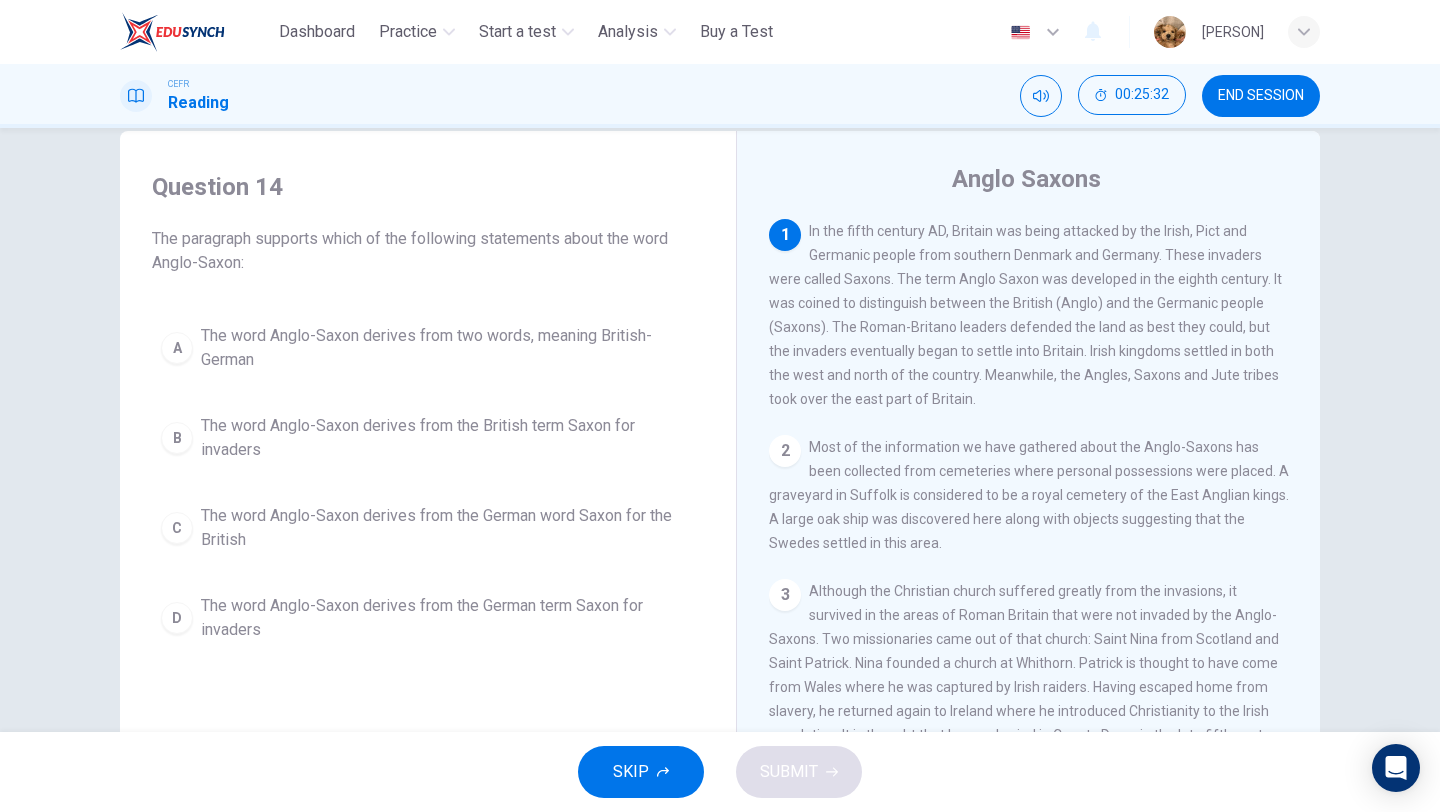 click on "The word Anglo-Saxon derives from two words, meaning British-German" at bounding box center (448, 348) 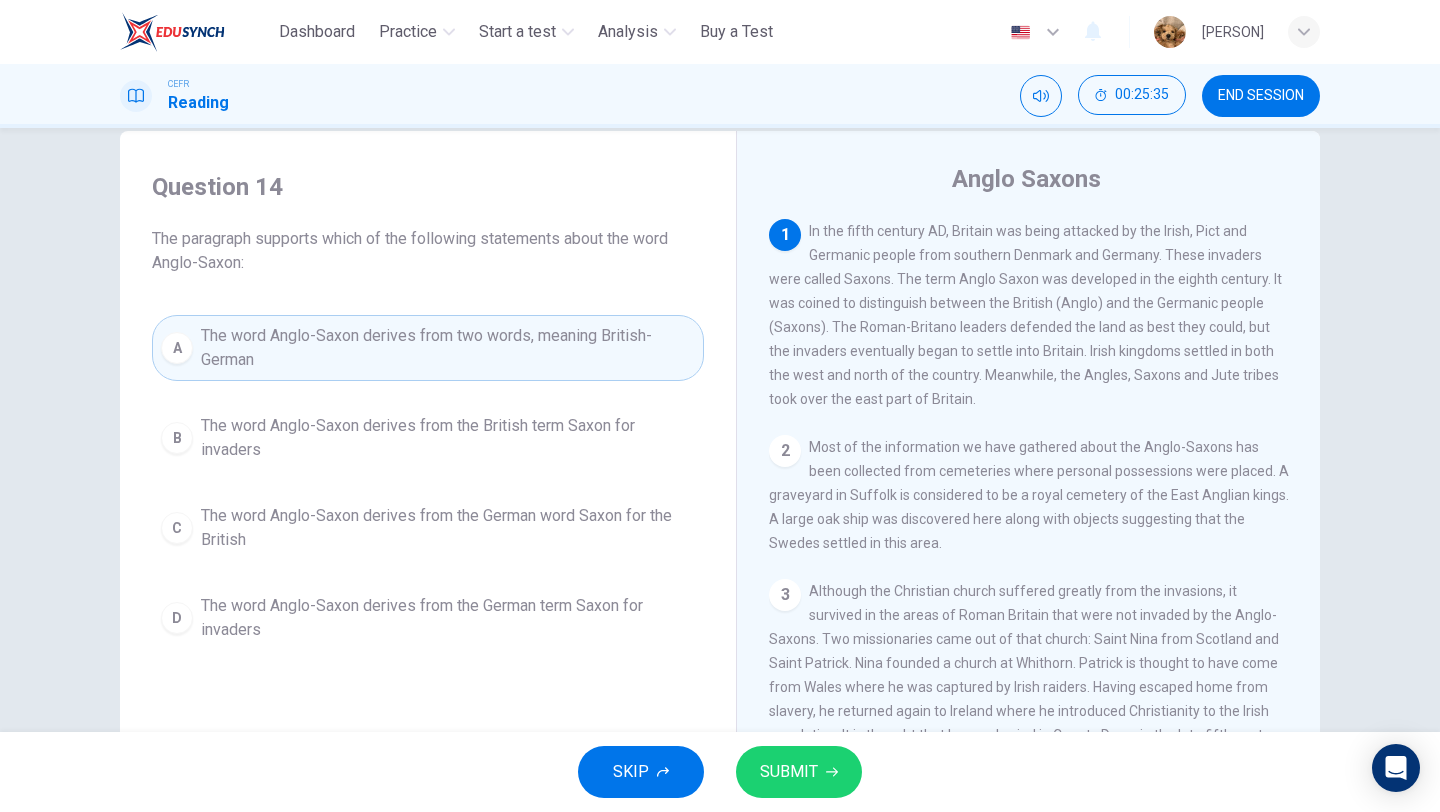 click 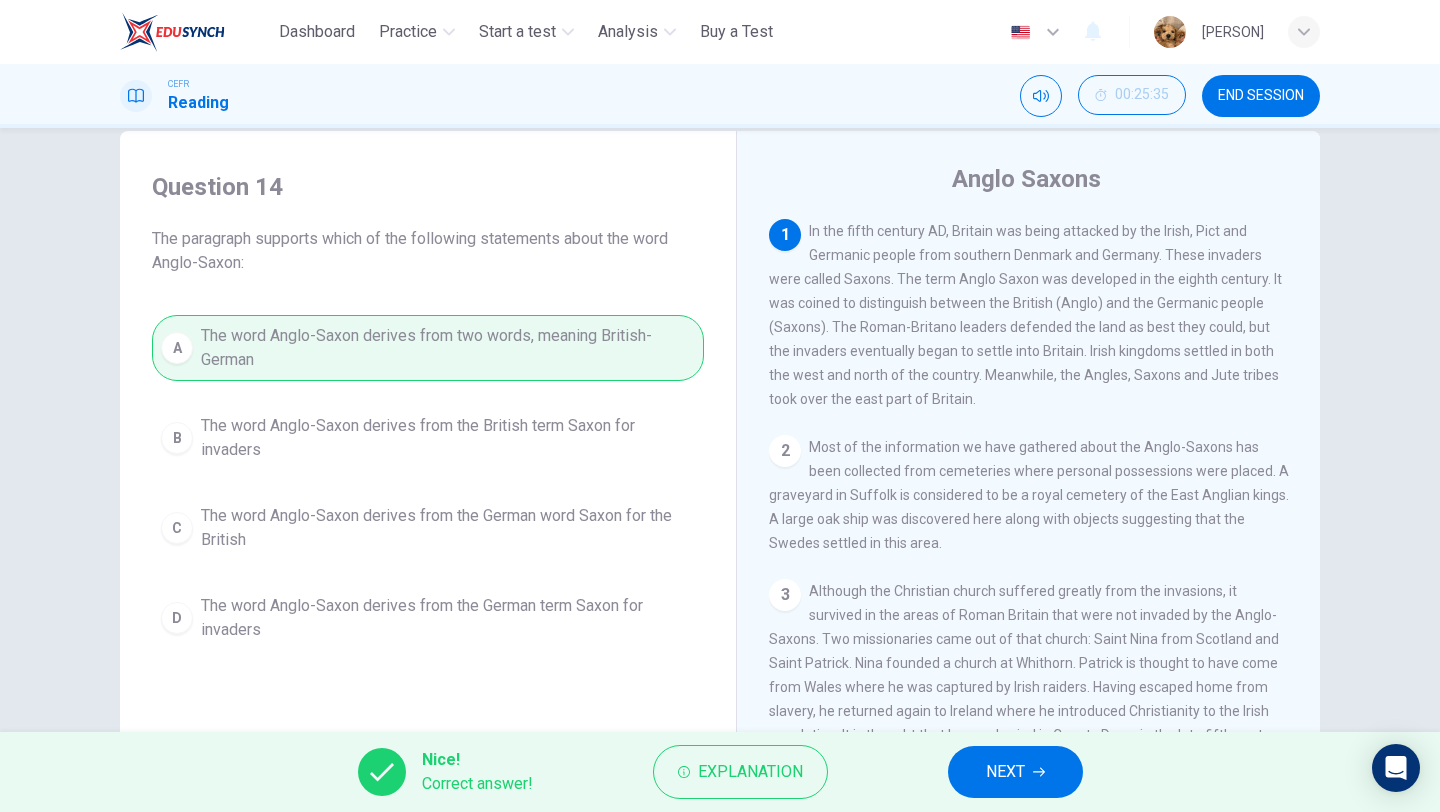 click on "NEXT" at bounding box center (1015, 772) 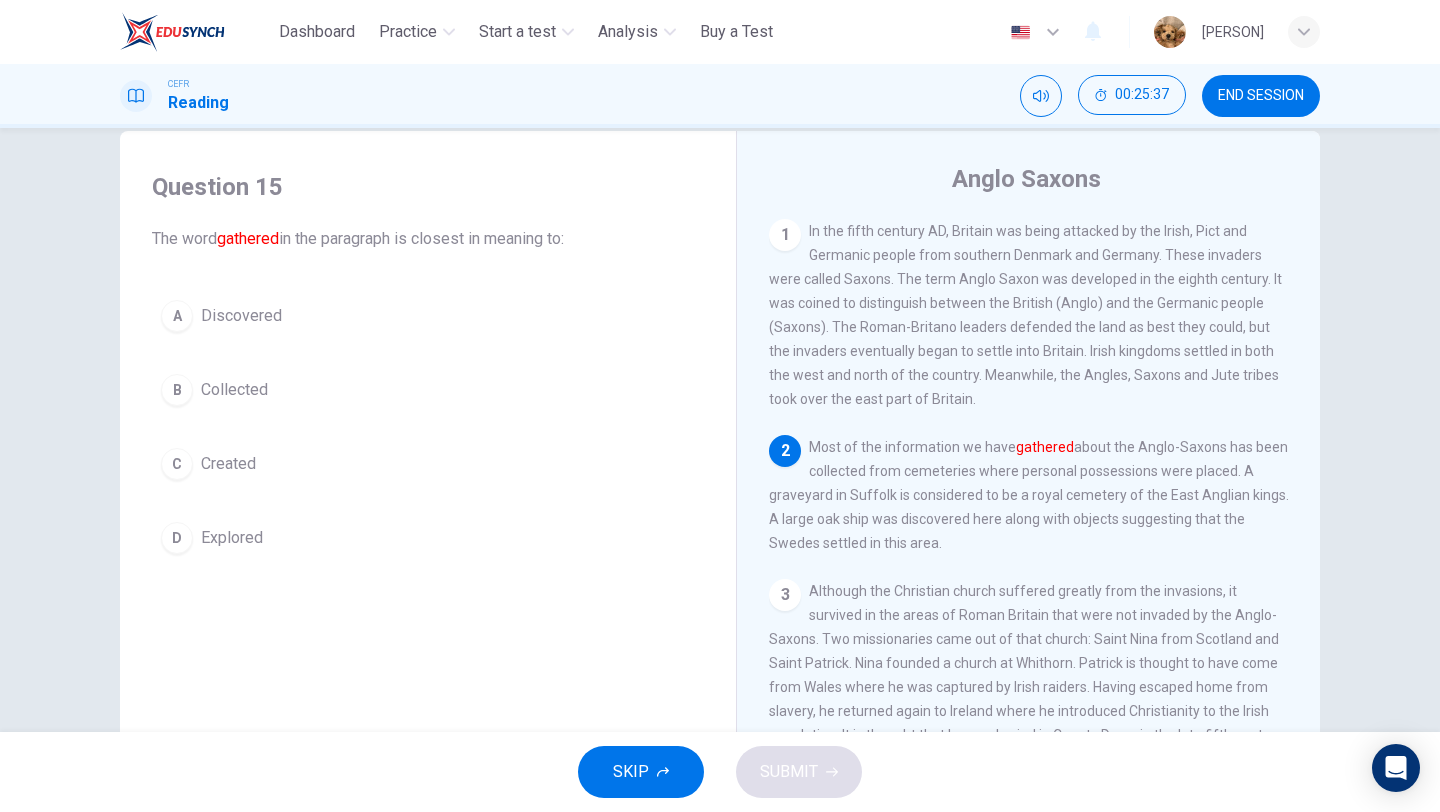 scroll, scrollTop: 4, scrollLeft: 0, axis: vertical 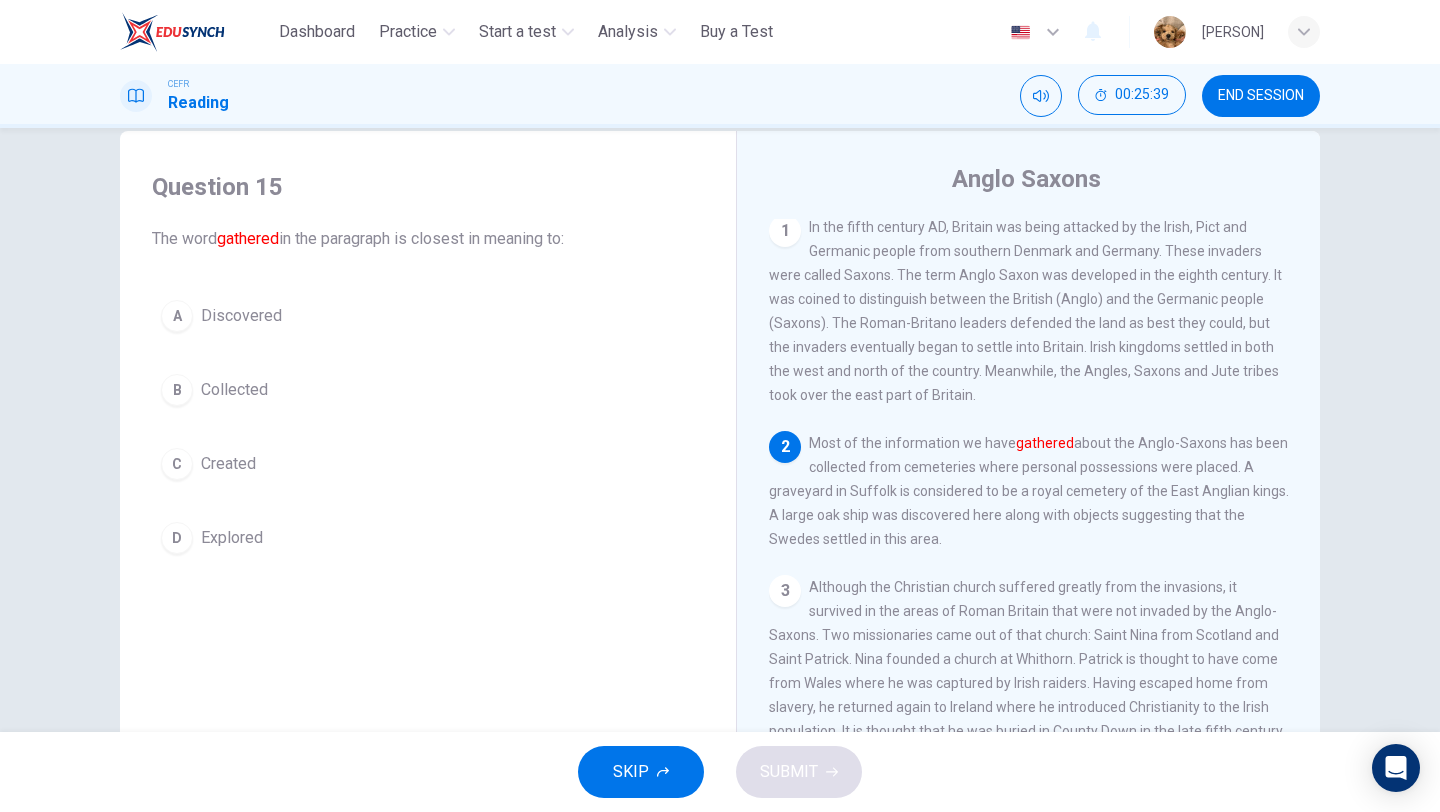 drag, startPoint x: 179, startPoint y: 385, endPoint x: 213, endPoint y: 417, distance: 46.69047 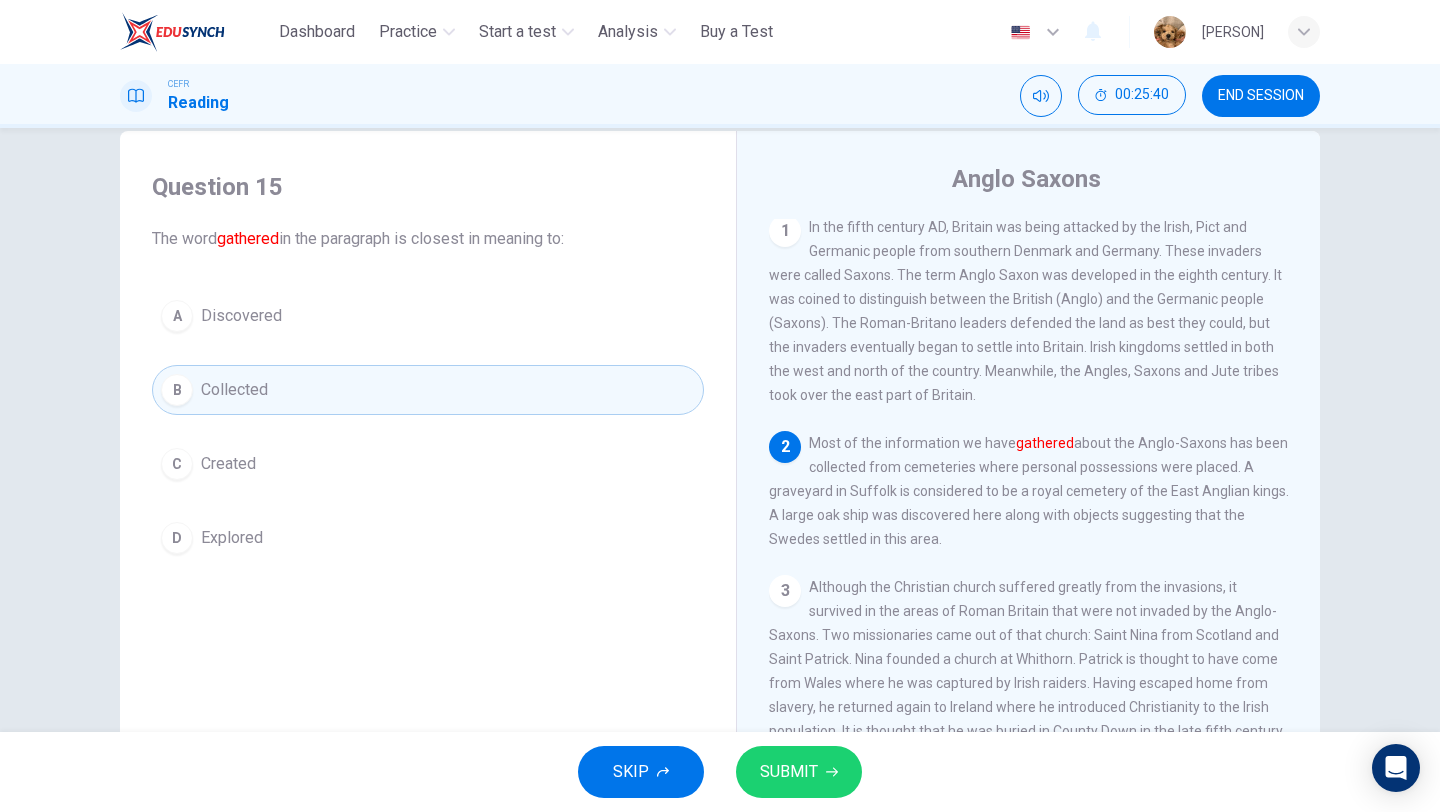click on "SKIP SUBMIT" at bounding box center (720, 772) 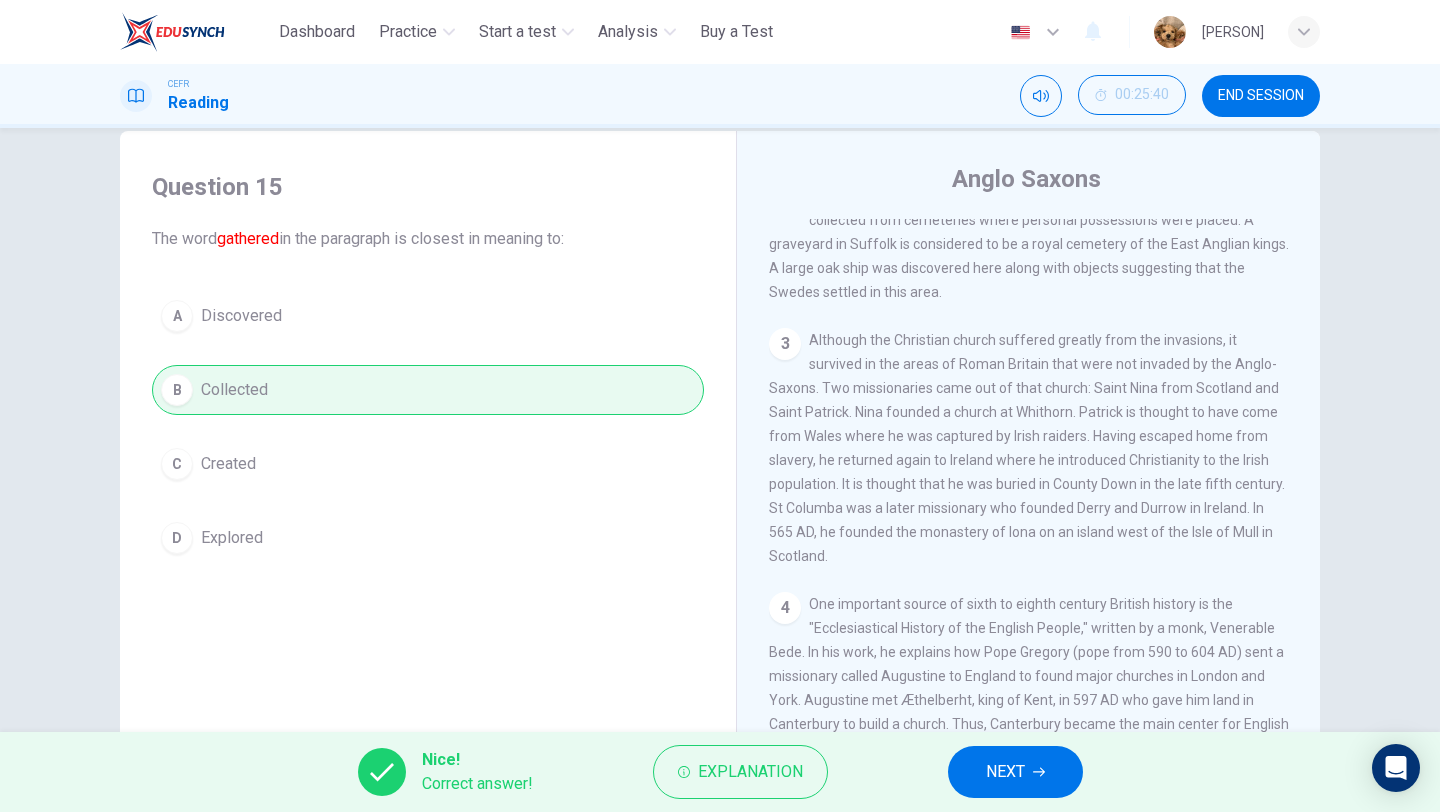 scroll, scrollTop: 269, scrollLeft: 0, axis: vertical 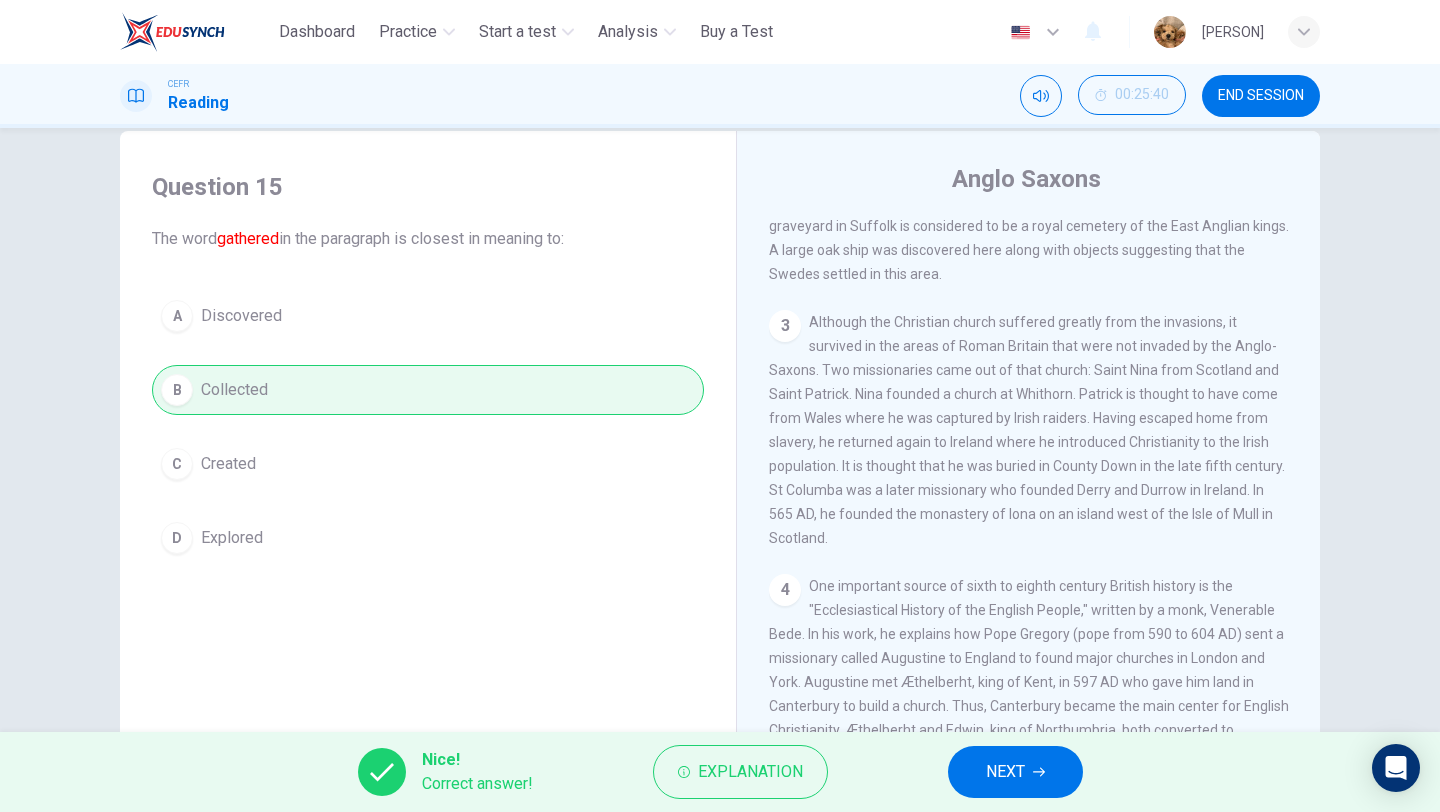 click on "NEXT" at bounding box center [1005, 772] 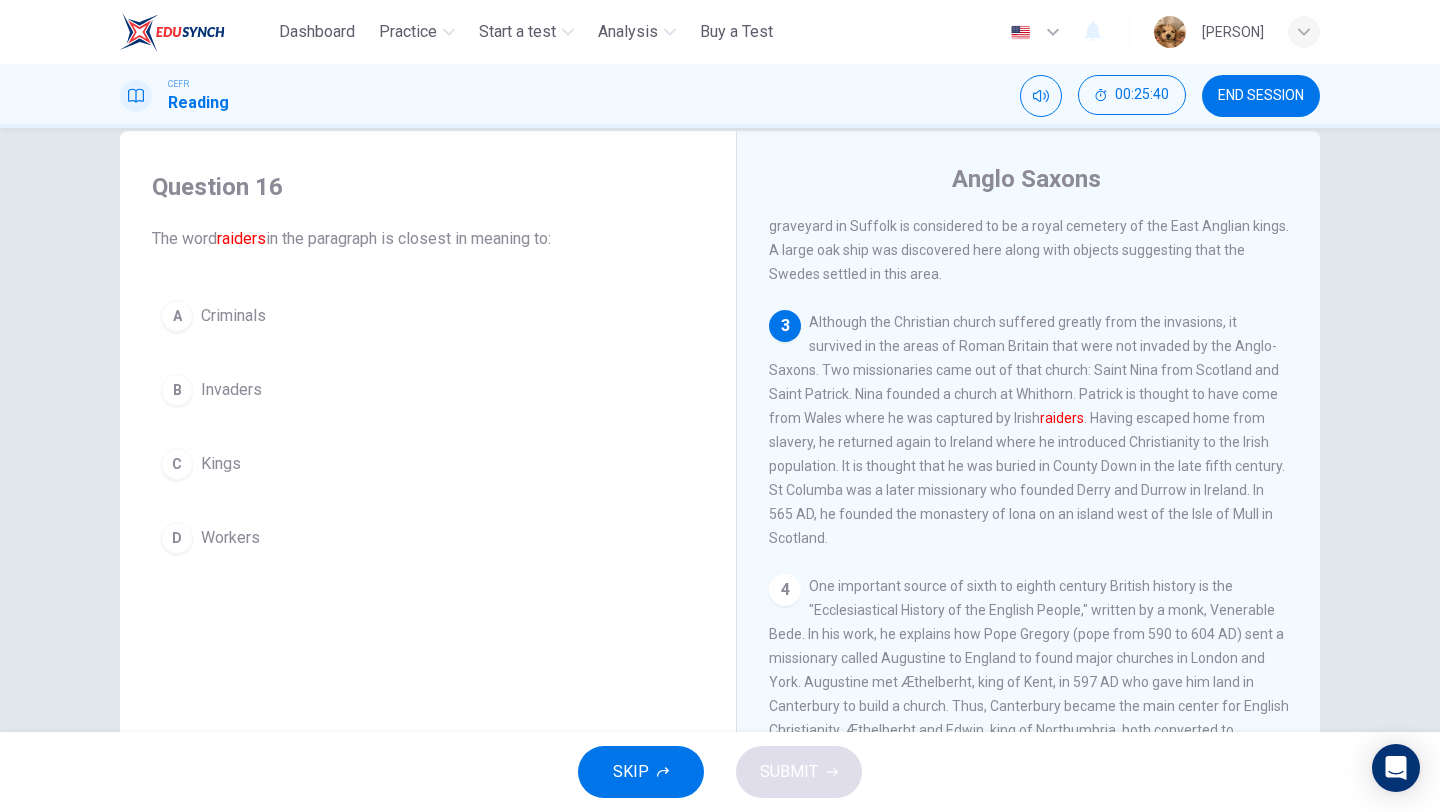scroll, scrollTop: 273, scrollLeft: 0, axis: vertical 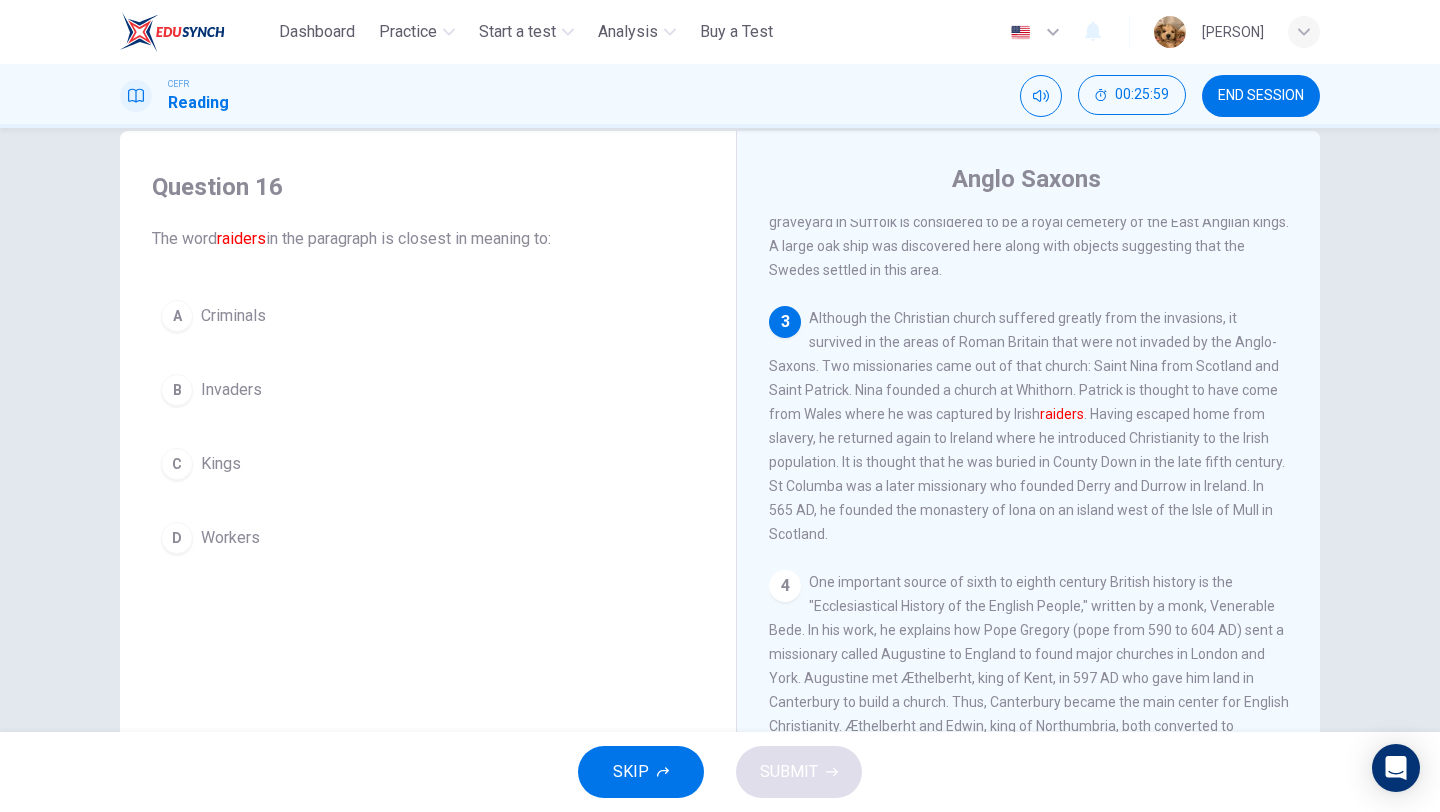 click on "B Invaders" at bounding box center (428, 390) 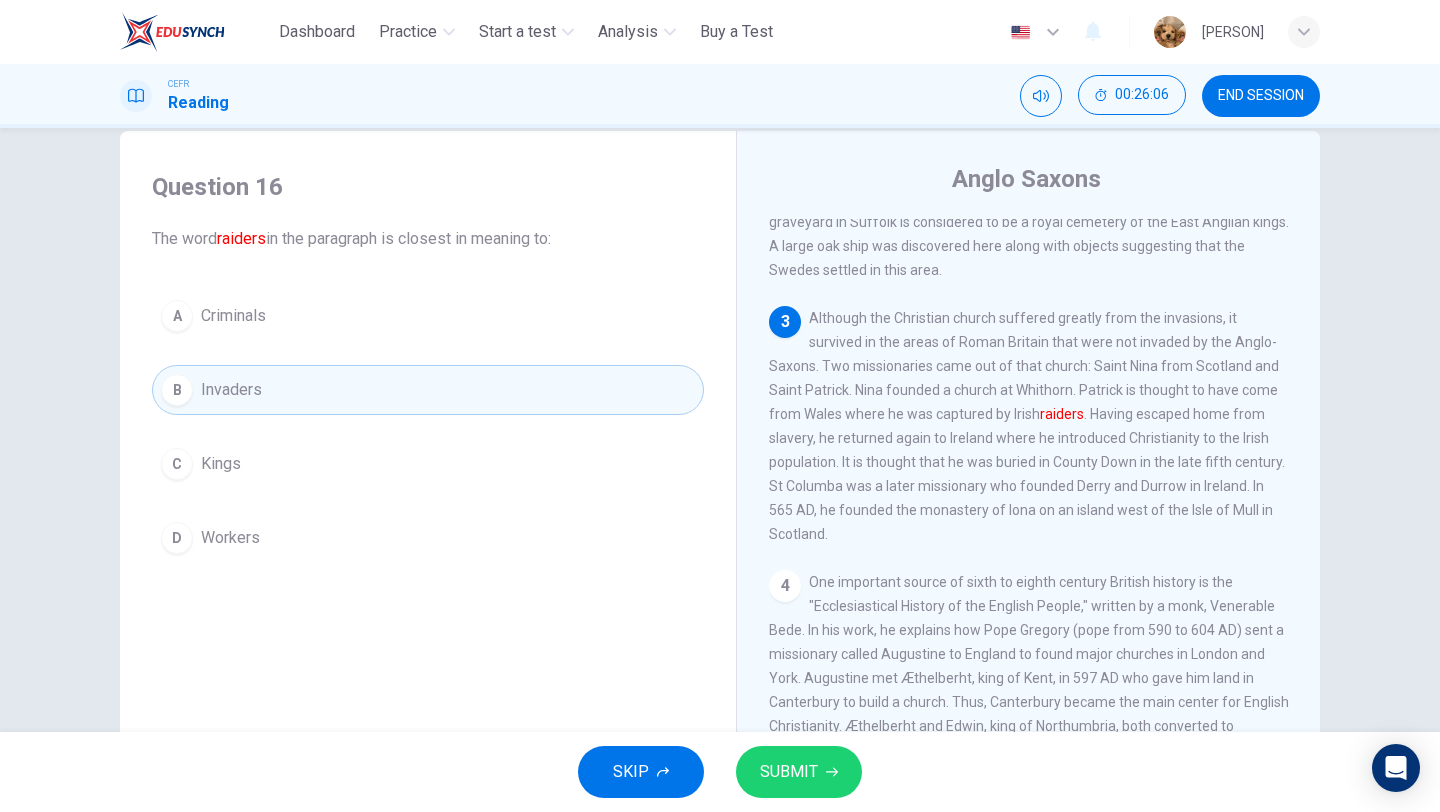 click on "SUBMIT" at bounding box center [799, 772] 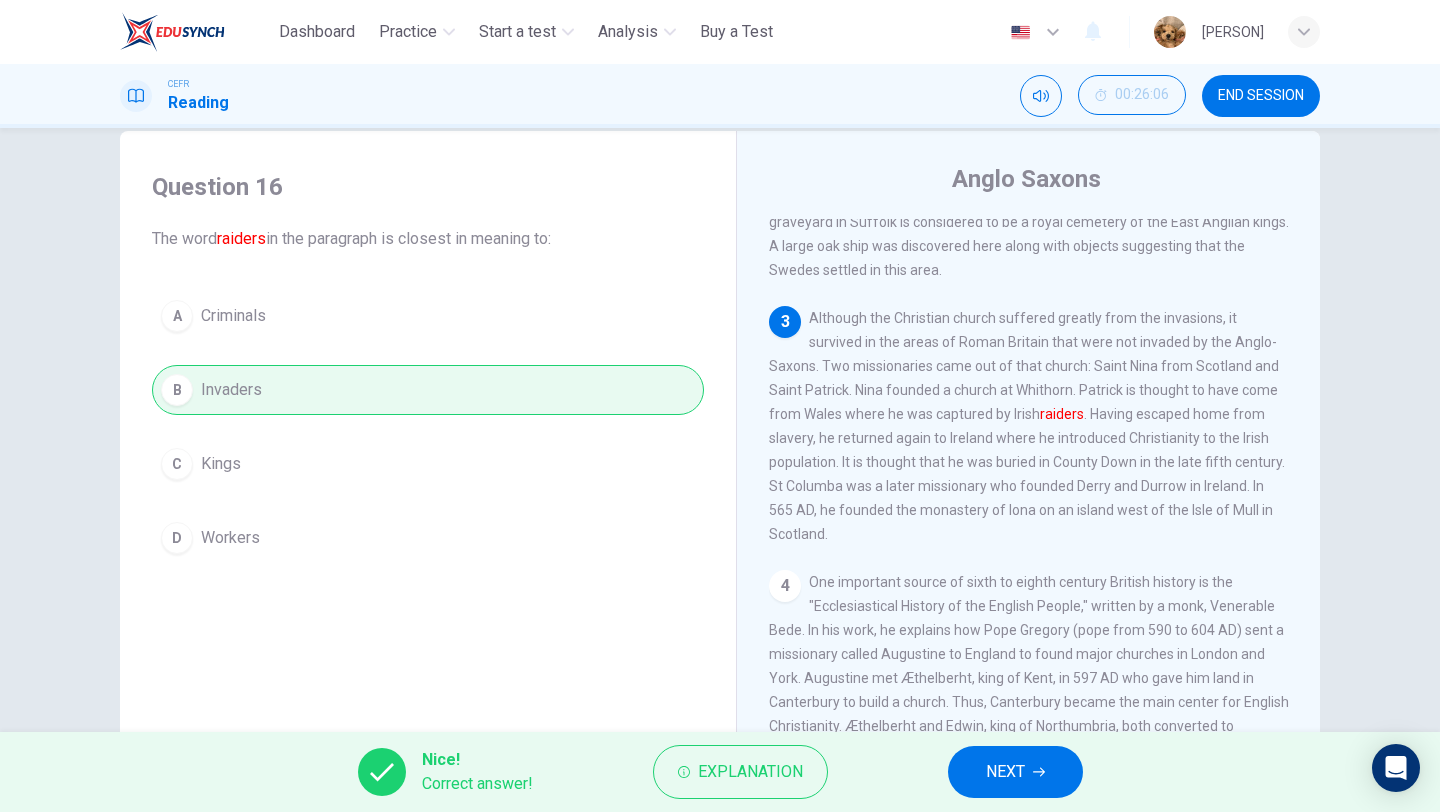 click on "NEXT" at bounding box center (1015, 772) 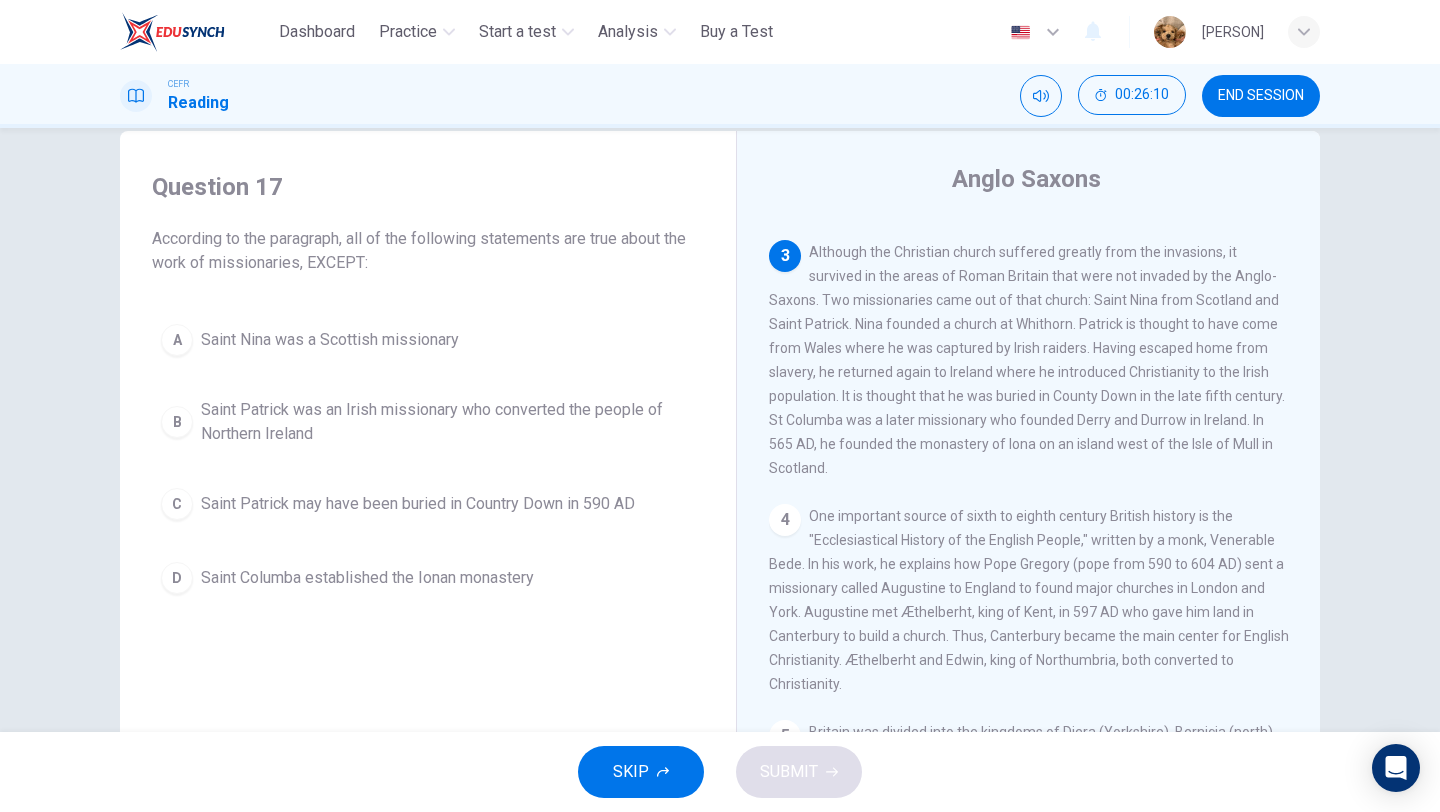 scroll, scrollTop: 343, scrollLeft: 0, axis: vertical 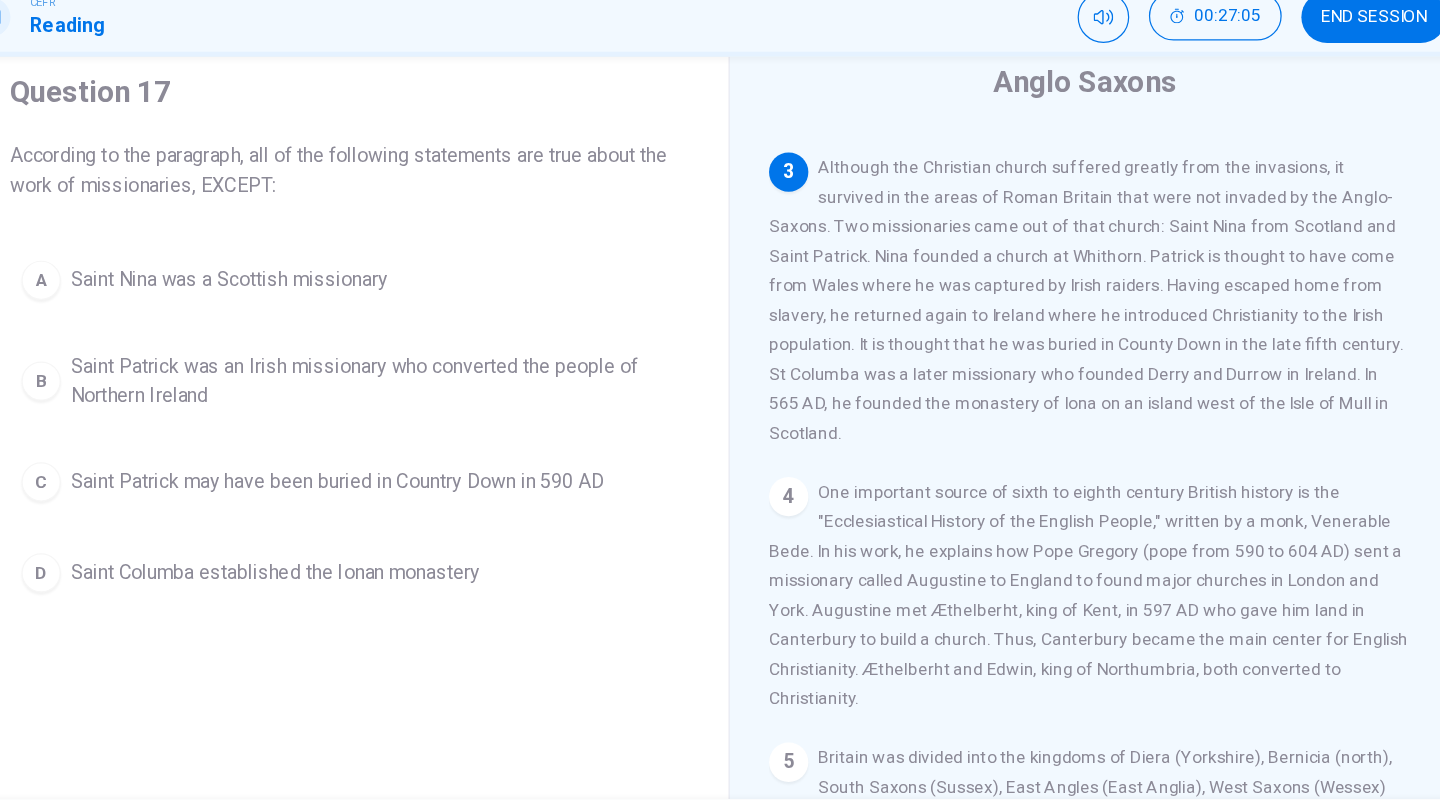 click on "Saint Patrick may have been buried in Country Down in 590 AD" at bounding box center (418, 474) 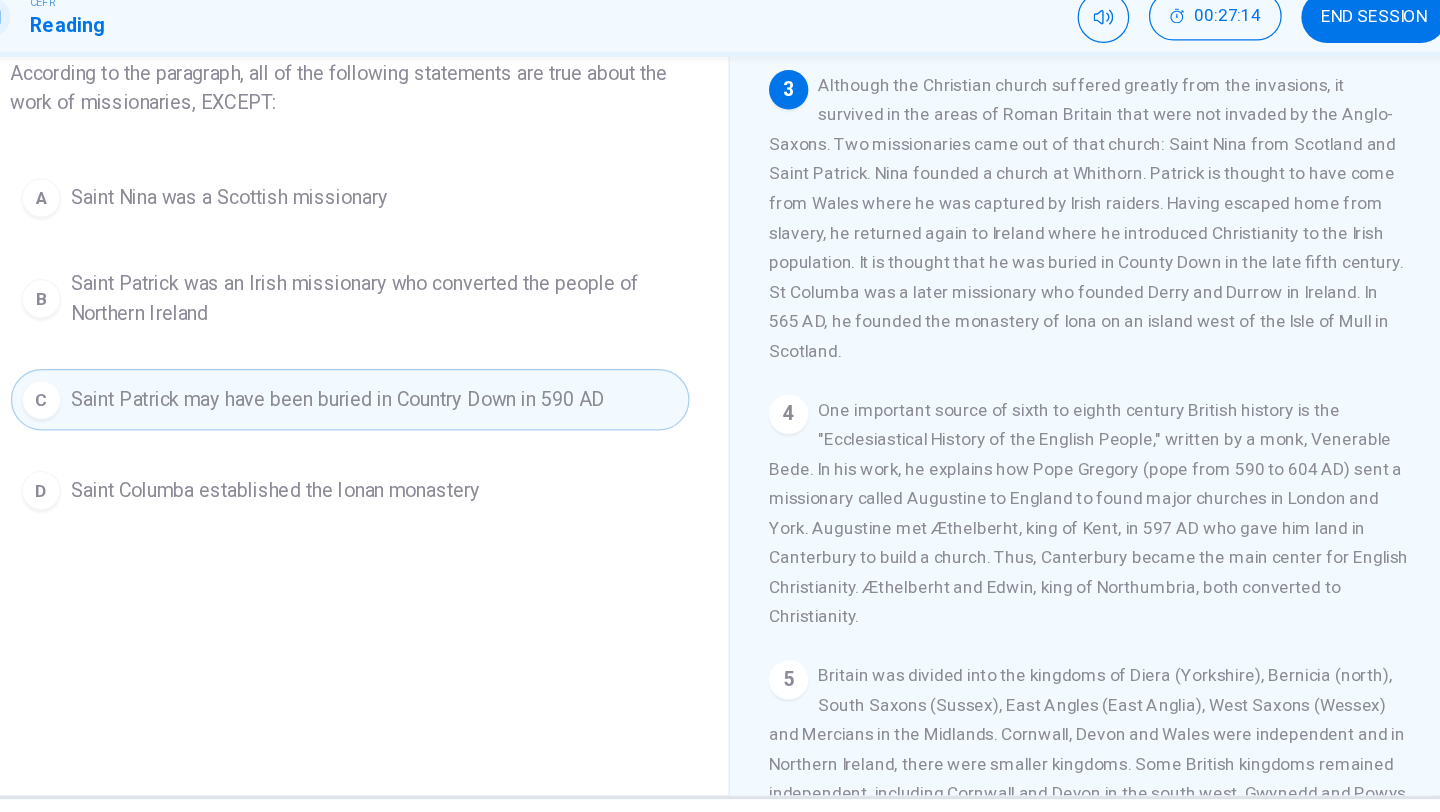 scroll, scrollTop: 171, scrollLeft: 0, axis: vertical 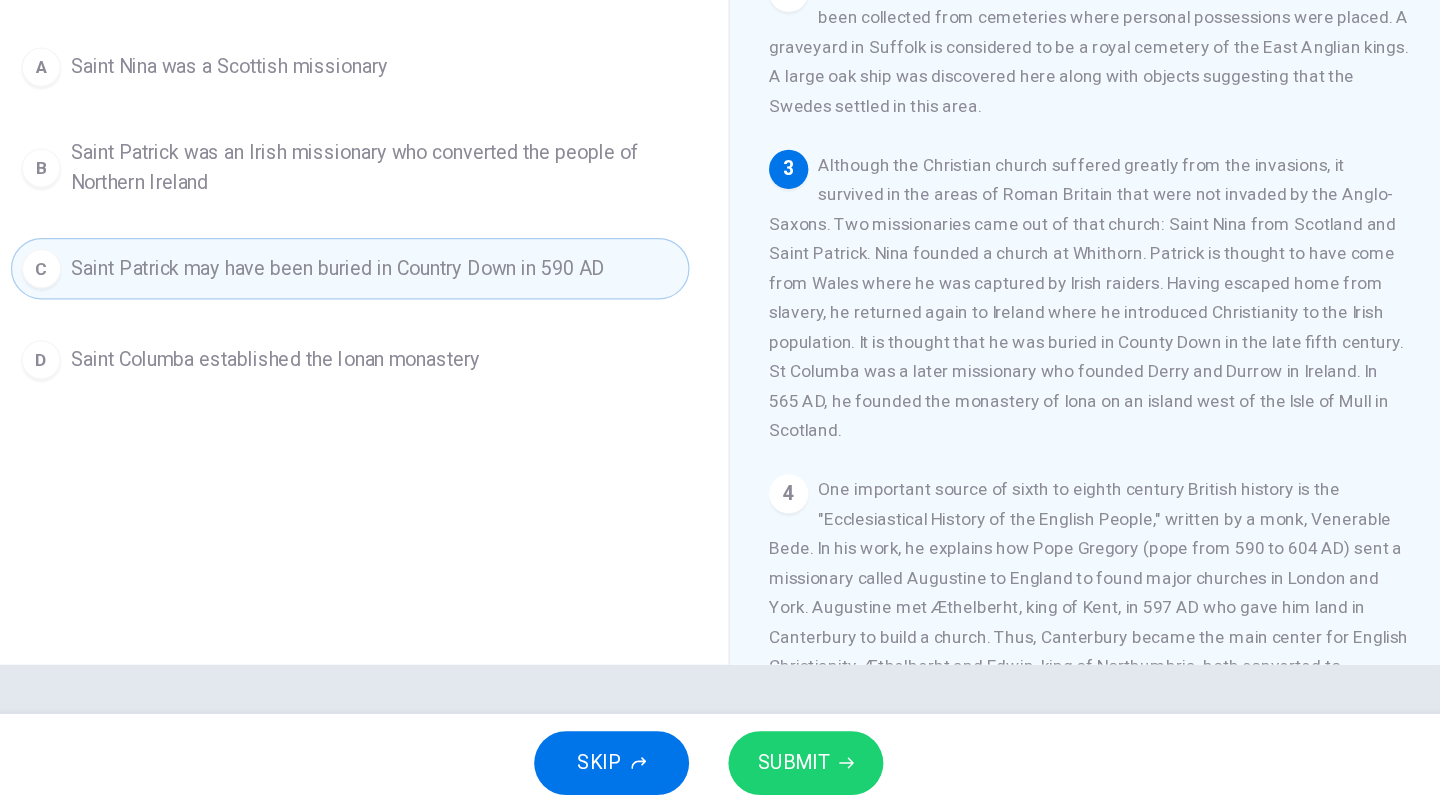 click on "SUBMIT" at bounding box center (789, 772) 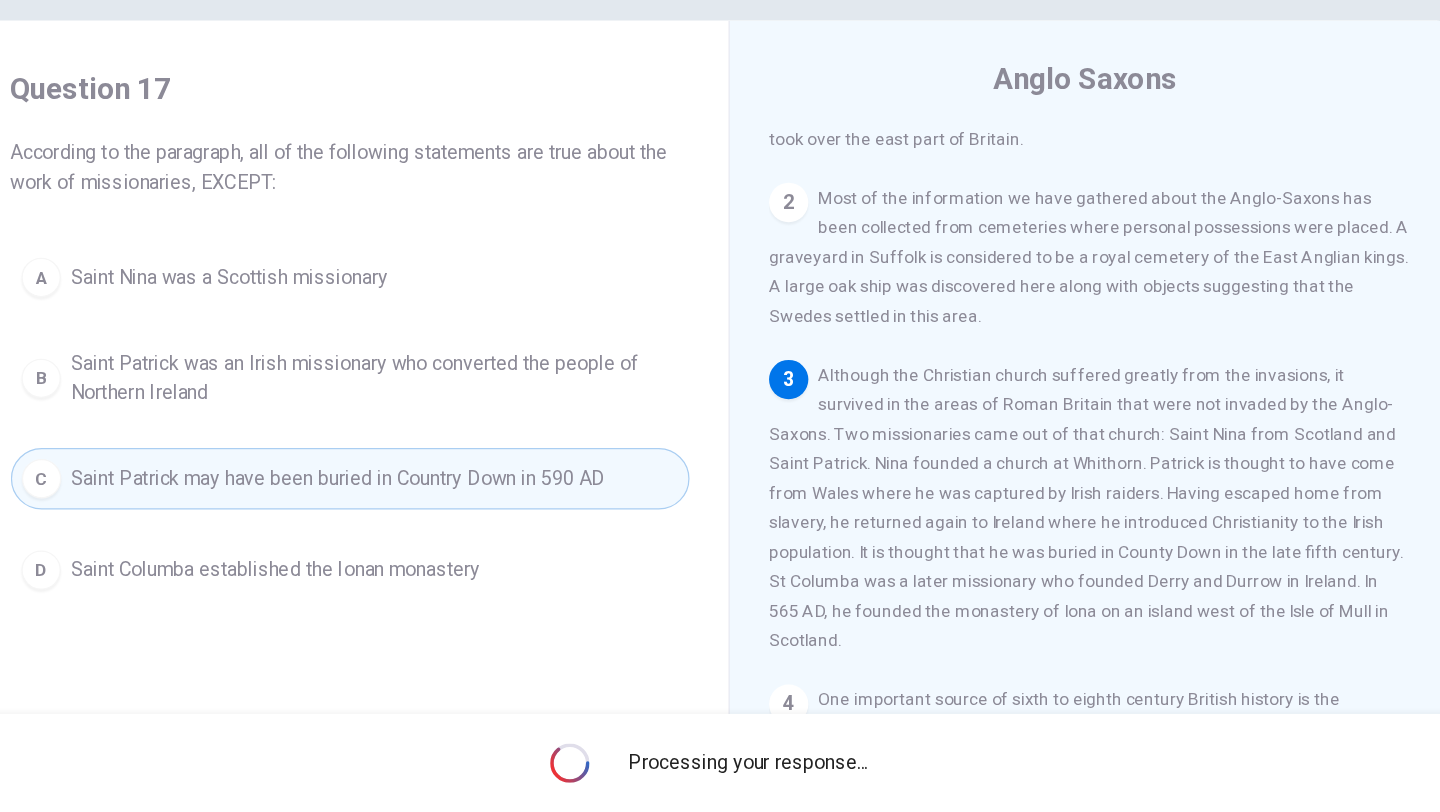 scroll, scrollTop: 171, scrollLeft: 0, axis: vertical 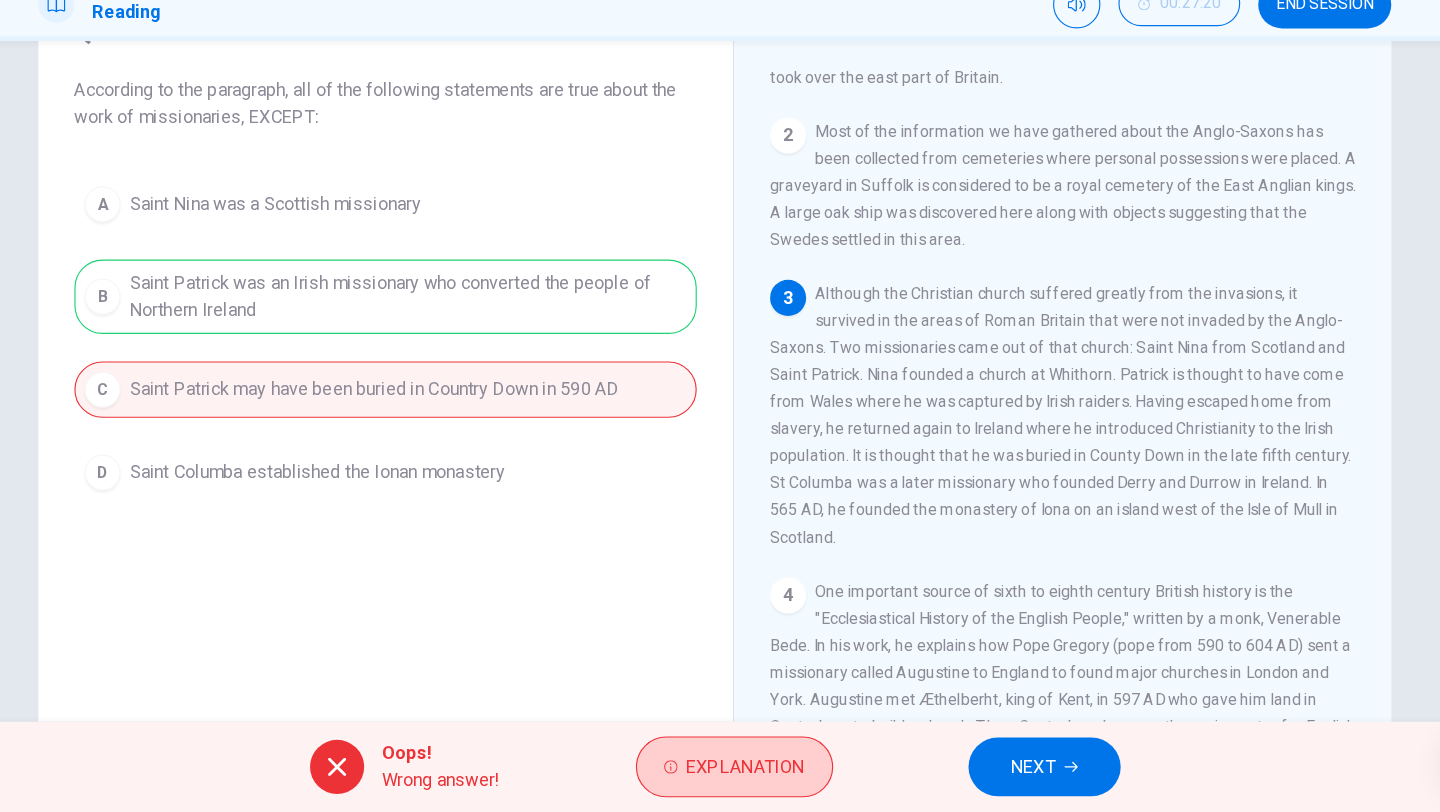 click on "Explanation" at bounding box center (747, 772) 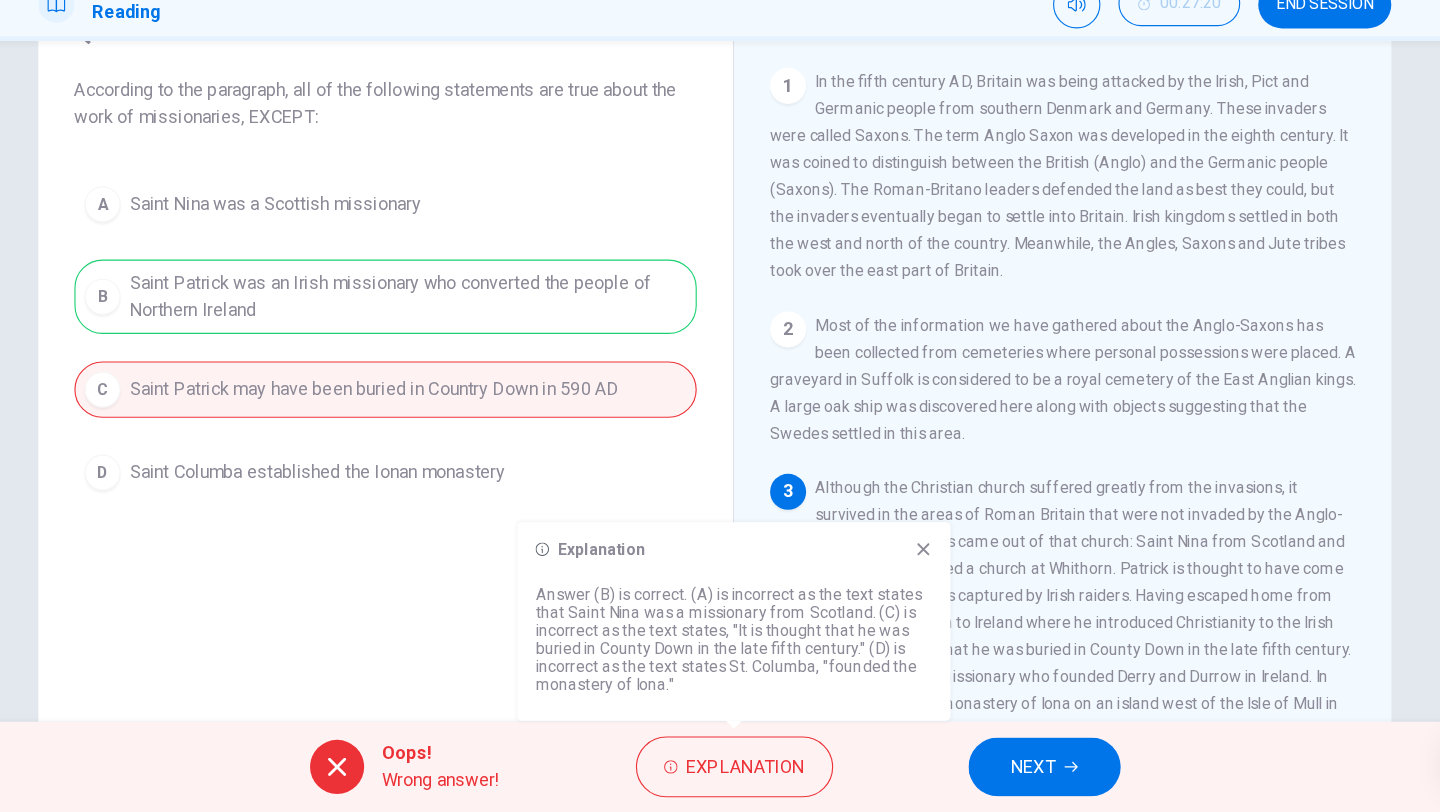 scroll, scrollTop: 0, scrollLeft: 0, axis: both 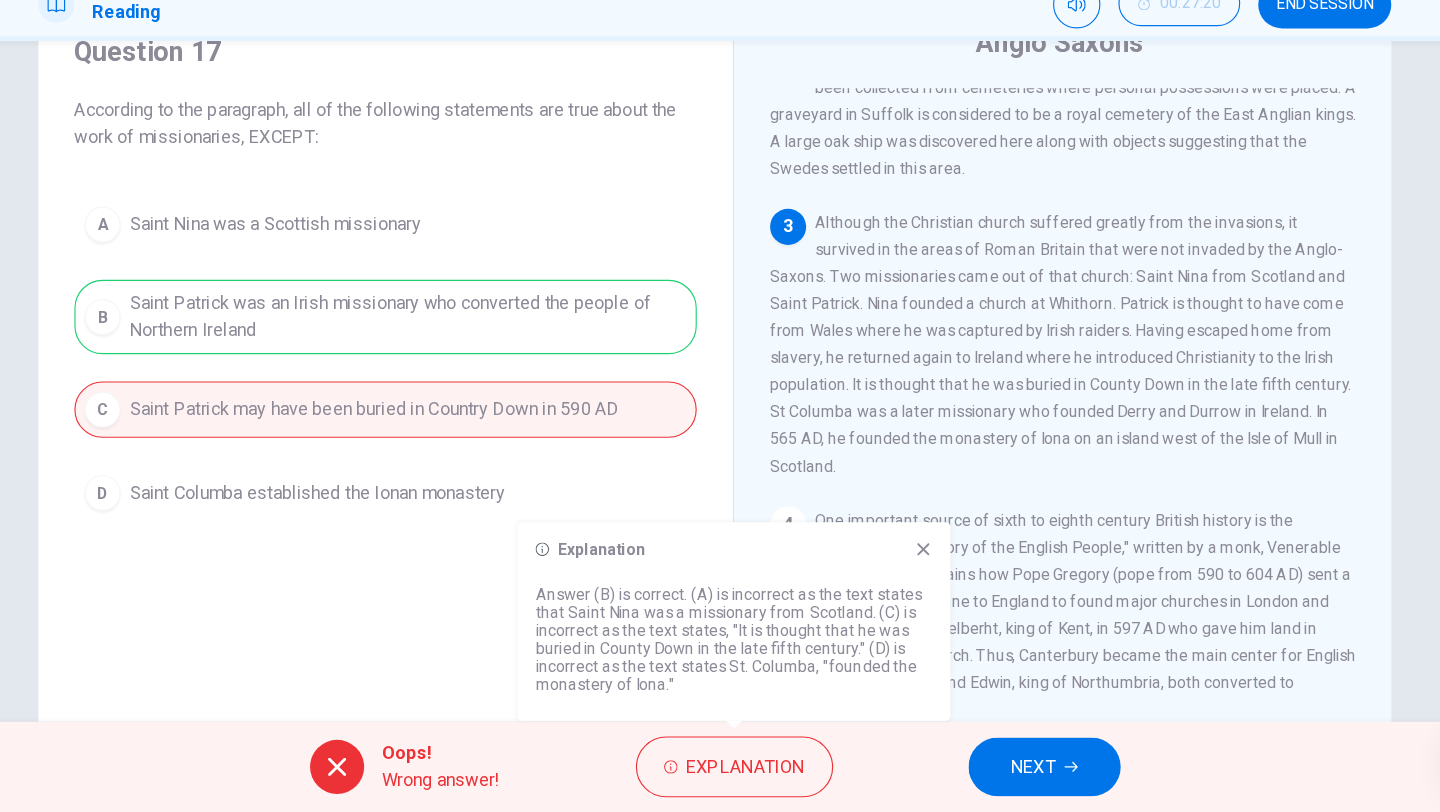 click 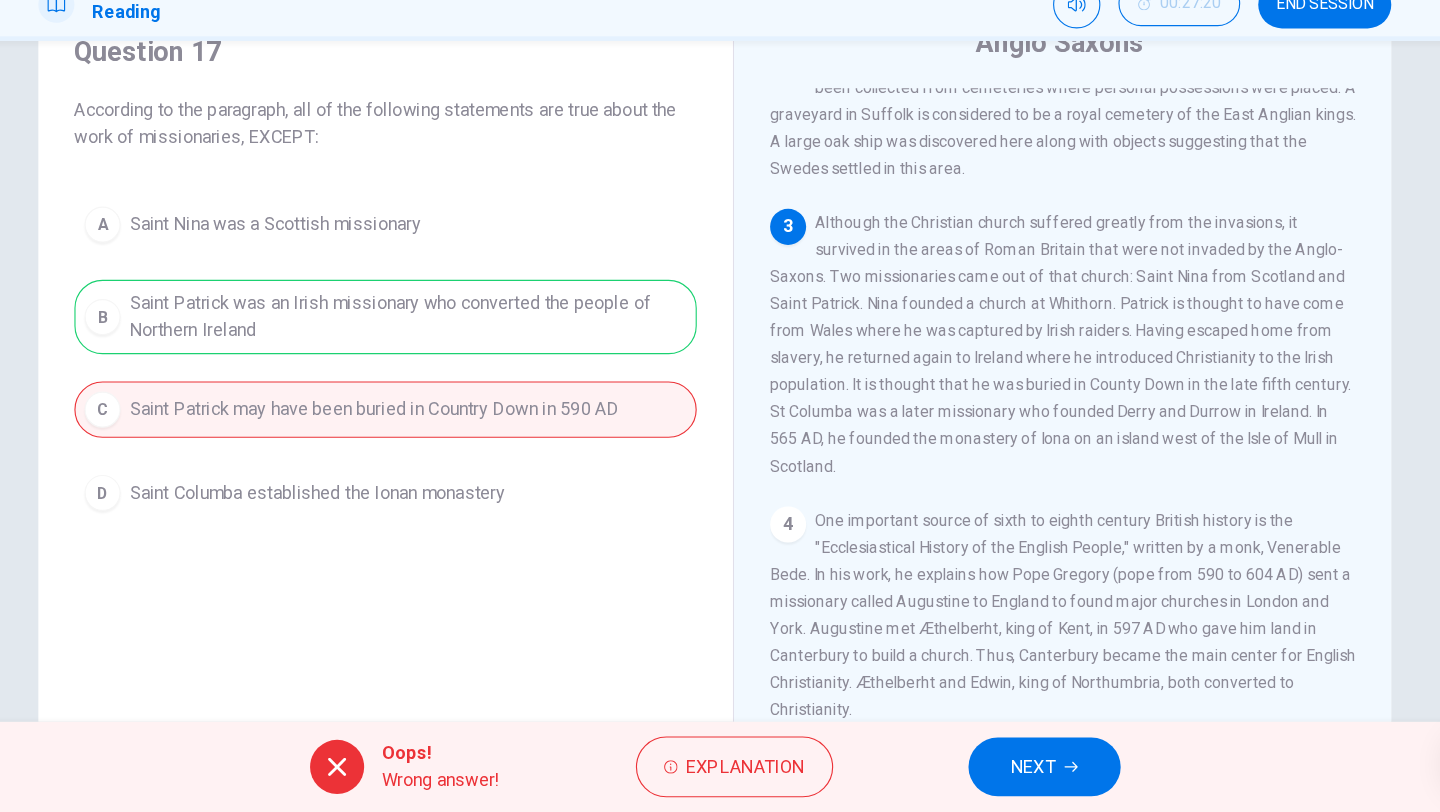click on "NEXT" at bounding box center [1012, 772] 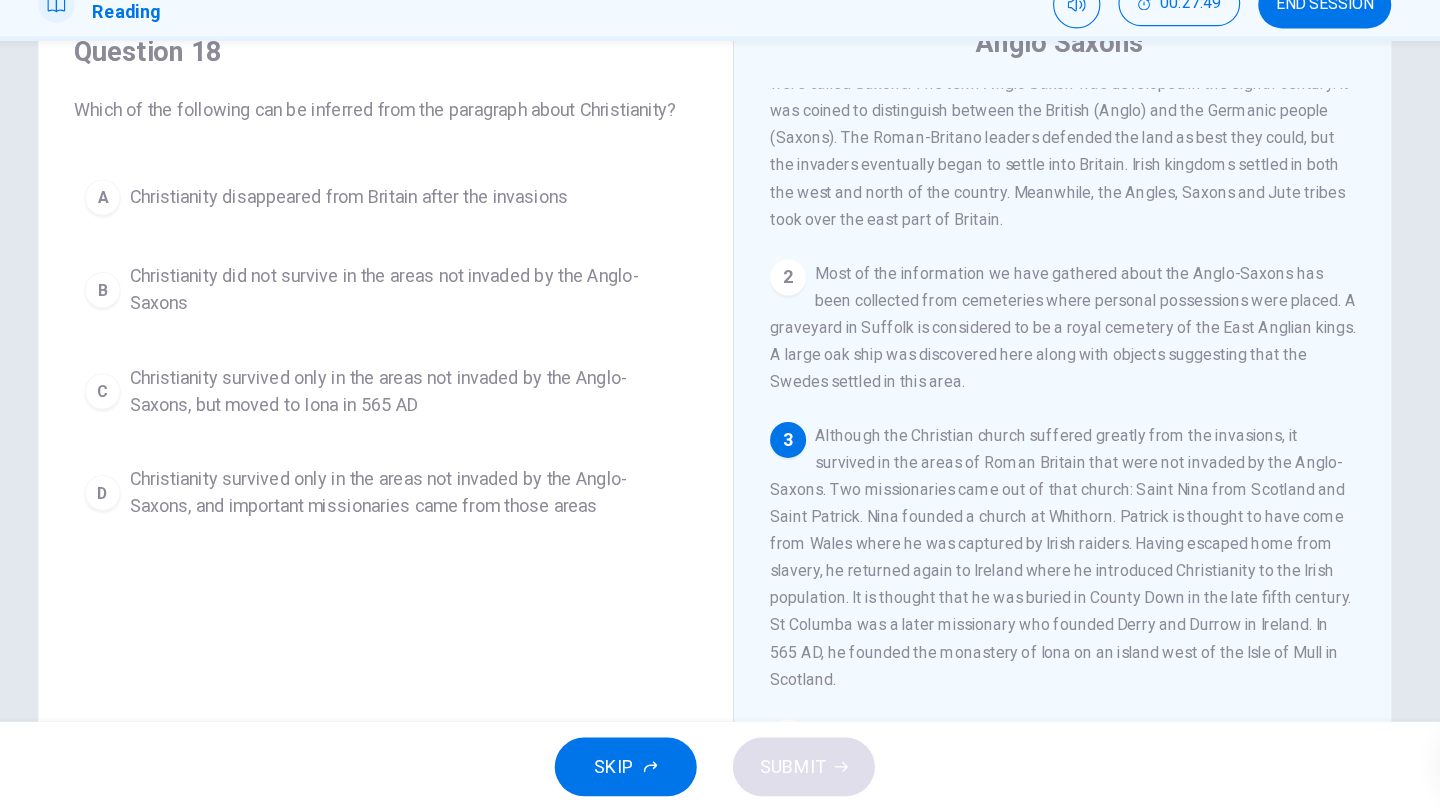 scroll, scrollTop: 65, scrollLeft: 0, axis: vertical 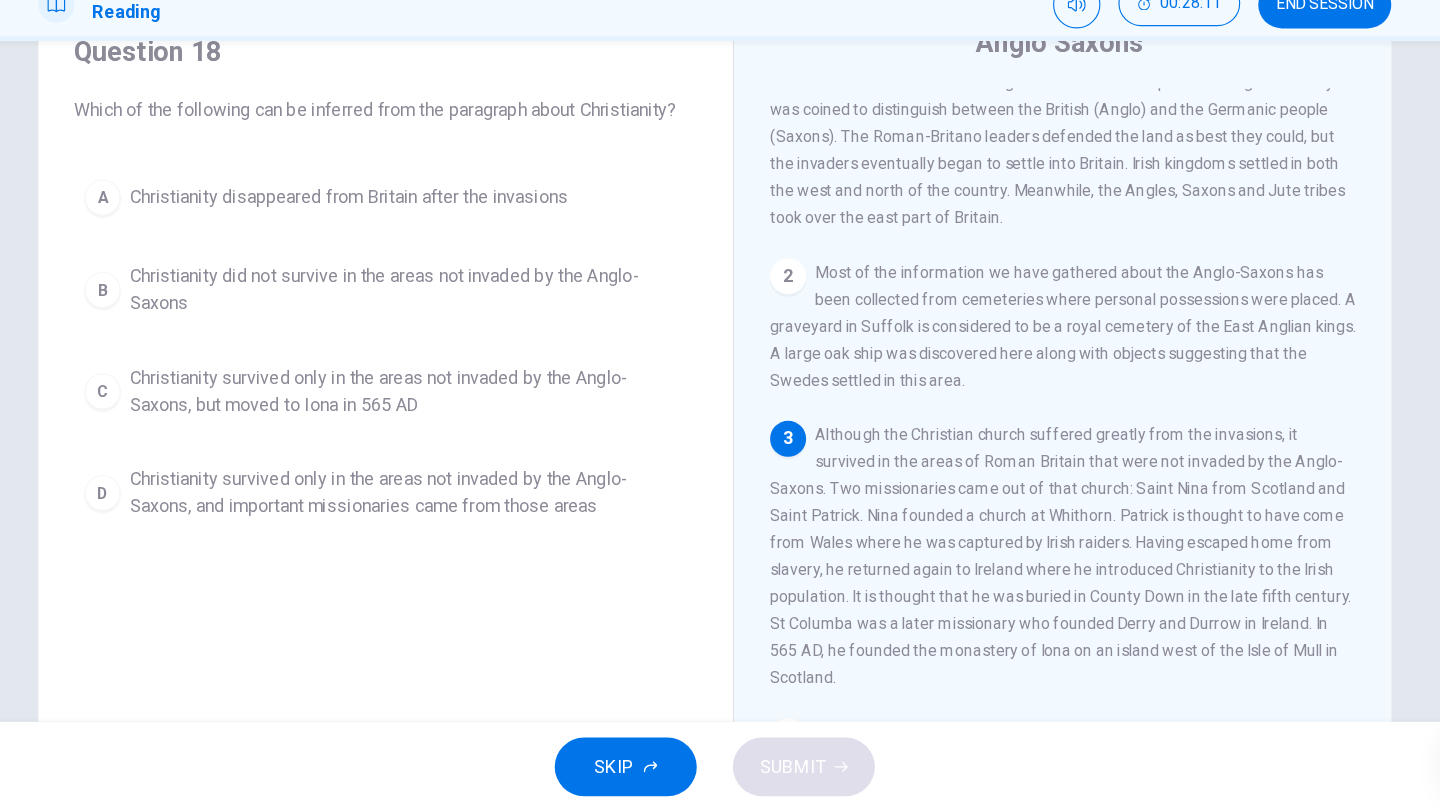 click on "Christianity survived only in the areas not invaded by the Anglo-Saxons, and important missionaries came from those areas" at bounding box center [448, 529] 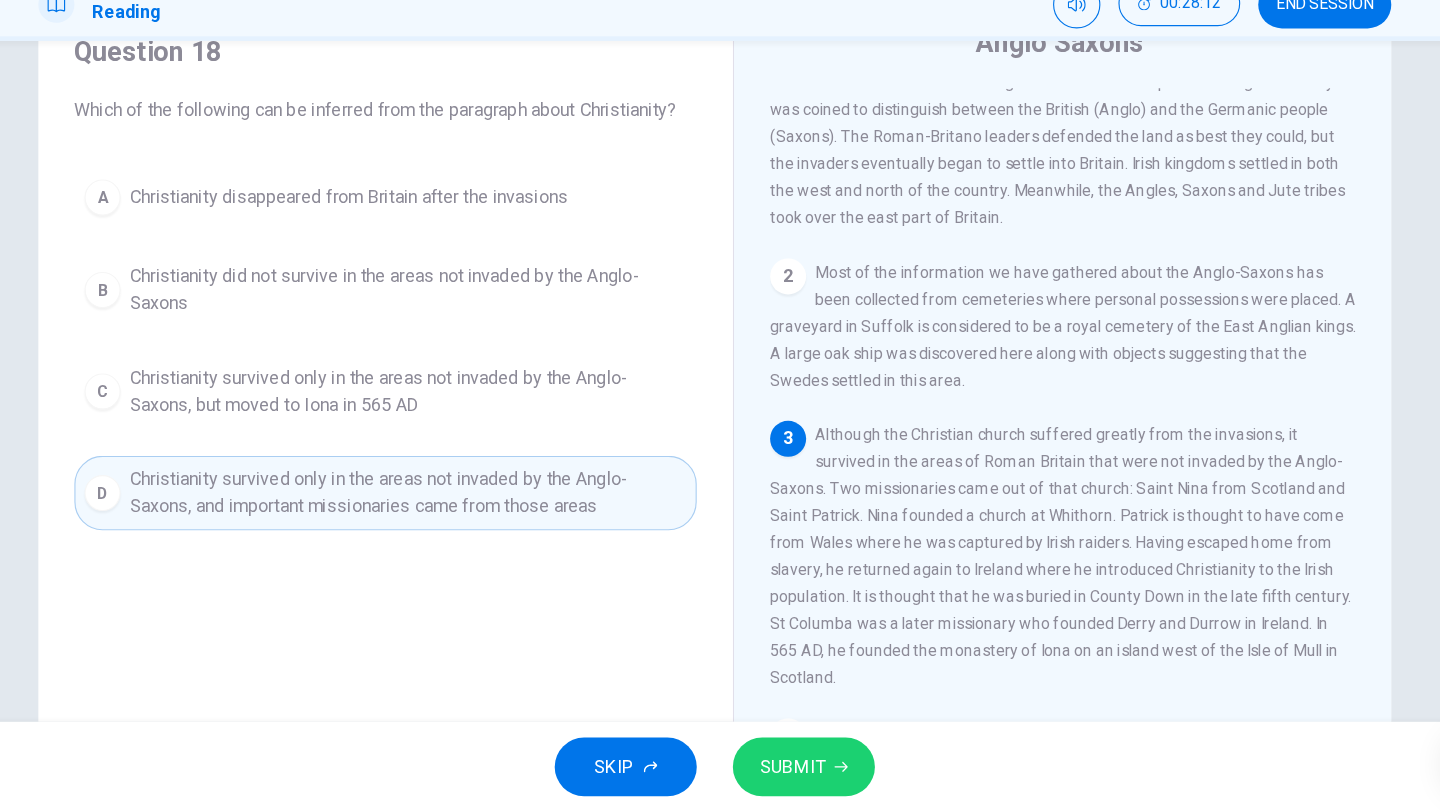 click on "SUBMIT" at bounding box center [799, 772] 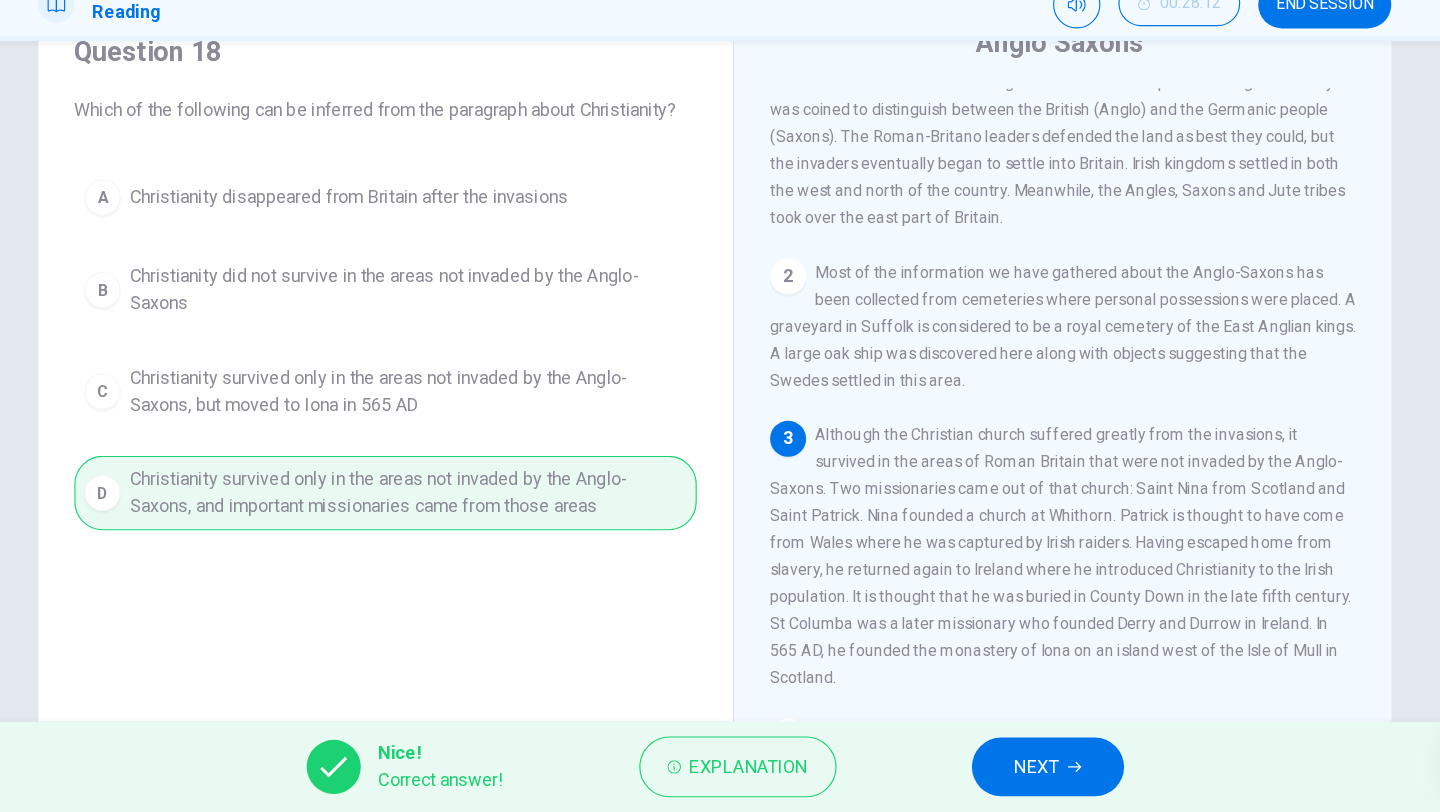 click on "NEXT" at bounding box center (1005, 772) 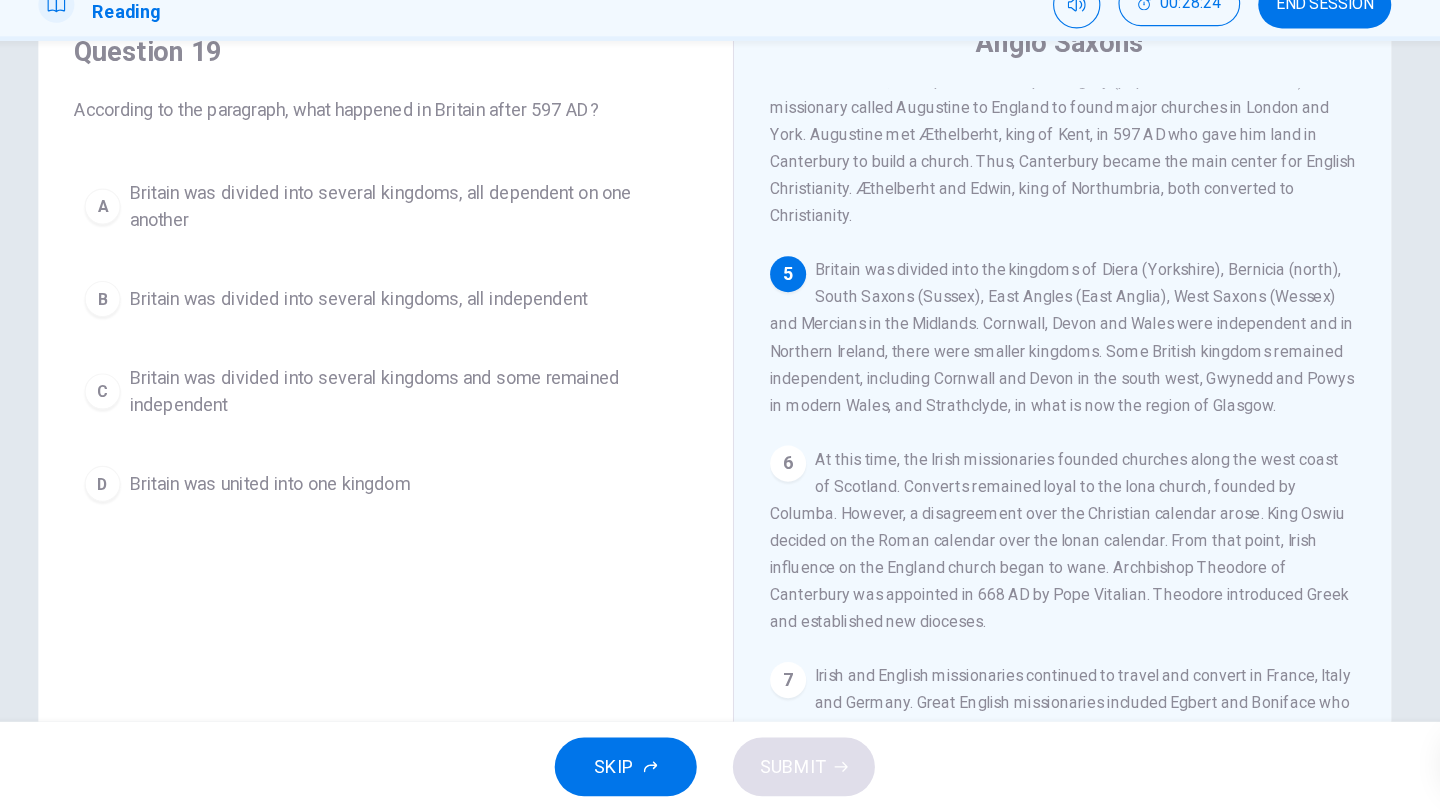 scroll, scrollTop: 688, scrollLeft: 0, axis: vertical 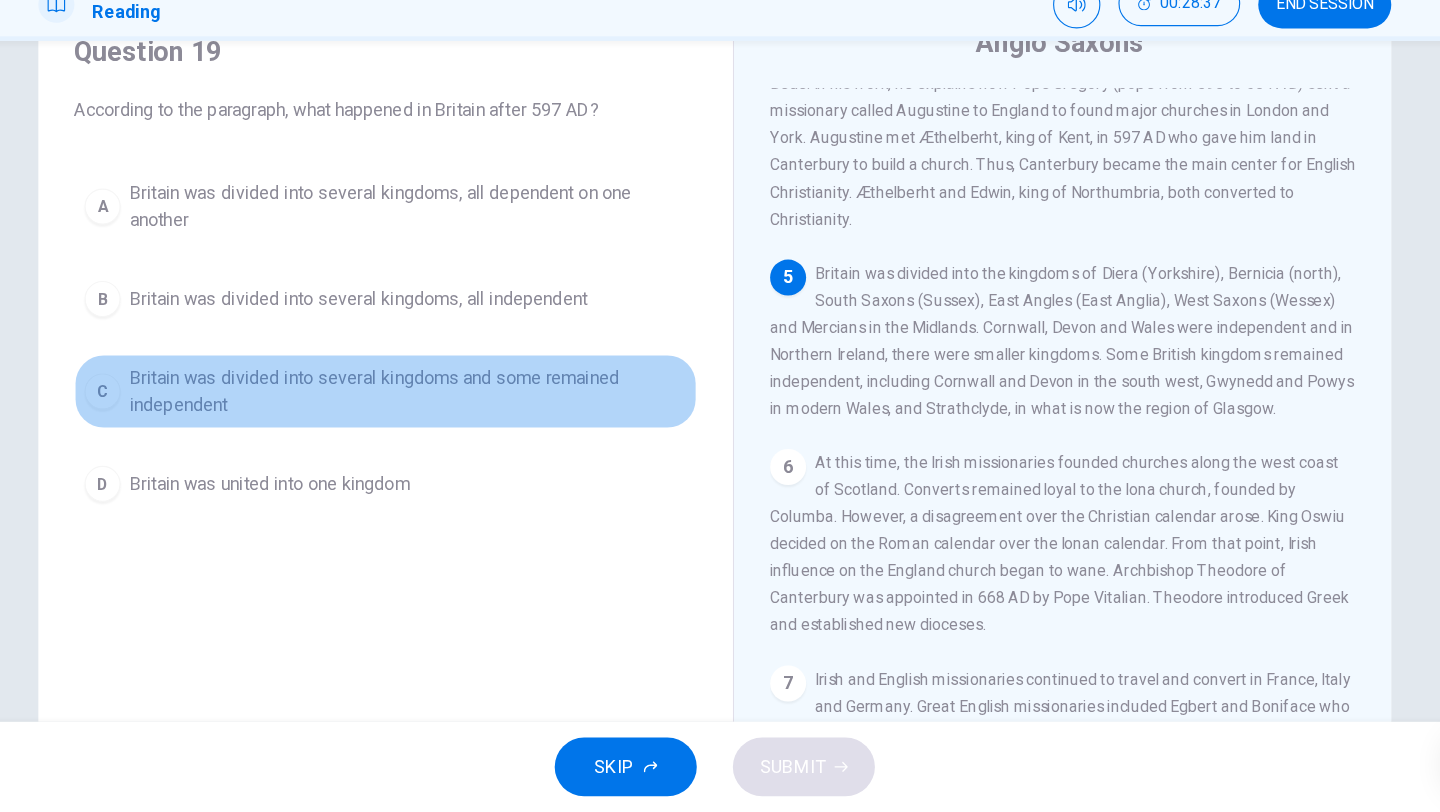click on "Britain was divided into several kingdoms and some remained independent" at bounding box center [448, 439] 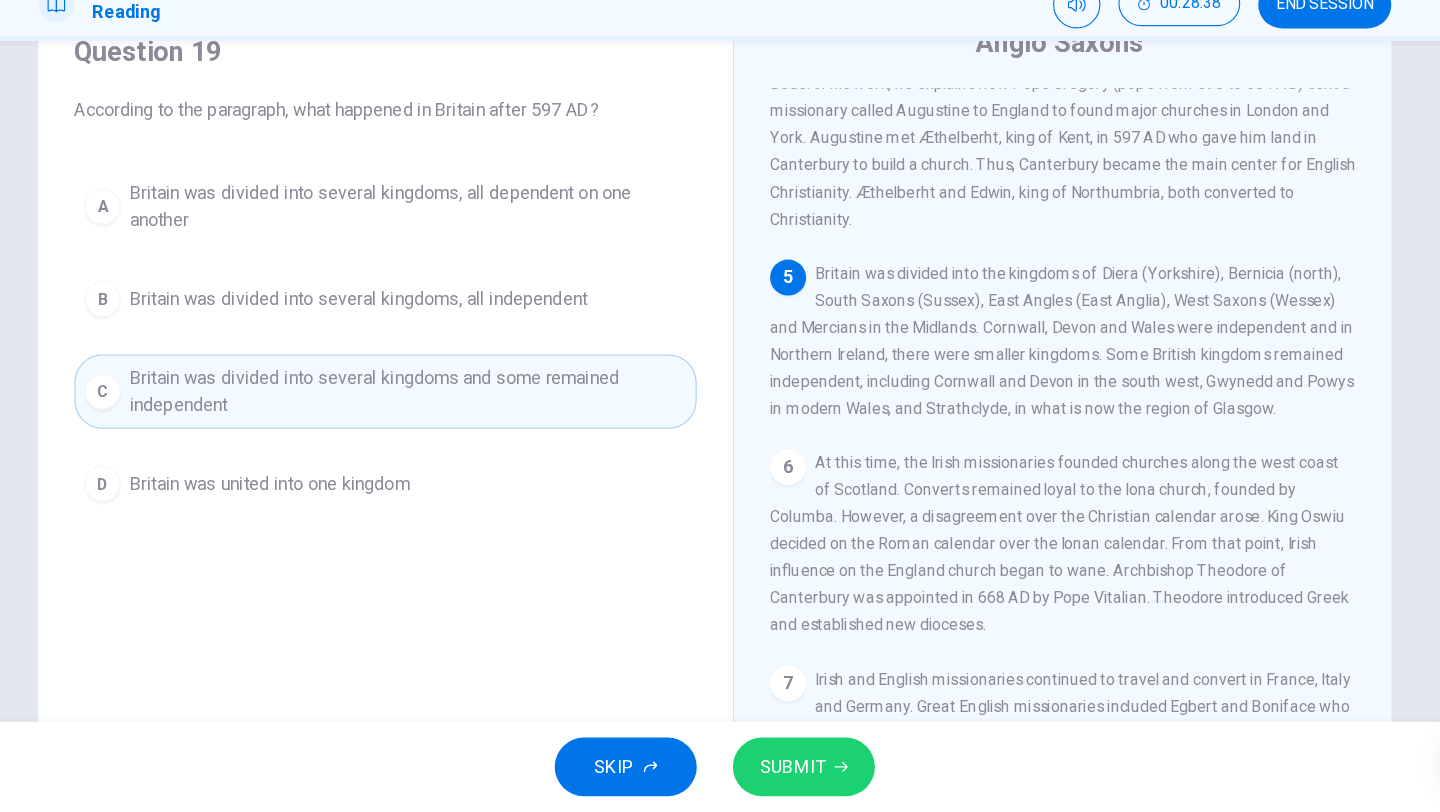 click on "SUBMIT" at bounding box center (789, 772) 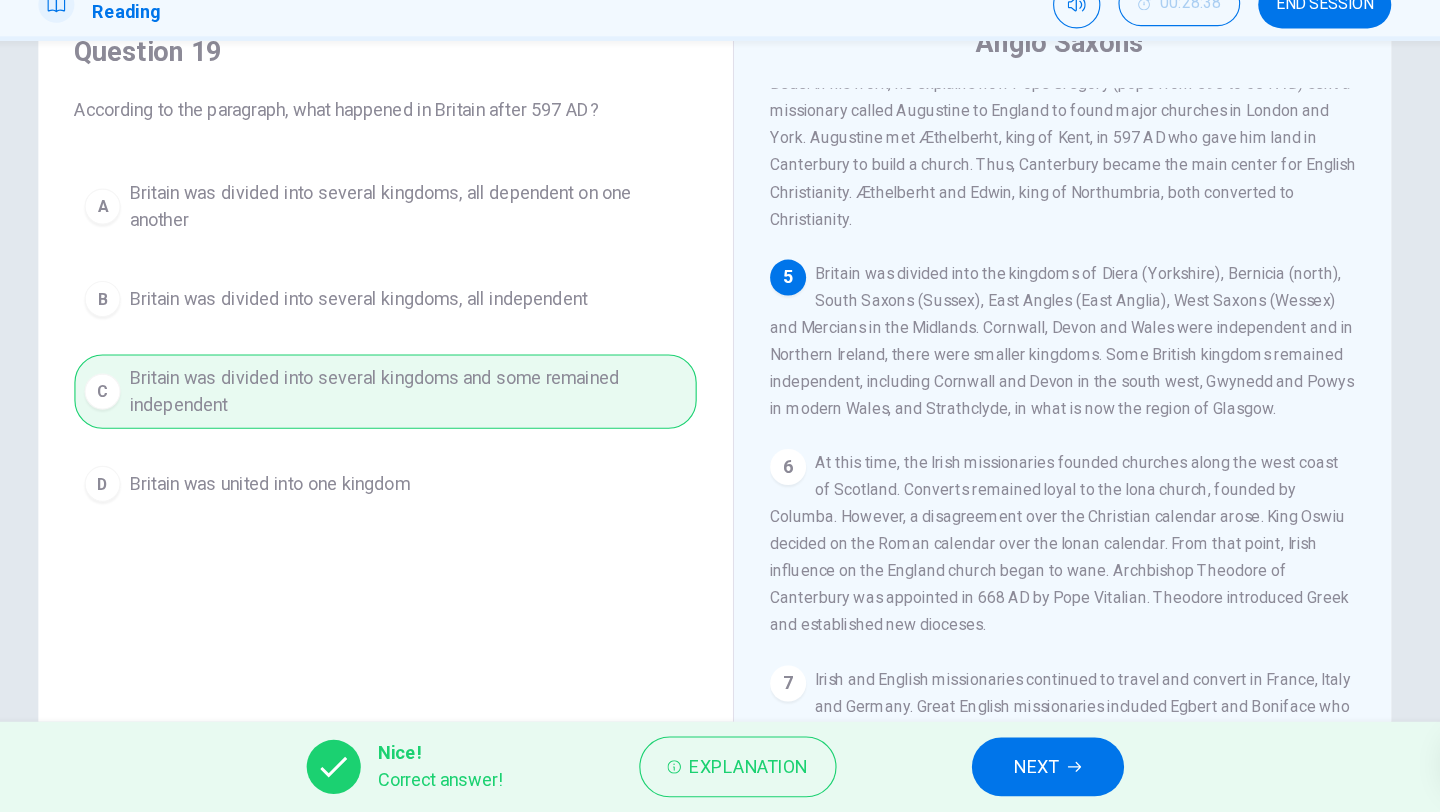 click 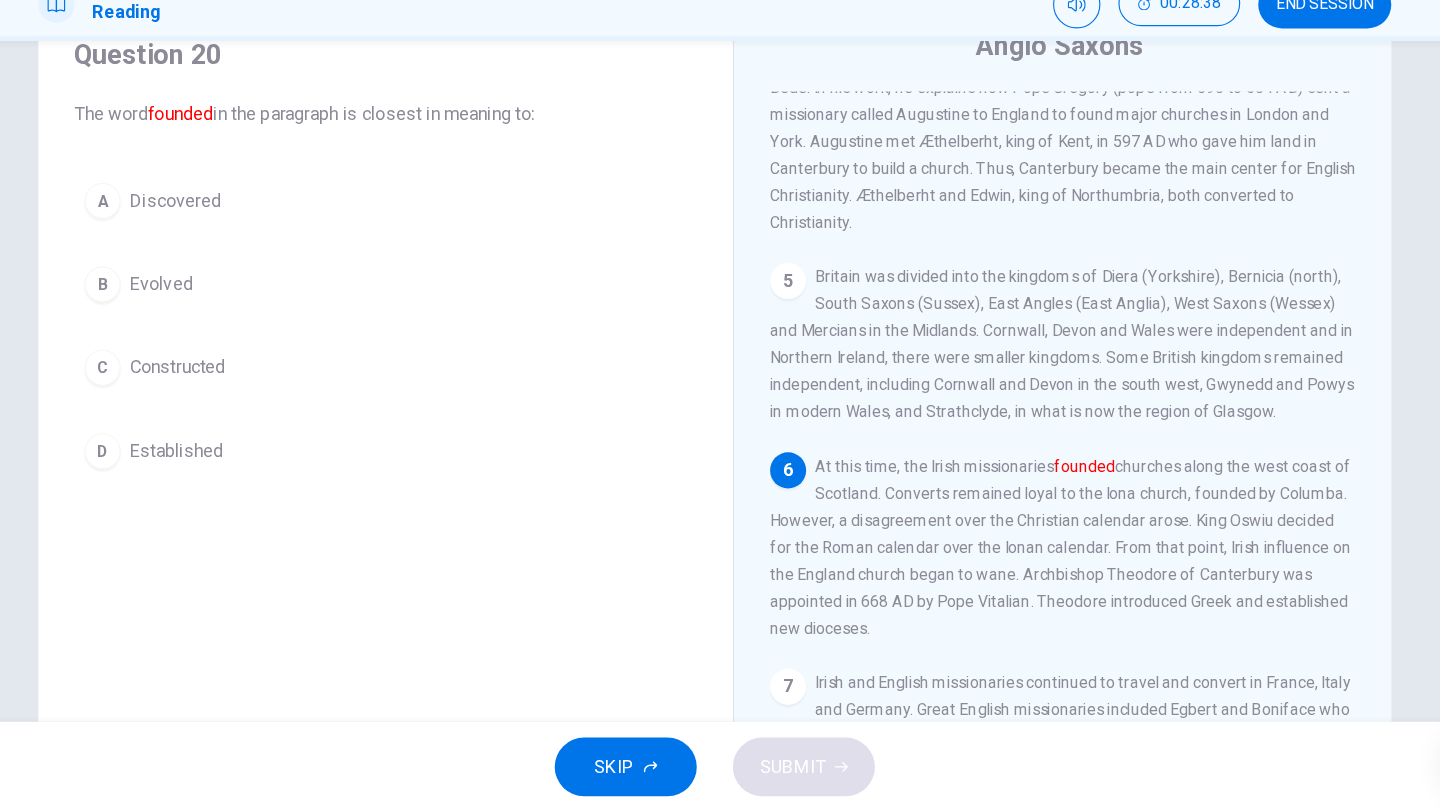 scroll, scrollTop: 82, scrollLeft: 0, axis: vertical 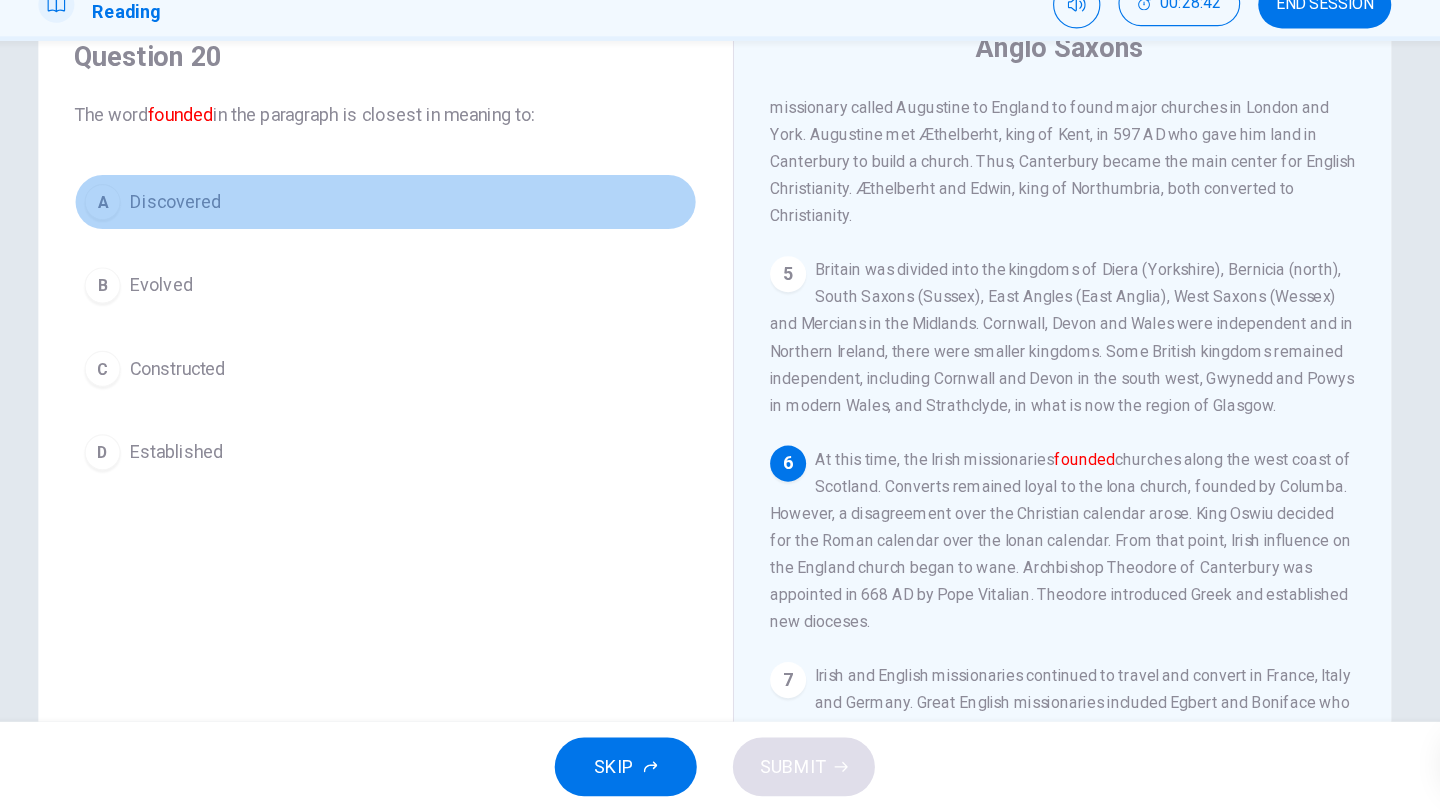 click on "A Discovered" at bounding box center [428, 271] 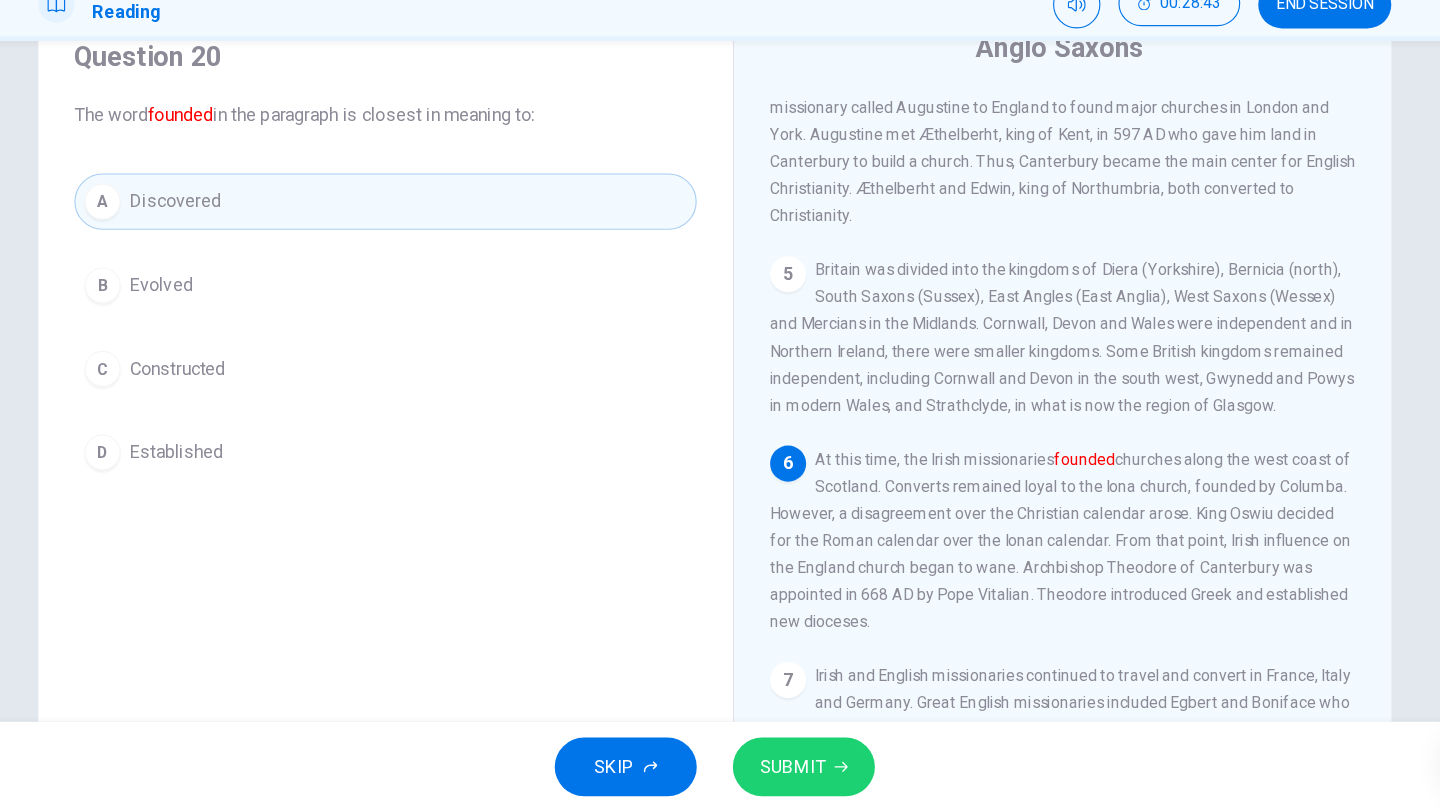 click on "SUBMIT" at bounding box center (789, 772) 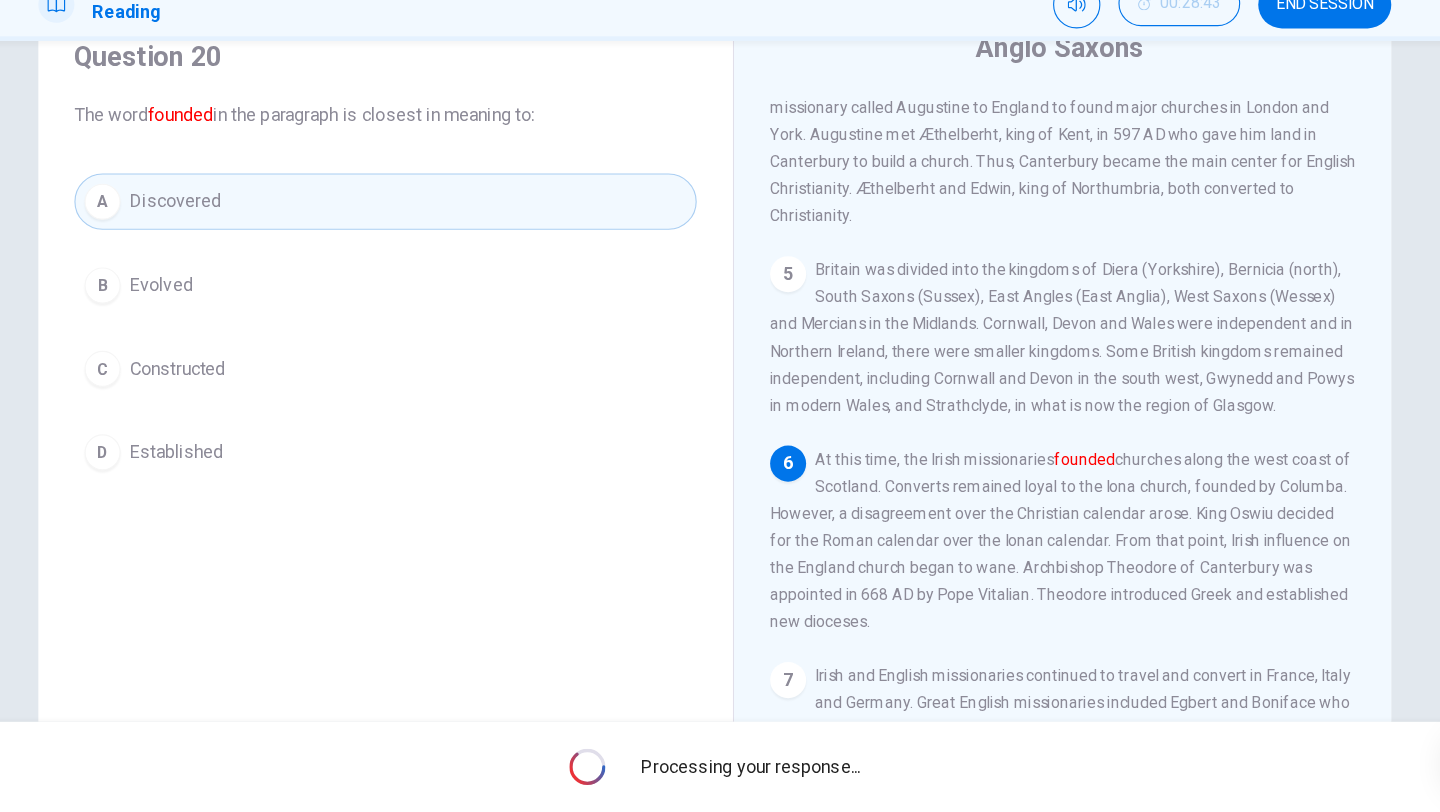 scroll, scrollTop: 658, scrollLeft: 0, axis: vertical 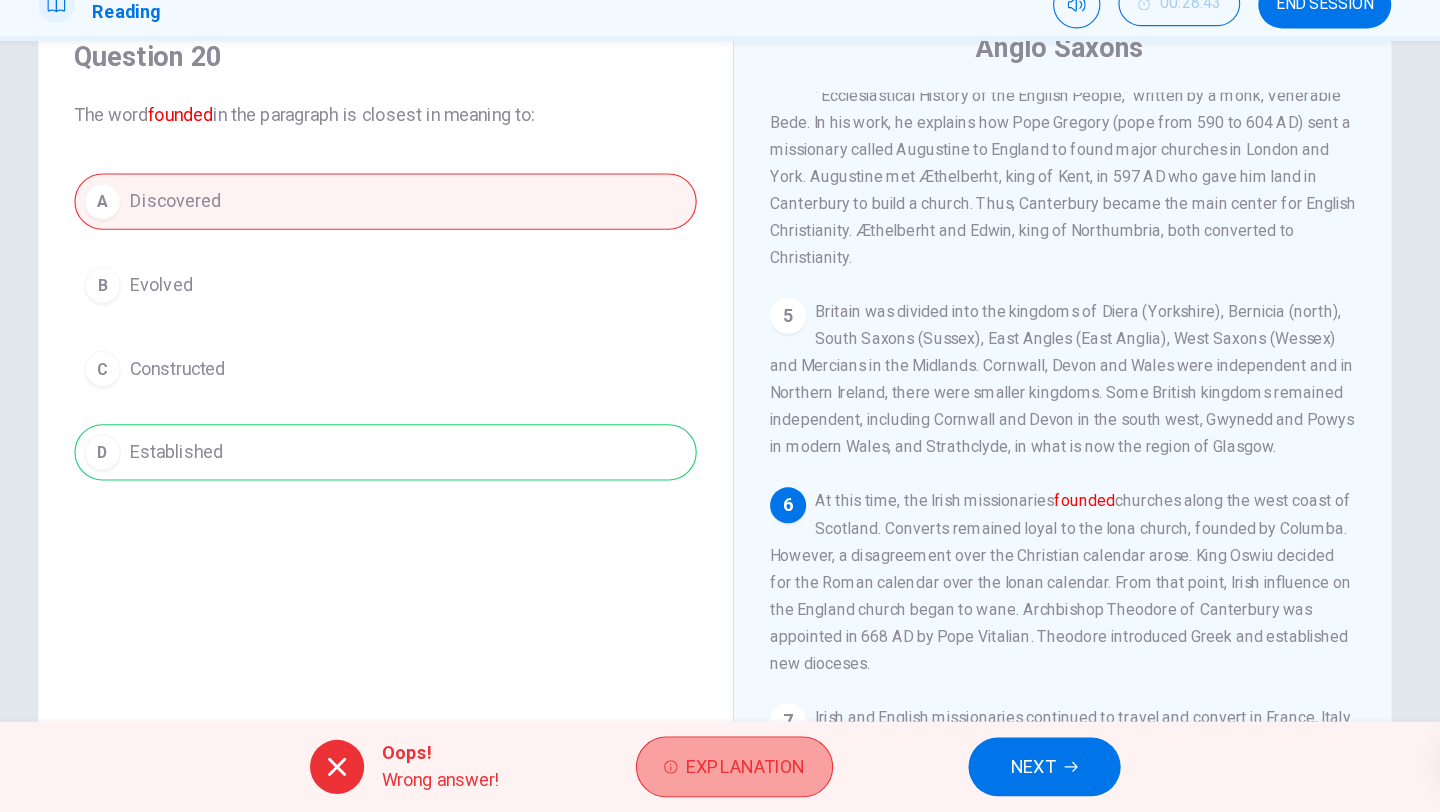 click on "Explanation" at bounding box center [737, 772] 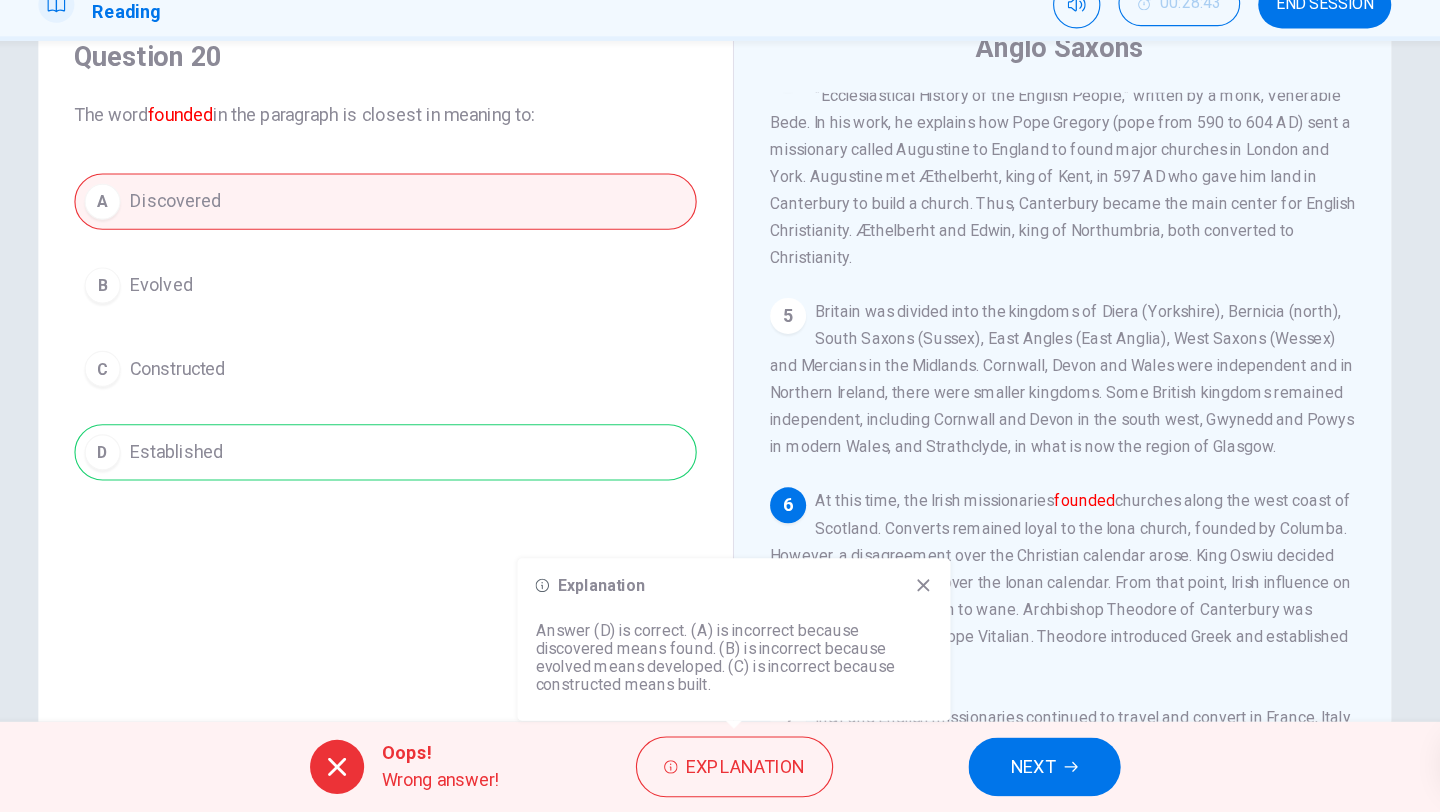 click 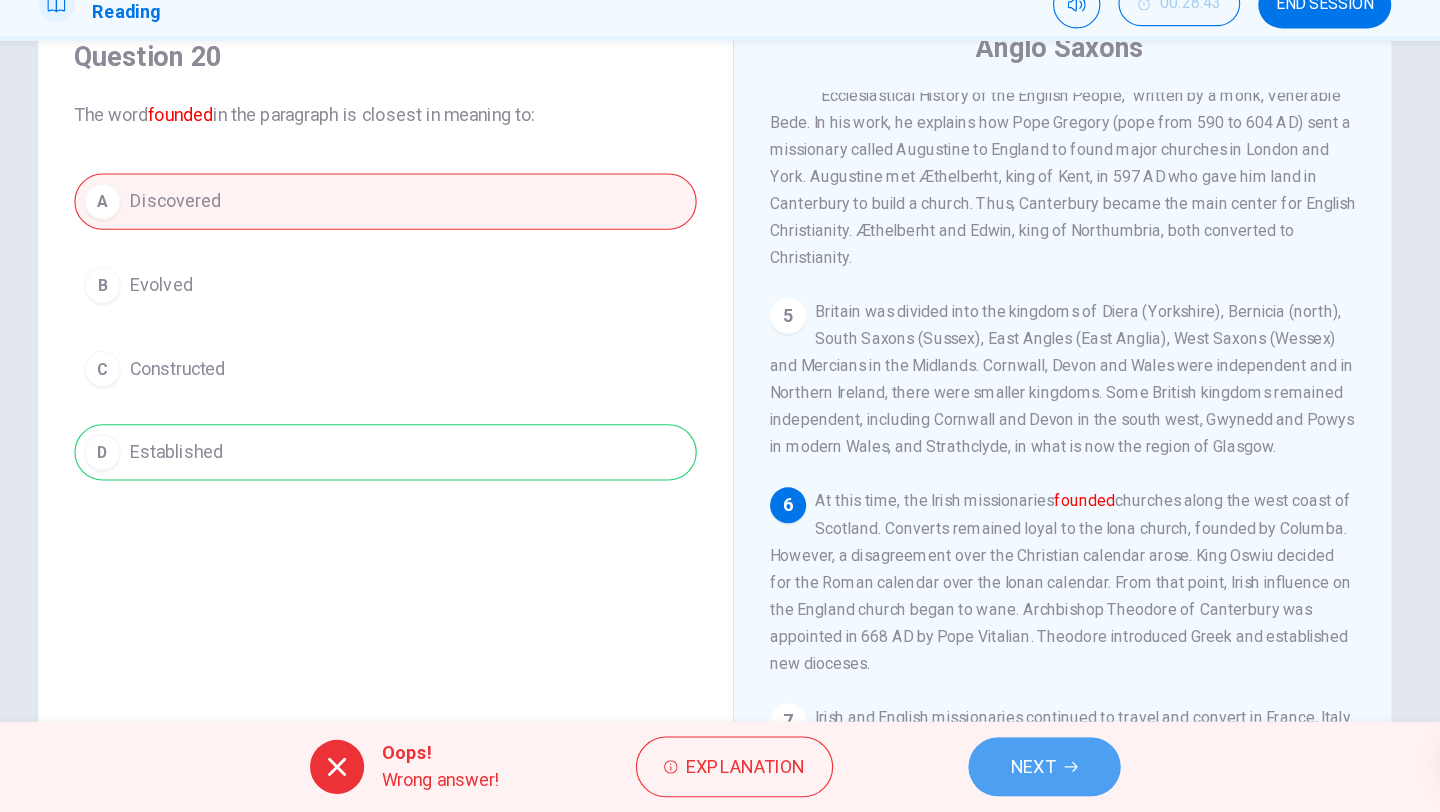 click on "NEXT" at bounding box center (1012, 772) 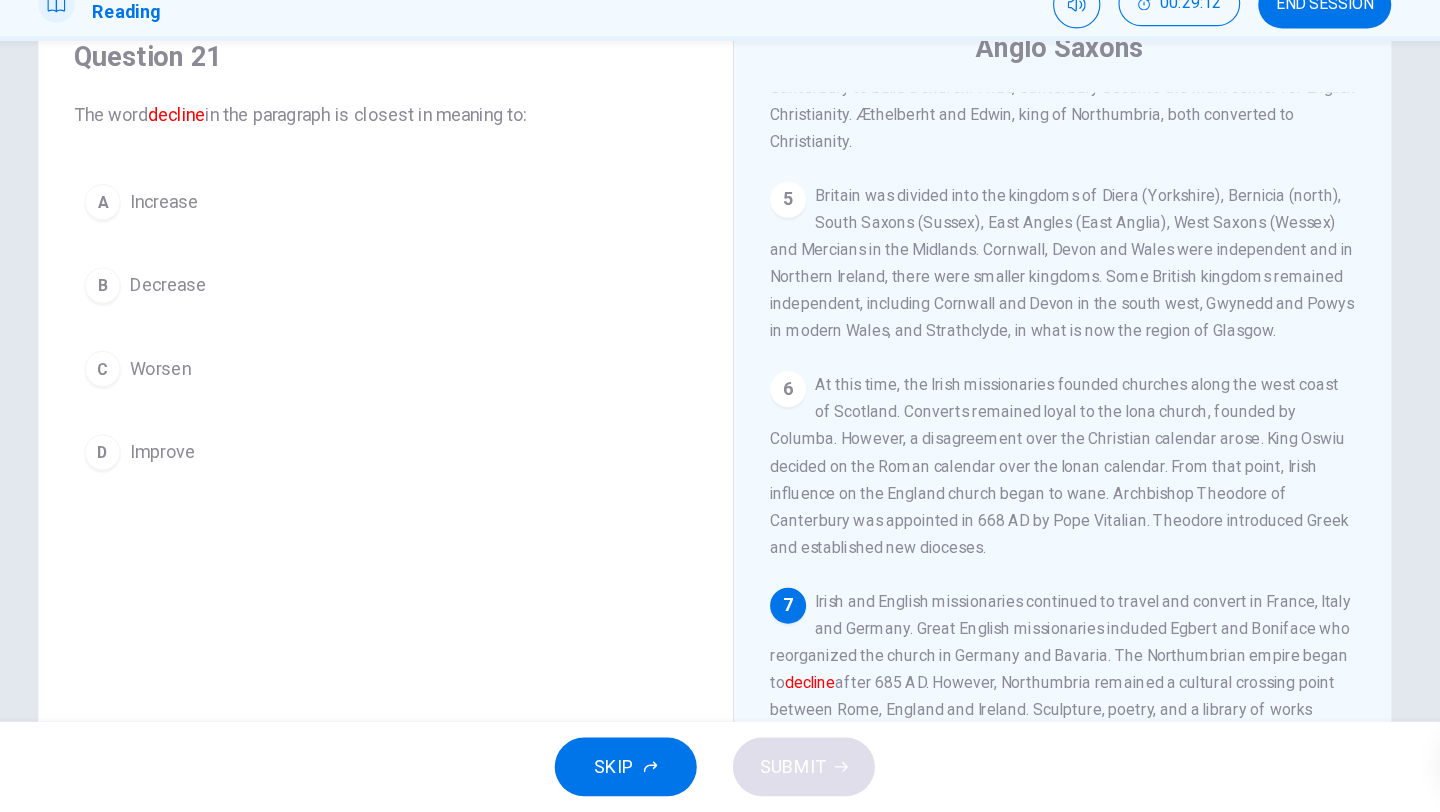 scroll, scrollTop: 836, scrollLeft: 0, axis: vertical 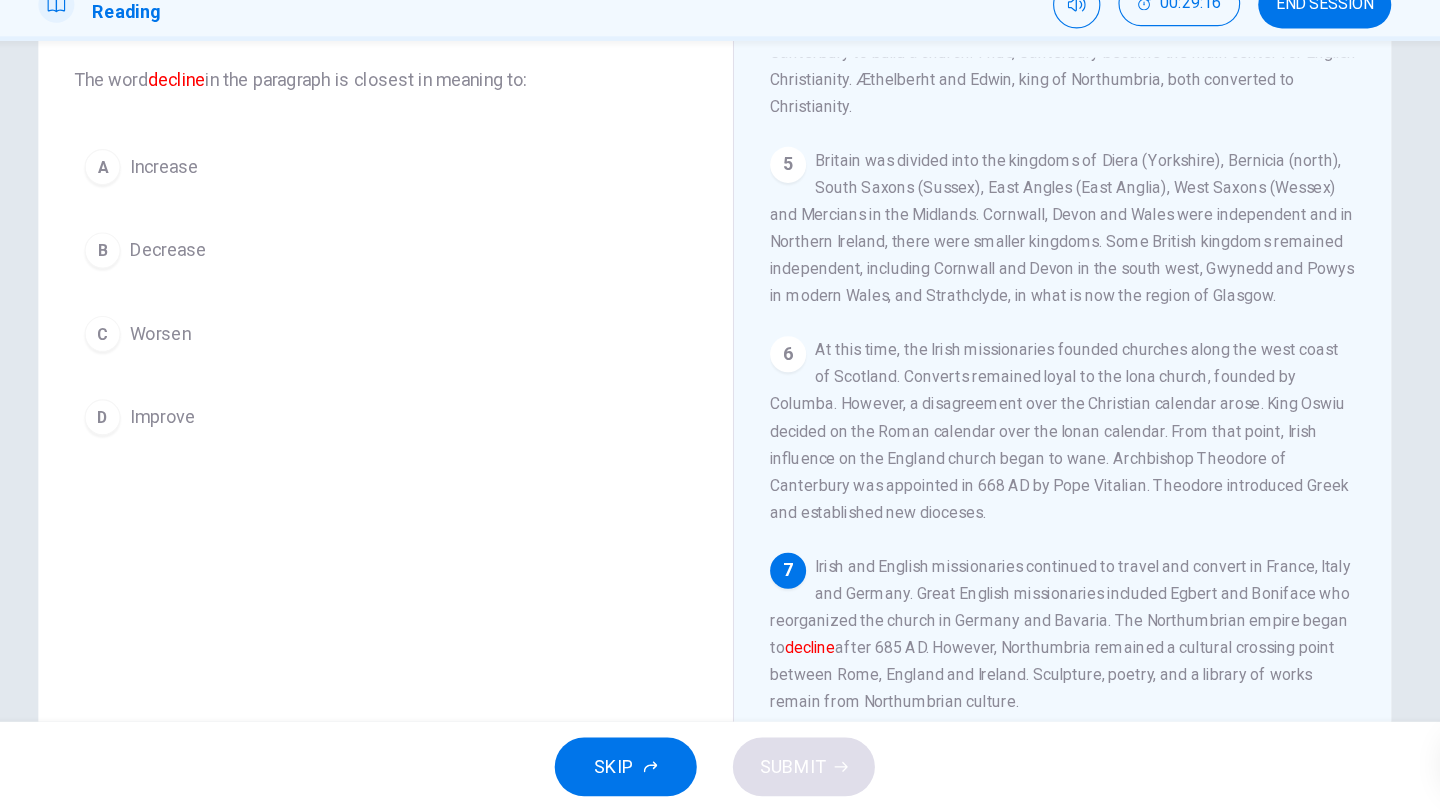 click on "B Decrease" at bounding box center [428, 314] 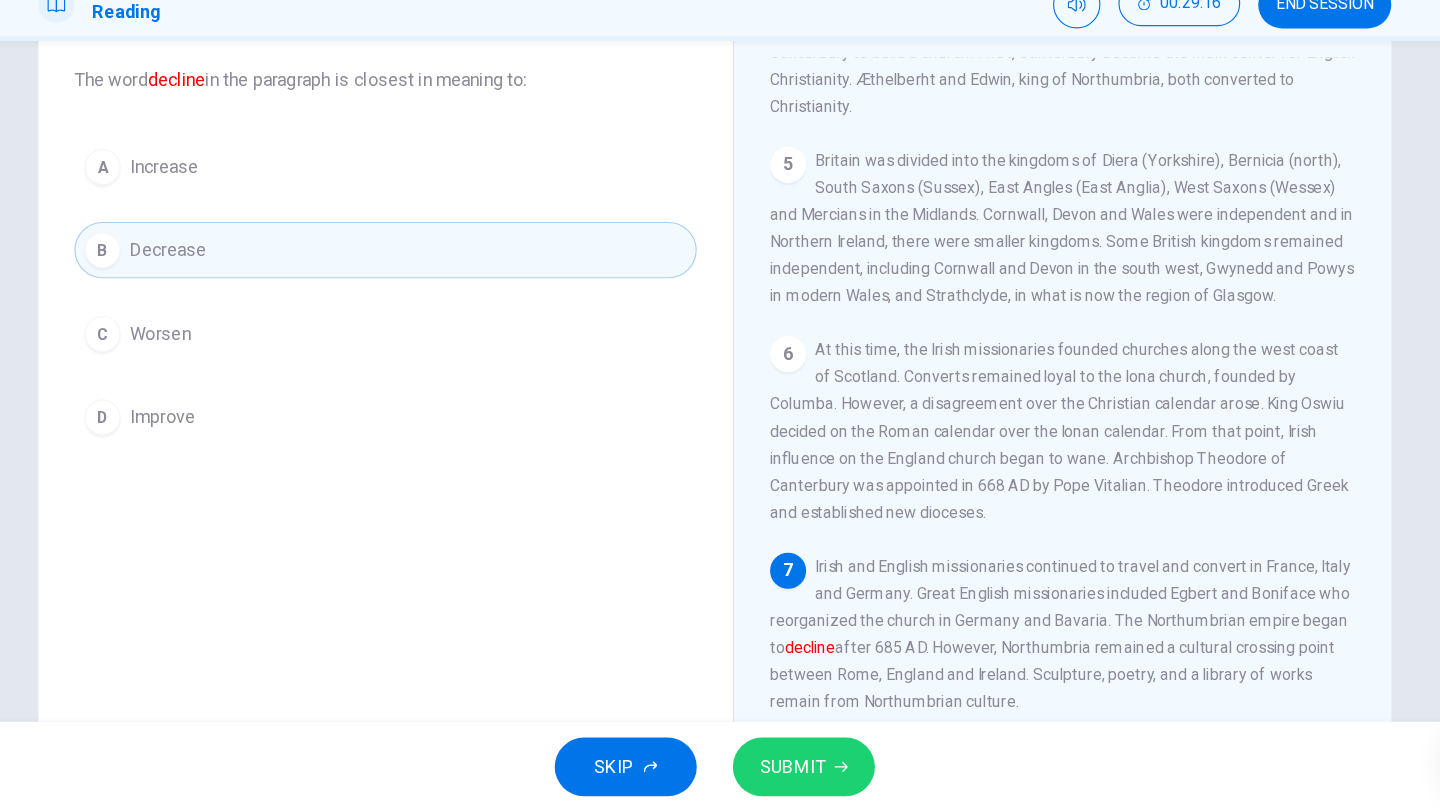 click on "C Worsen" at bounding box center [428, 388] 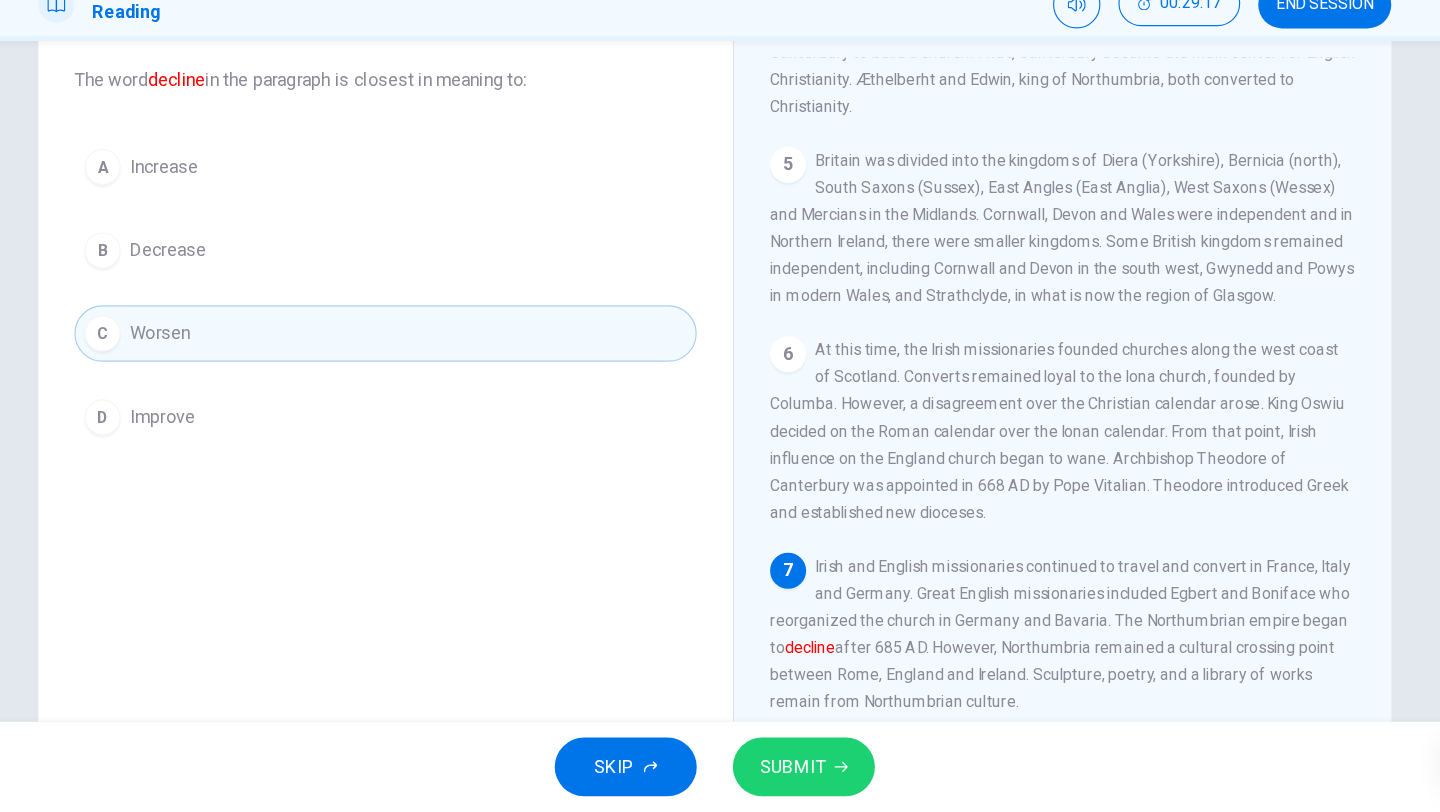 click on "SUBMIT" at bounding box center (799, 772) 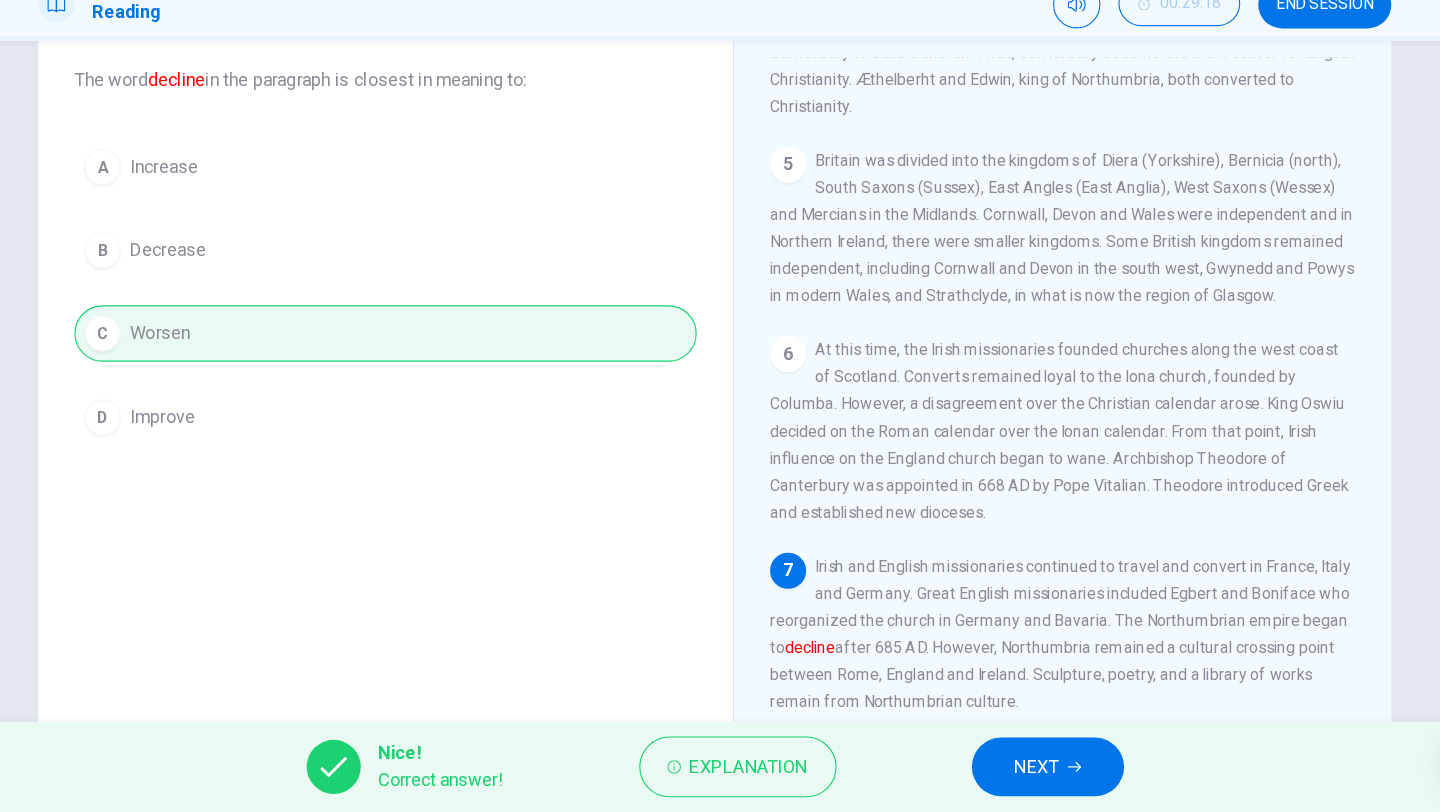 click on "NEXT" at bounding box center (1015, 772) 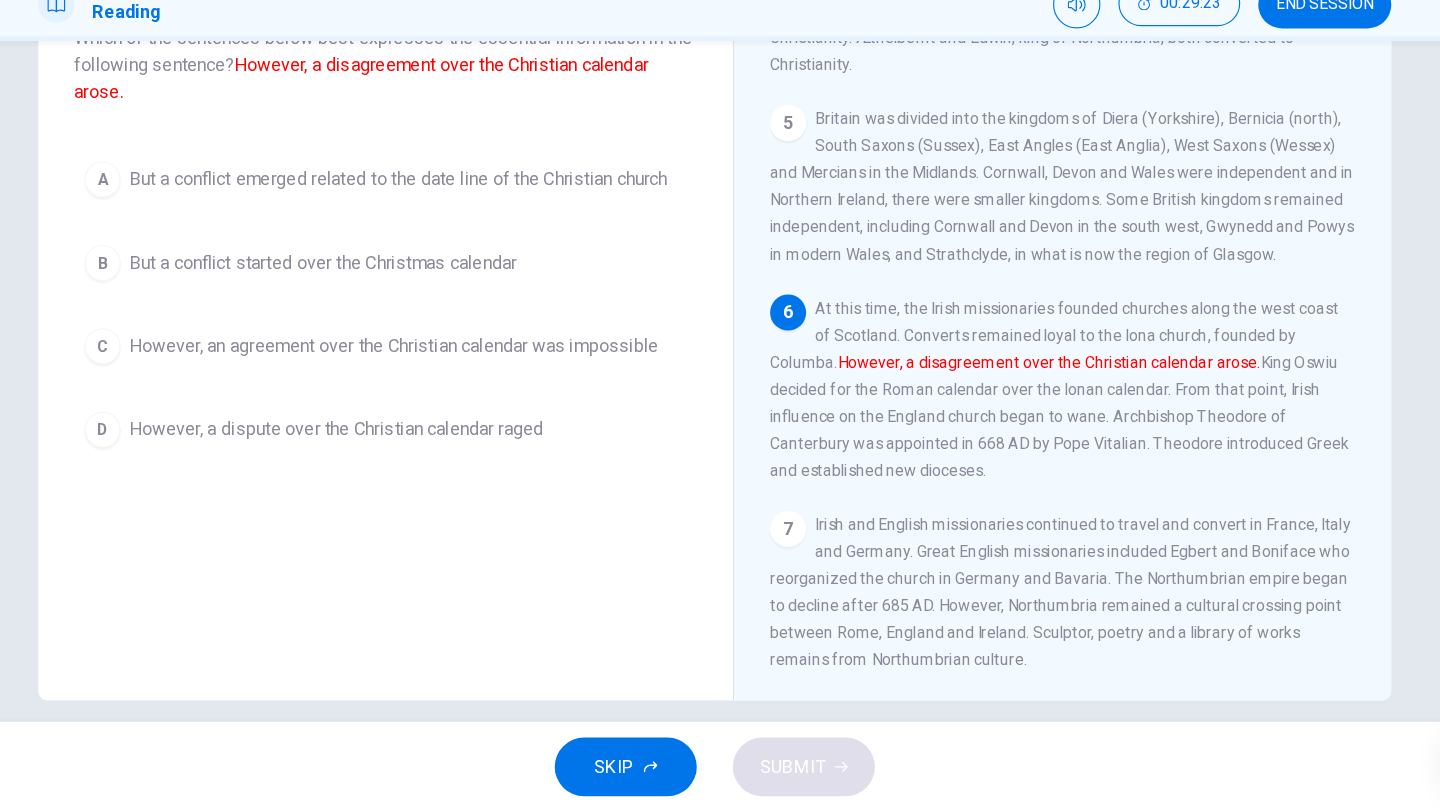 scroll, scrollTop: 171, scrollLeft: 0, axis: vertical 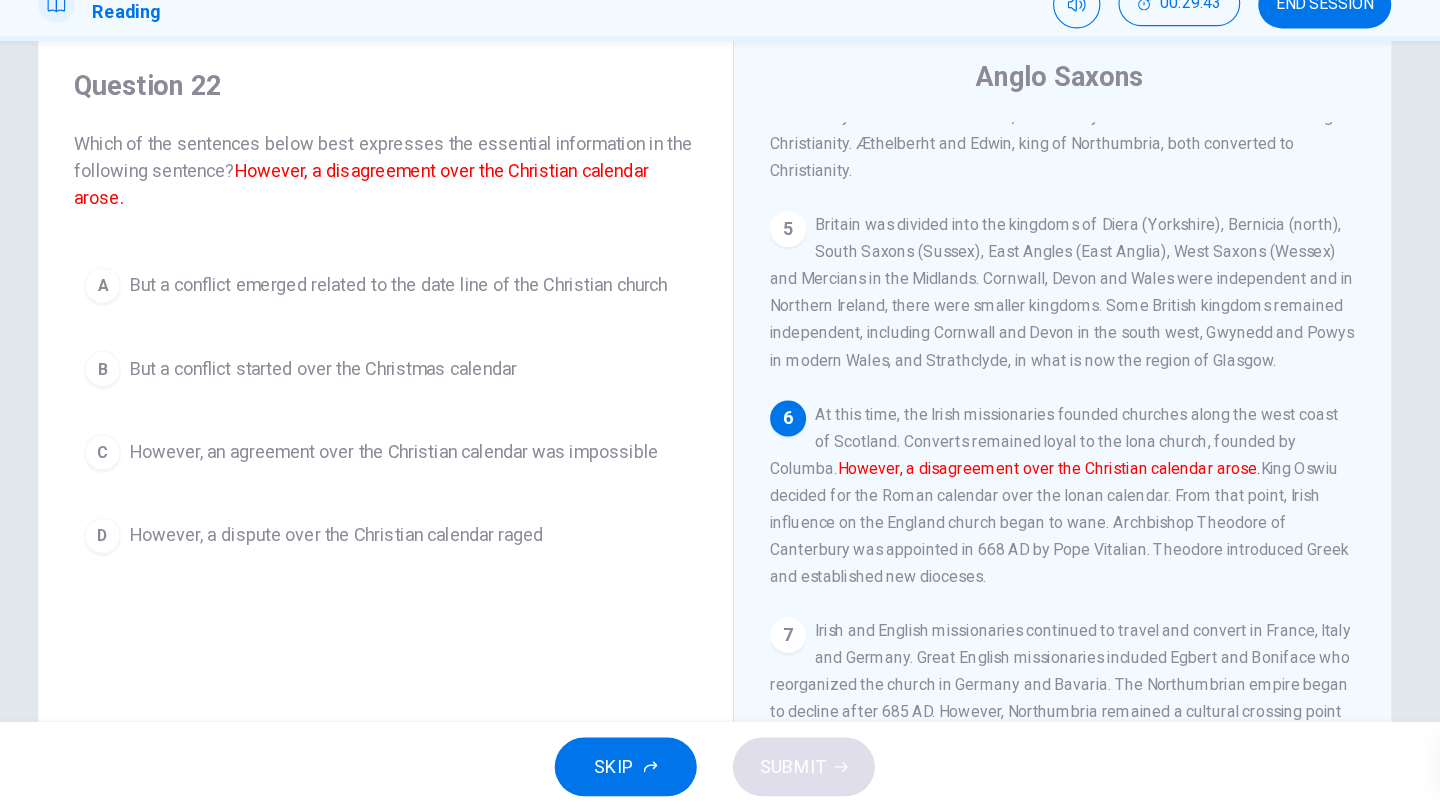 click on "But a conflict started over the Christmas calendar" at bounding box center (372, 419) 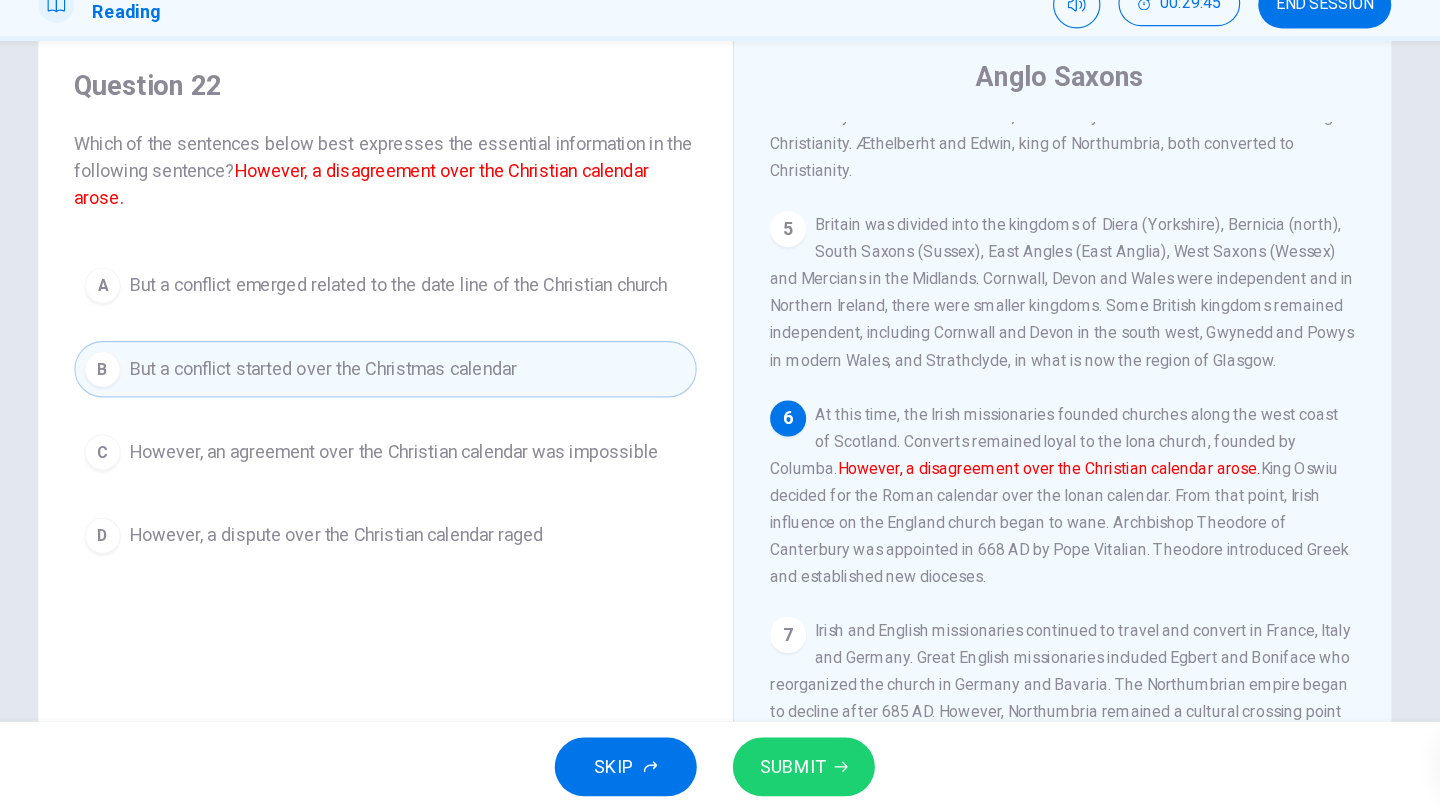 click on "SUBMIT" at bounding box center (789, 772) 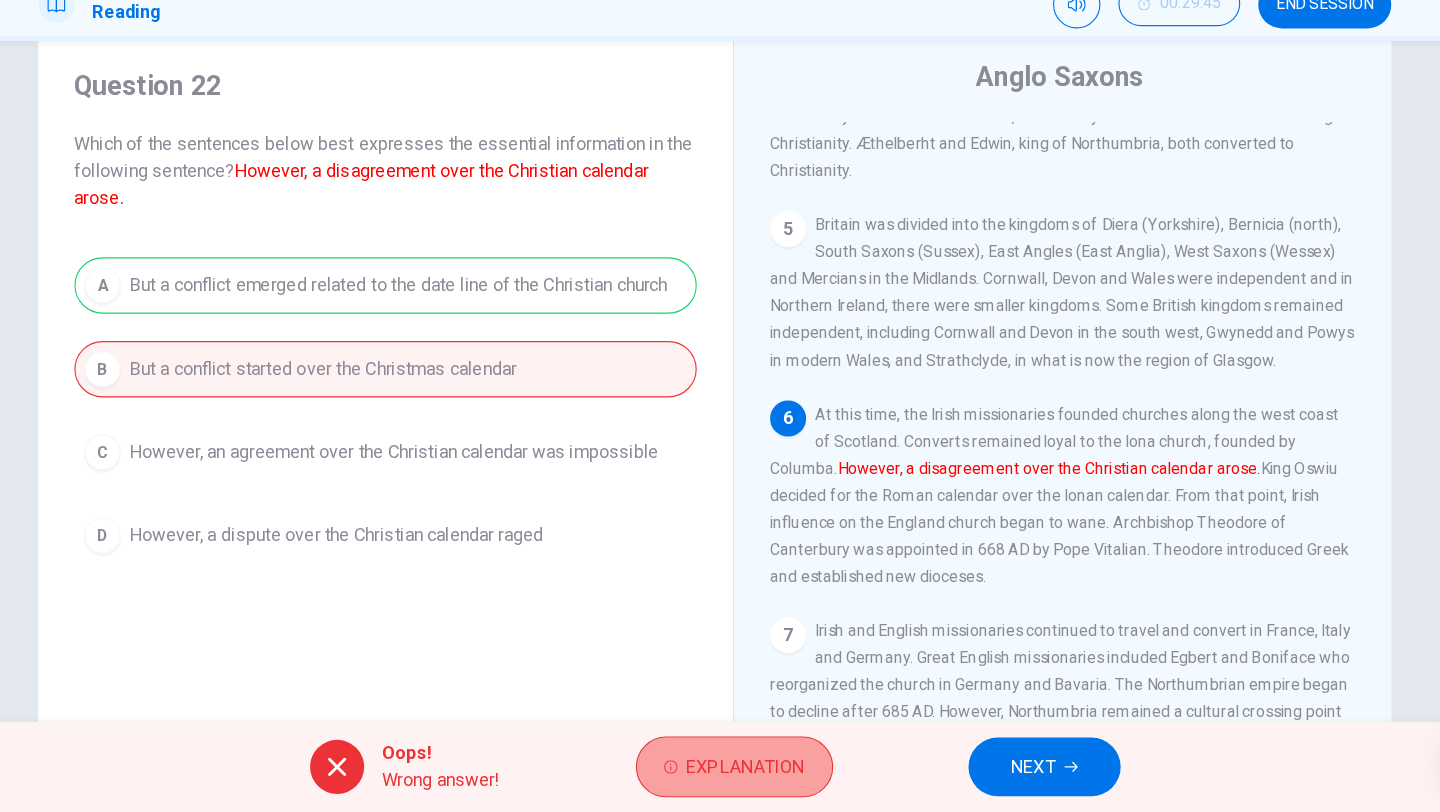 click on "Explanation" at bounding box center [747, 772] 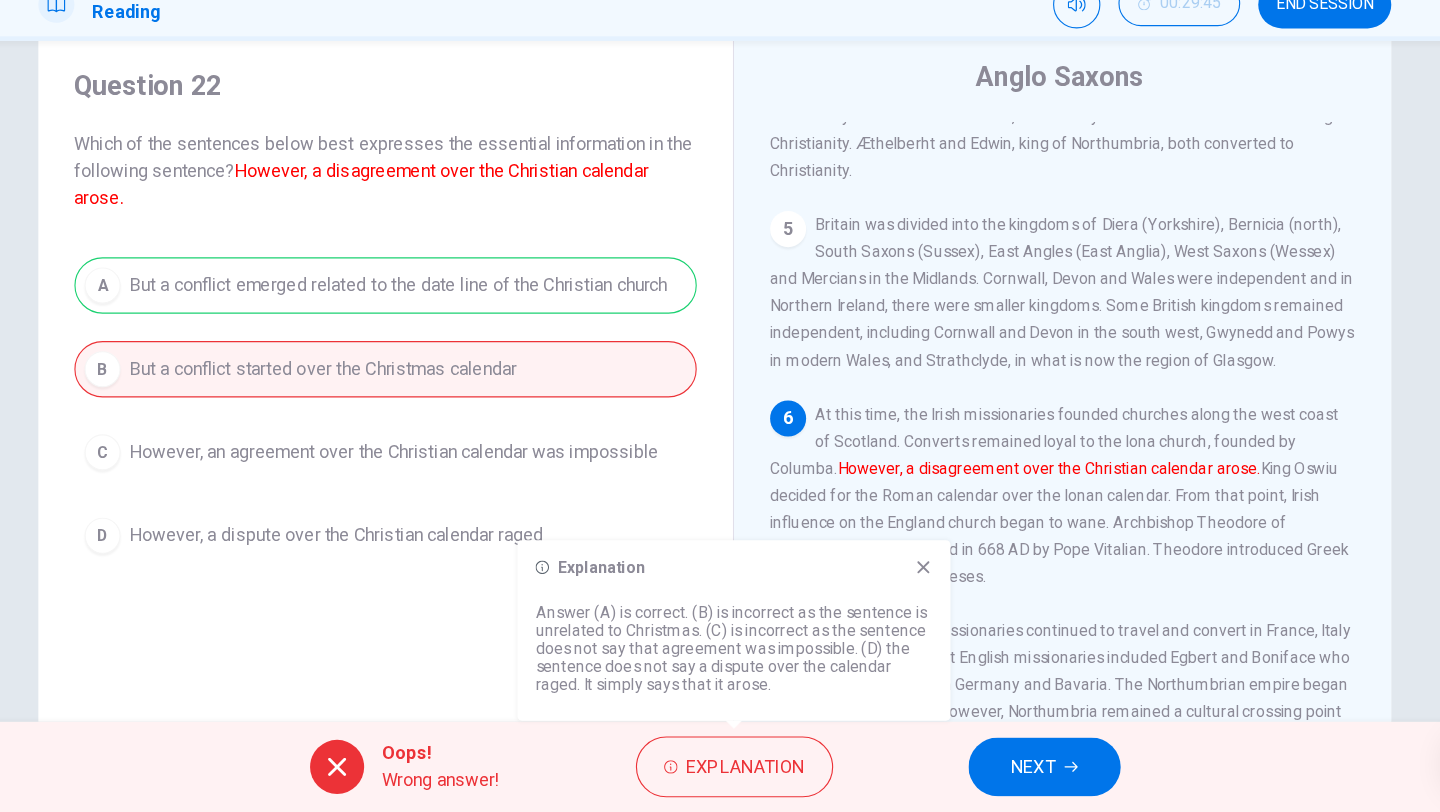 click on "Explanation Answer (A) is correct. (B) is incorrect as the sentence is unrelated to Christmas. (C) is incorrect as the sentence does not say that agreement was impossible. (D) the sentence does not say a dispute over the calendar raged. It simply says that it arose." at bounding box center (737, 651) 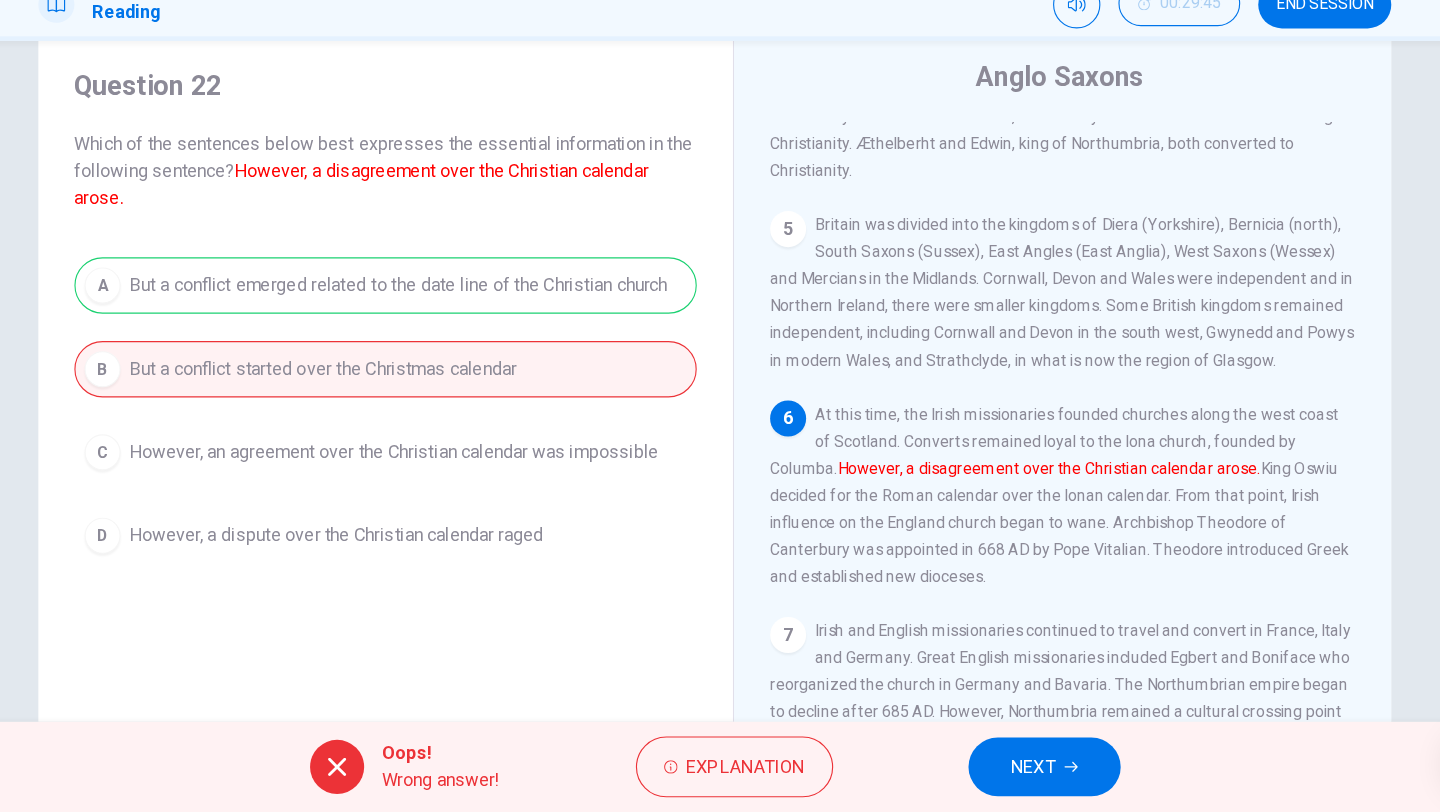 click on "NEXT" at bounding box center (1012, 772) 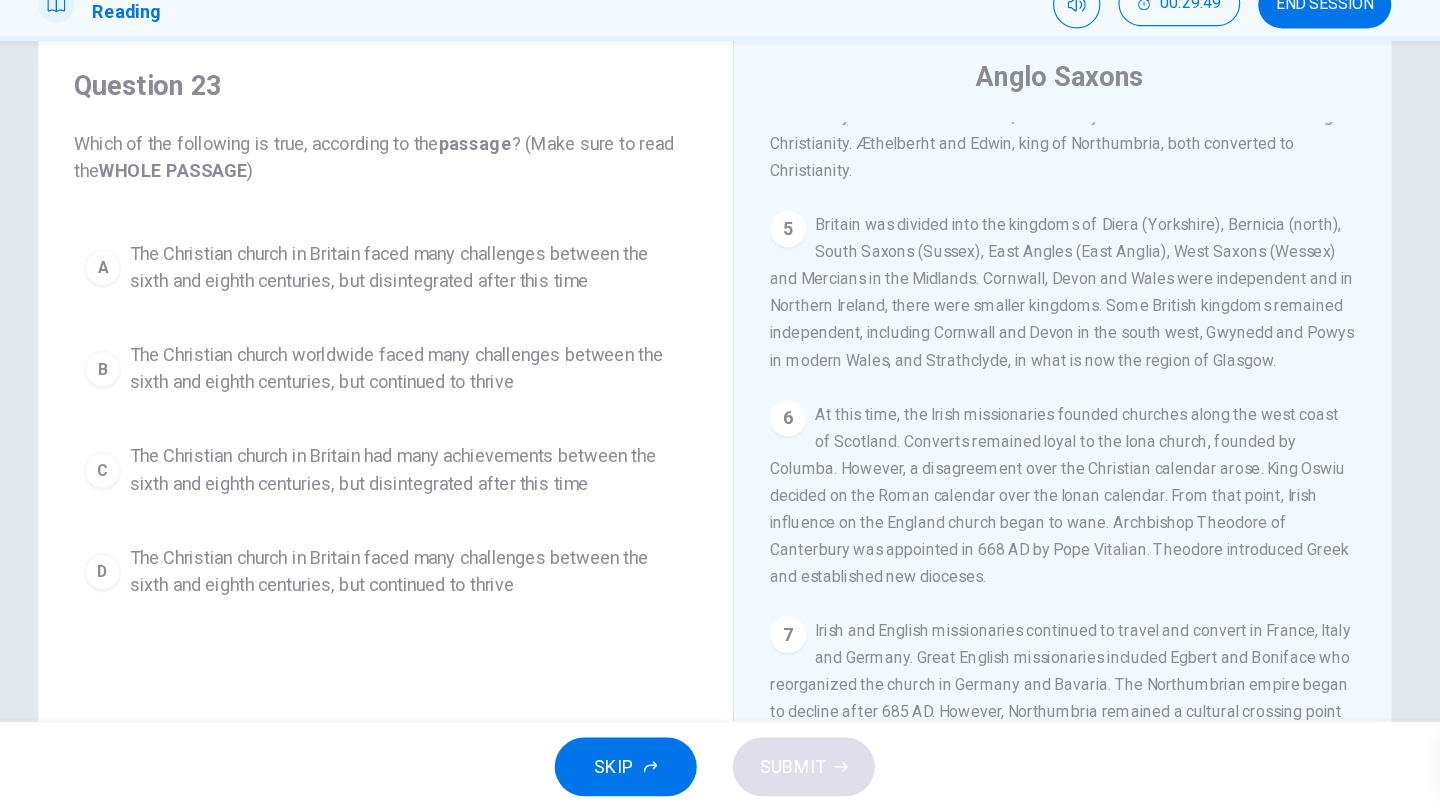 scroll, scrollTop: 60, scrollLeft: 0, axis: vertical 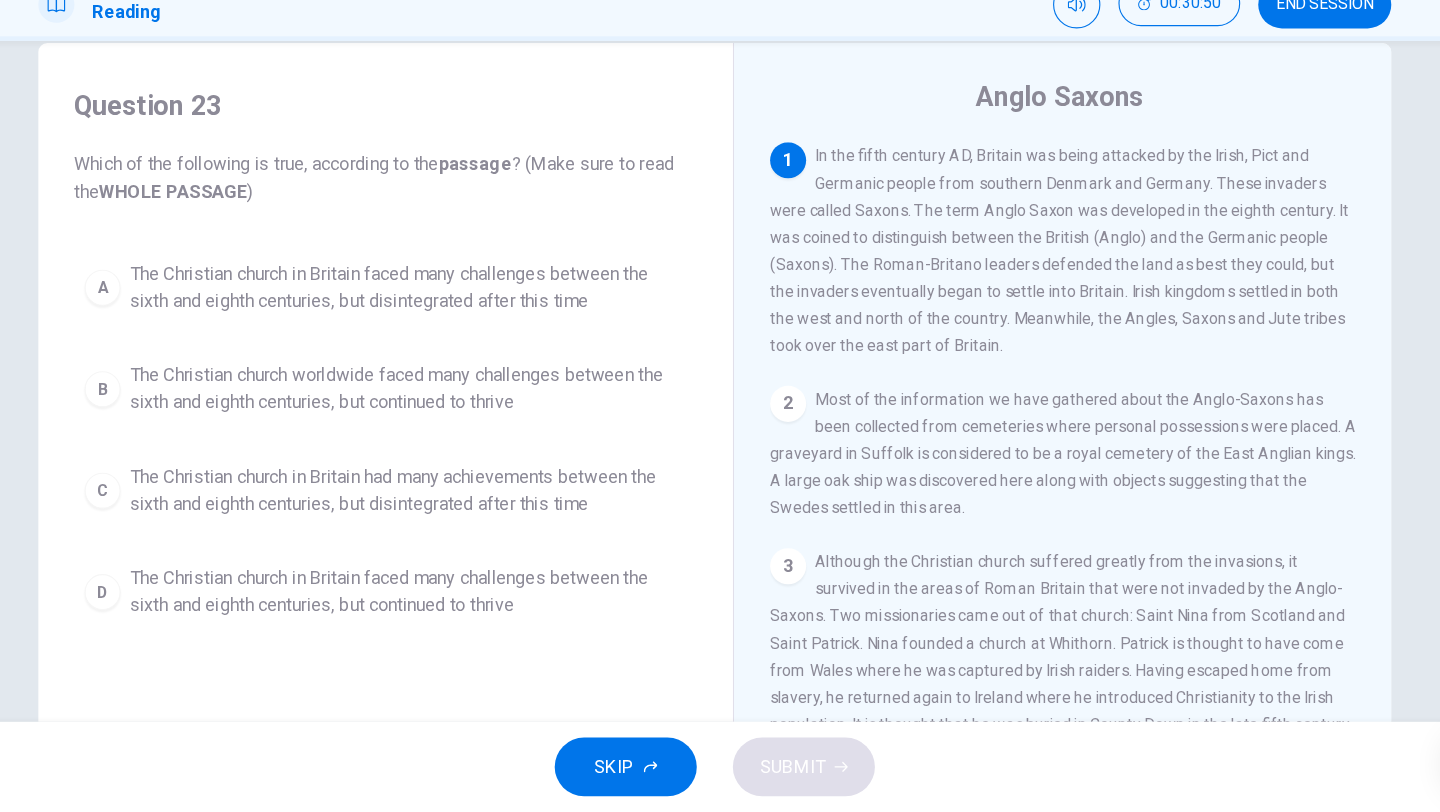 click on "The Christian church in Britain faced many challenges between the sixth and eighth centuries, but continued to thrive" at bounding box center (448, 617) 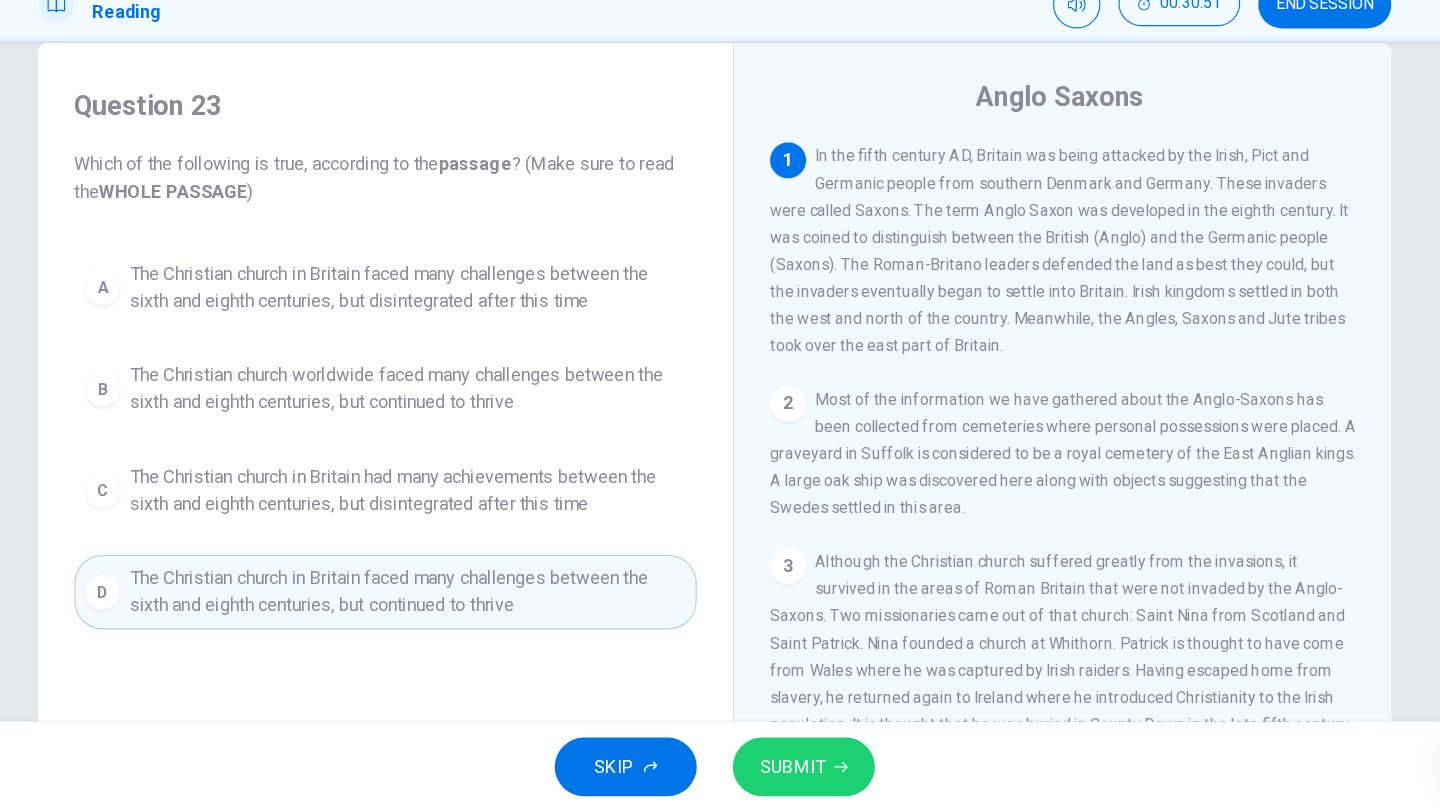 click on "SUBMIT" at bounding box center [789, 772] 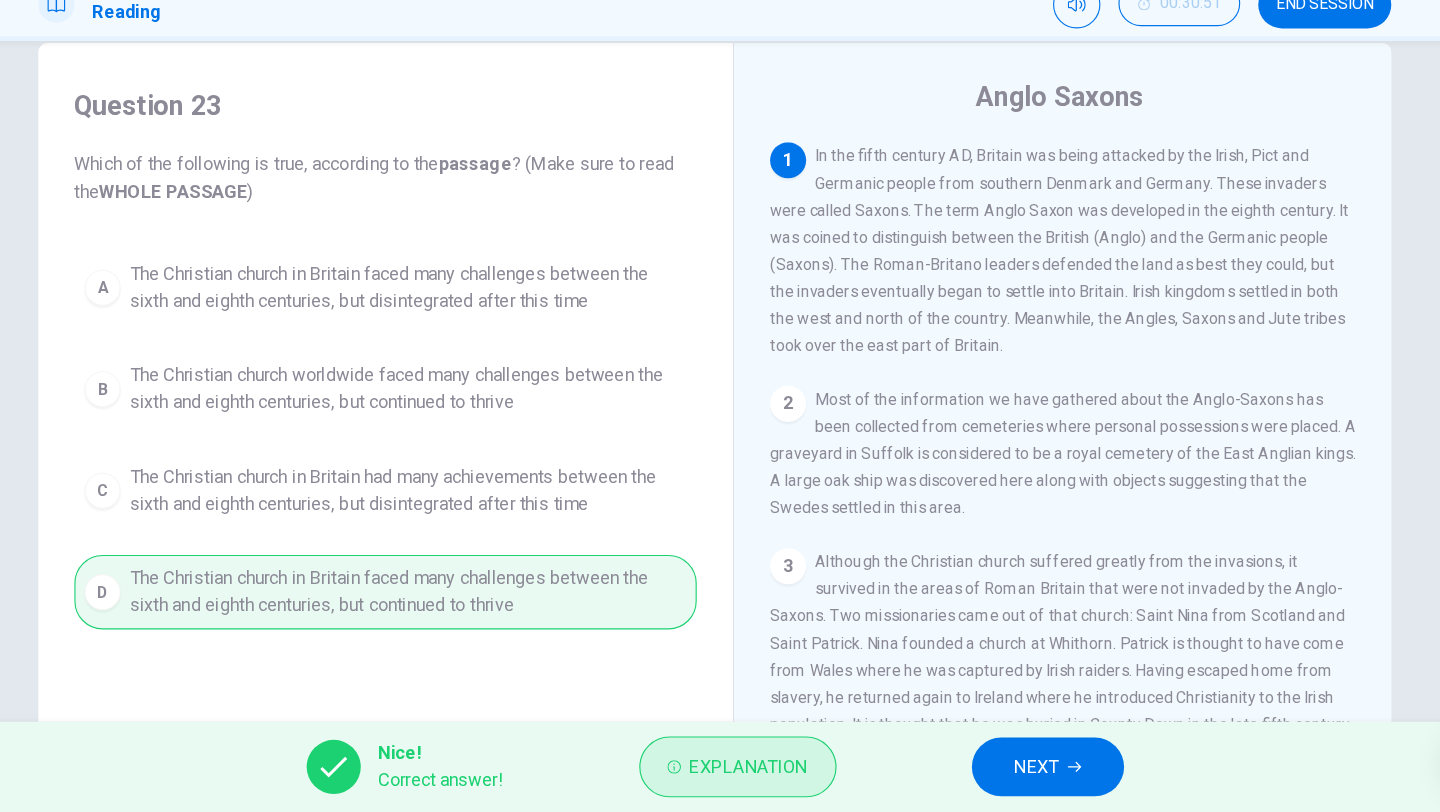 click on "Explanation" at bounding box center [750, 772] 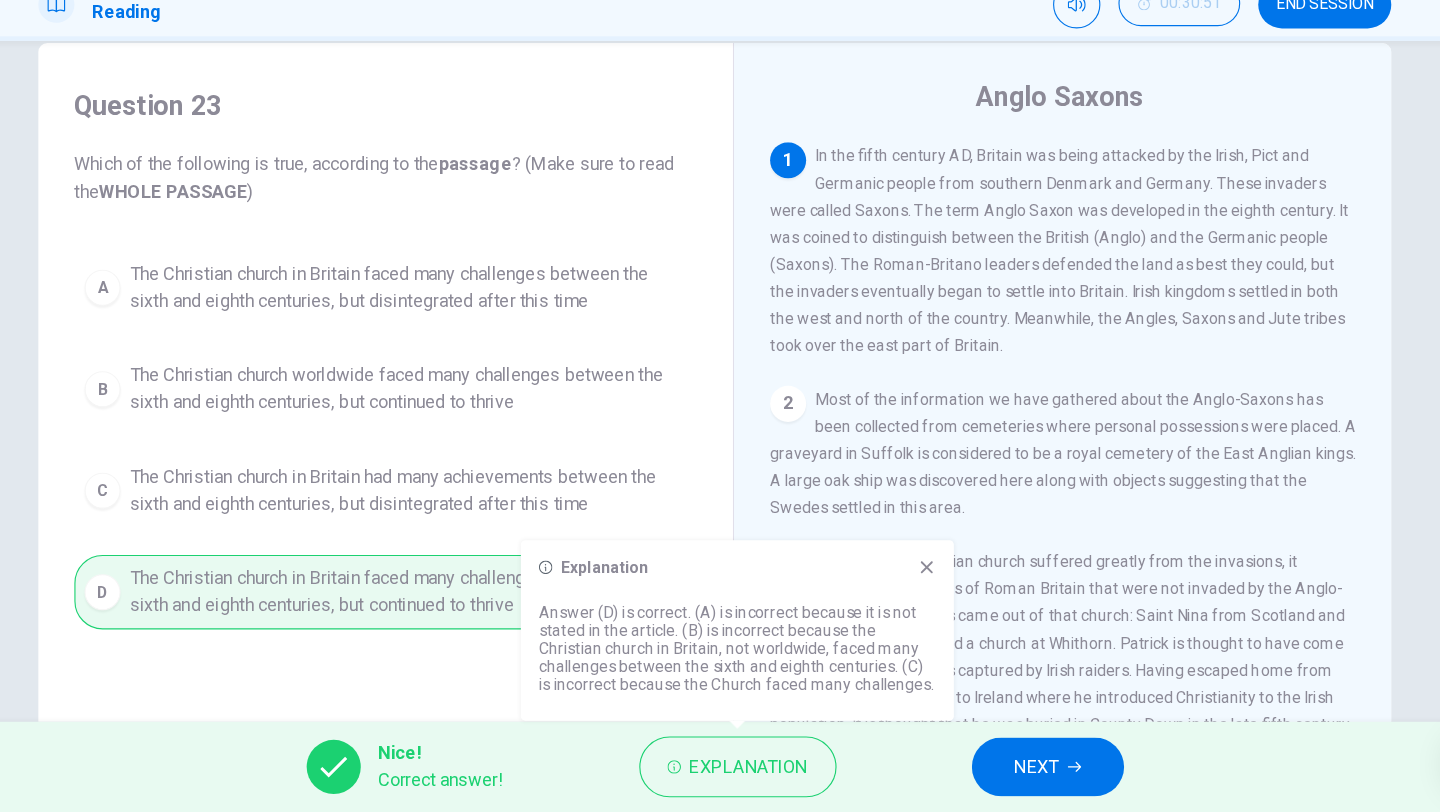 click 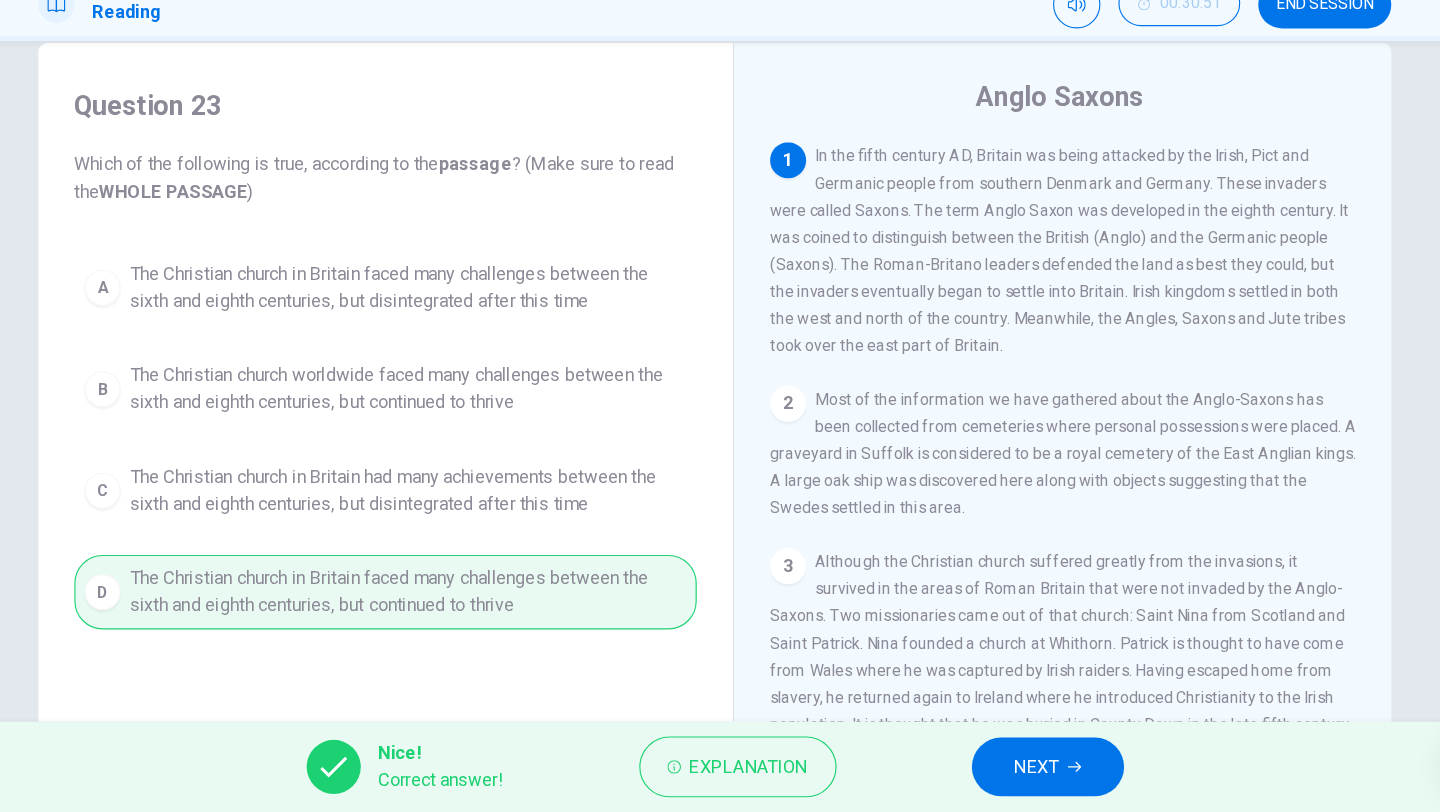 click on "NEXT" at bounding box center [1015, 772] 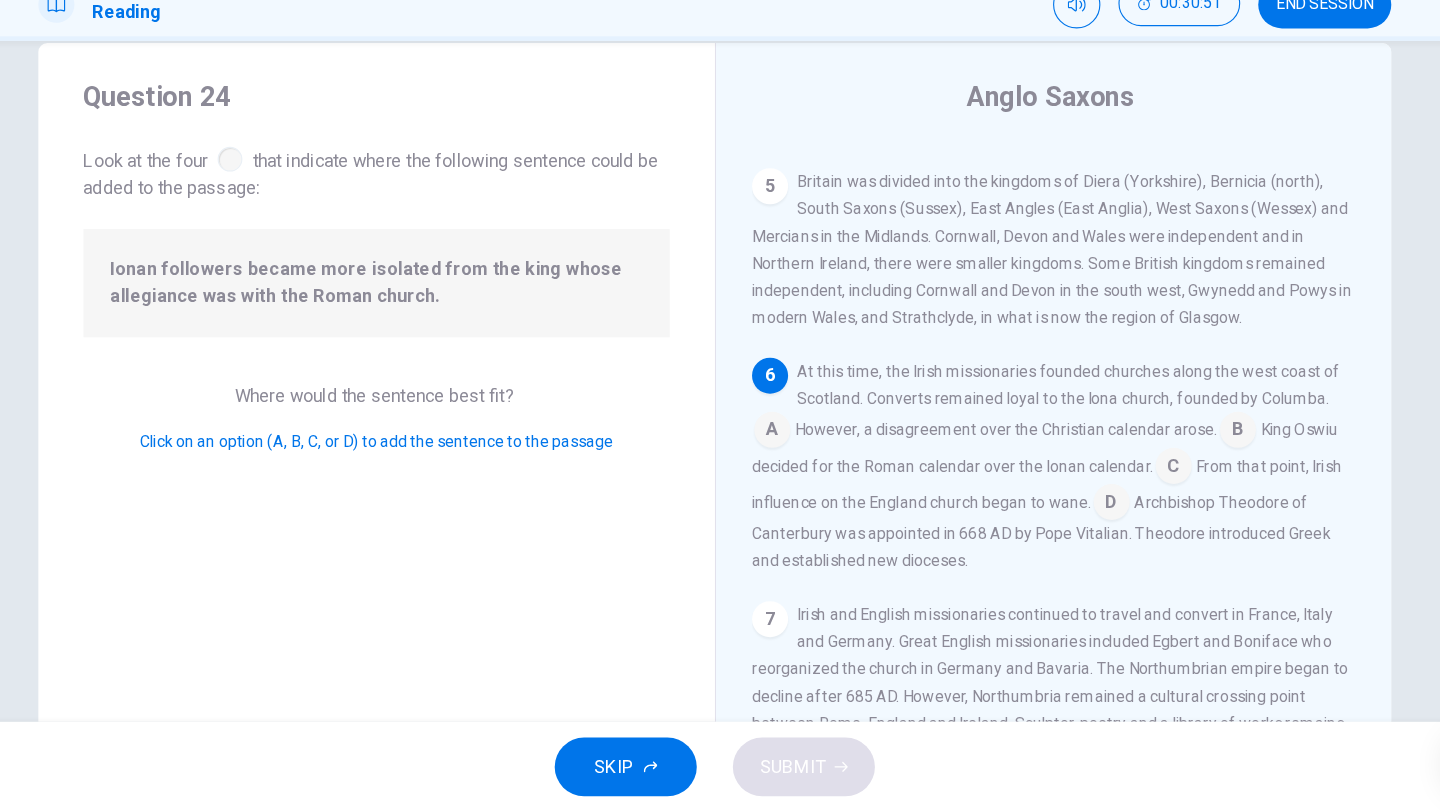 scroll, scrollTop: 860, scrollLeft: 0, axis: vertical 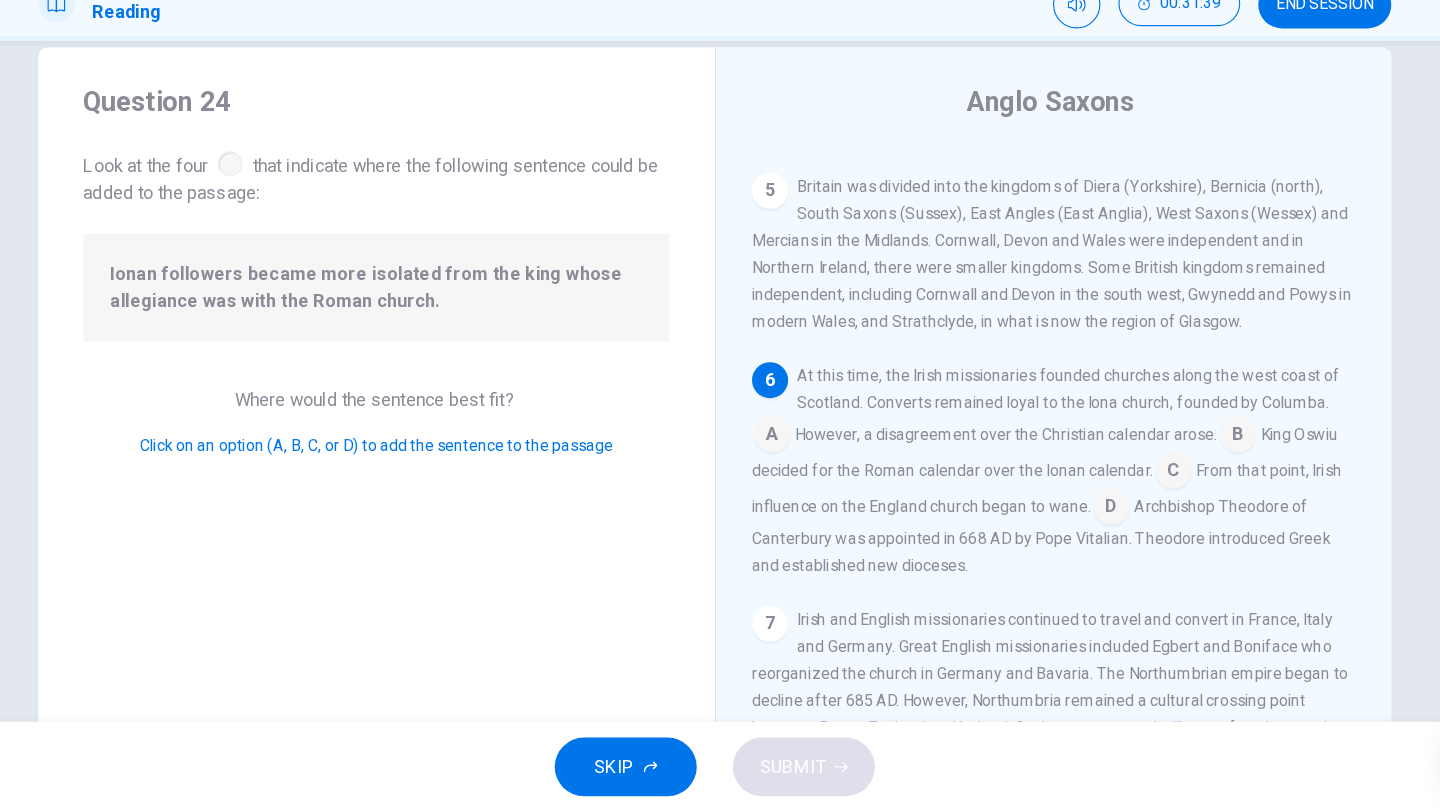 click at bounding box center [1184, 479] 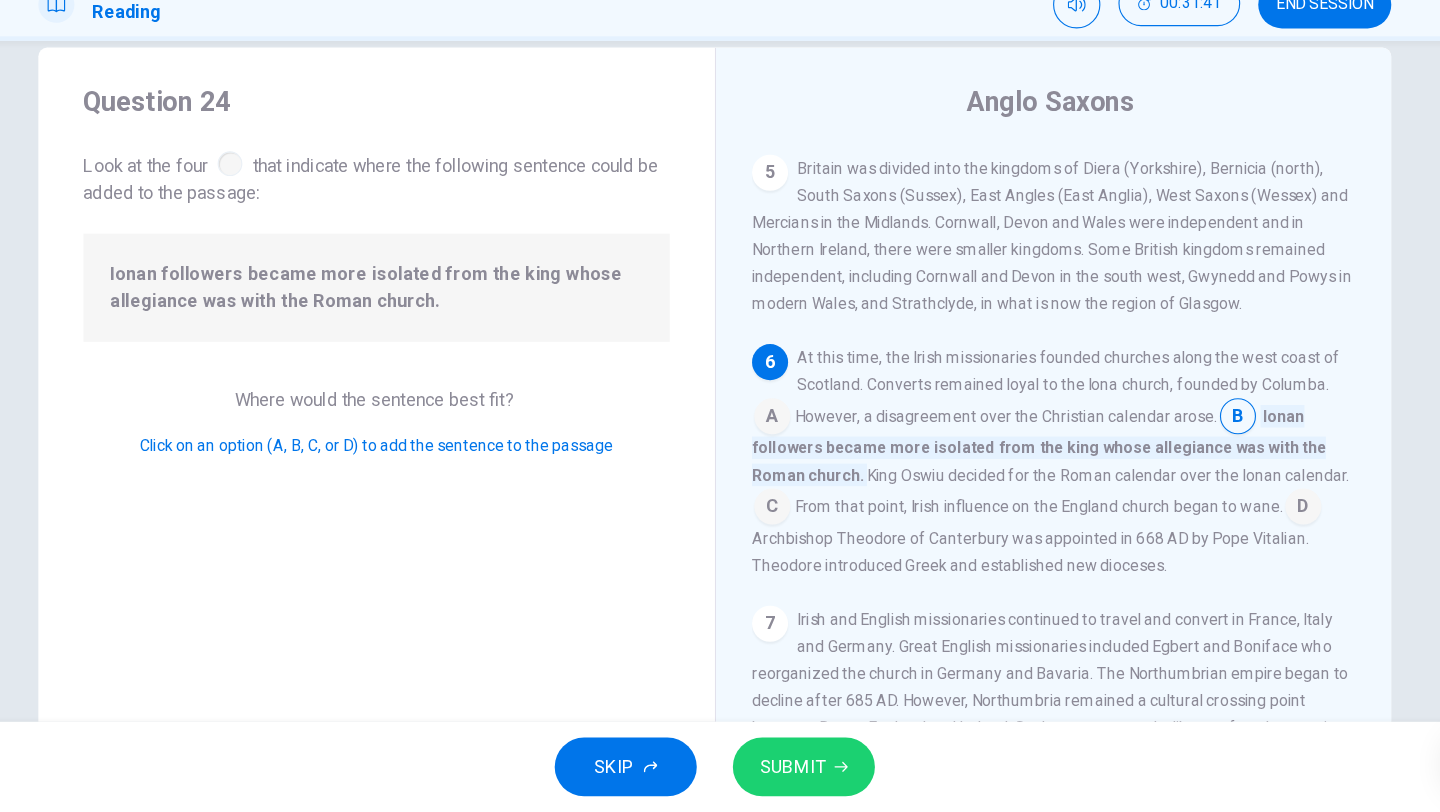 click on "SUBMIT" at bounding box center [799, 772] 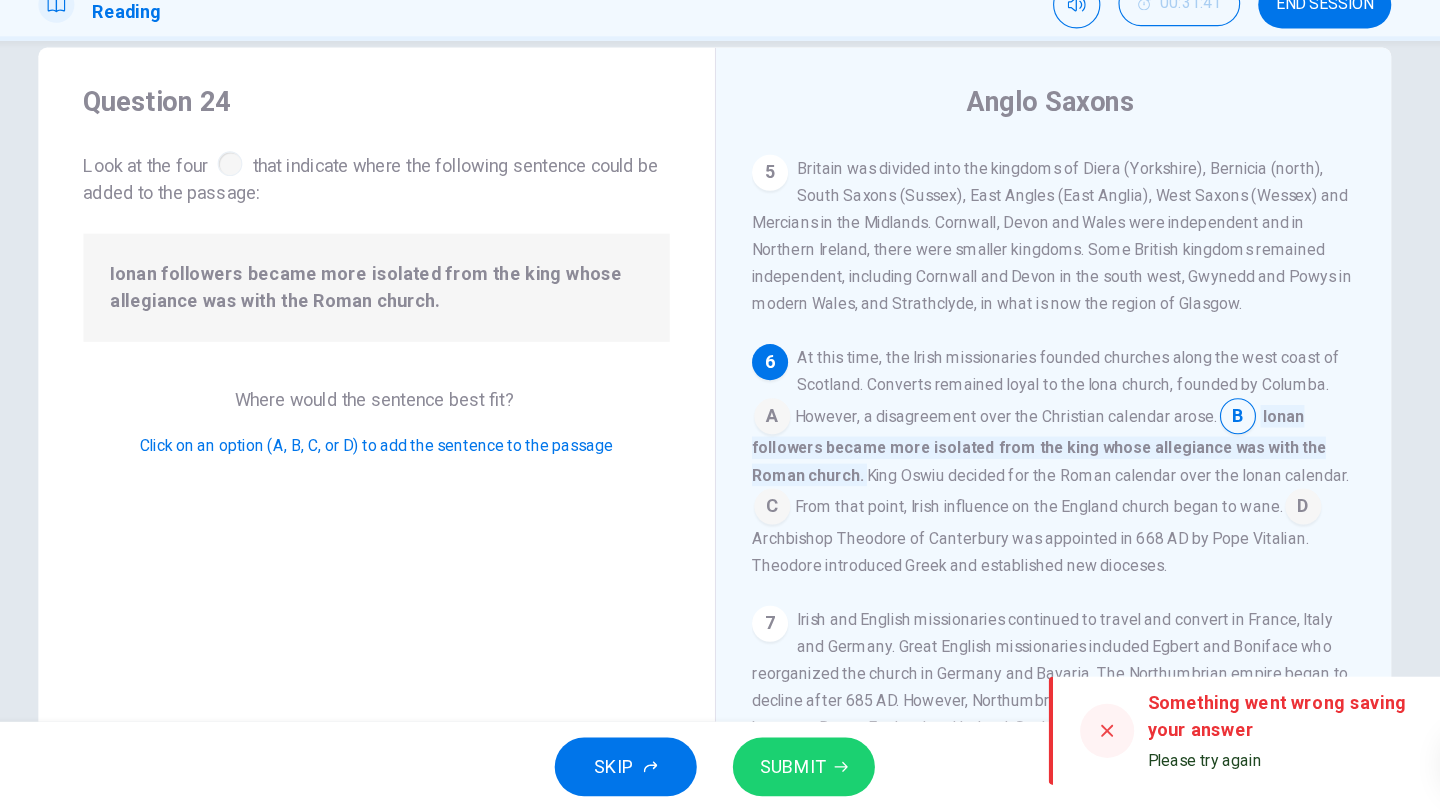 click 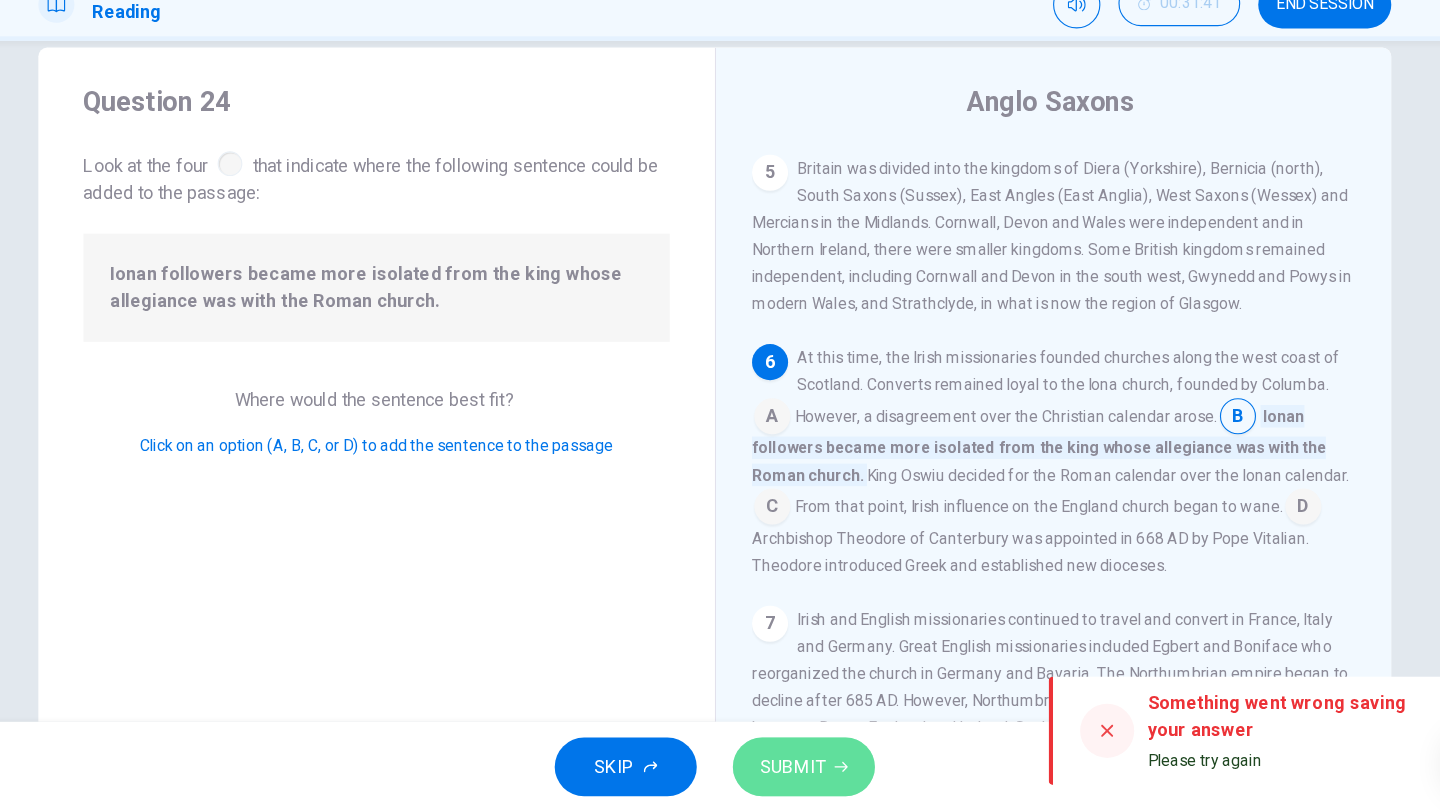 click on "SUBMIT" at bounding box center (799, 772) 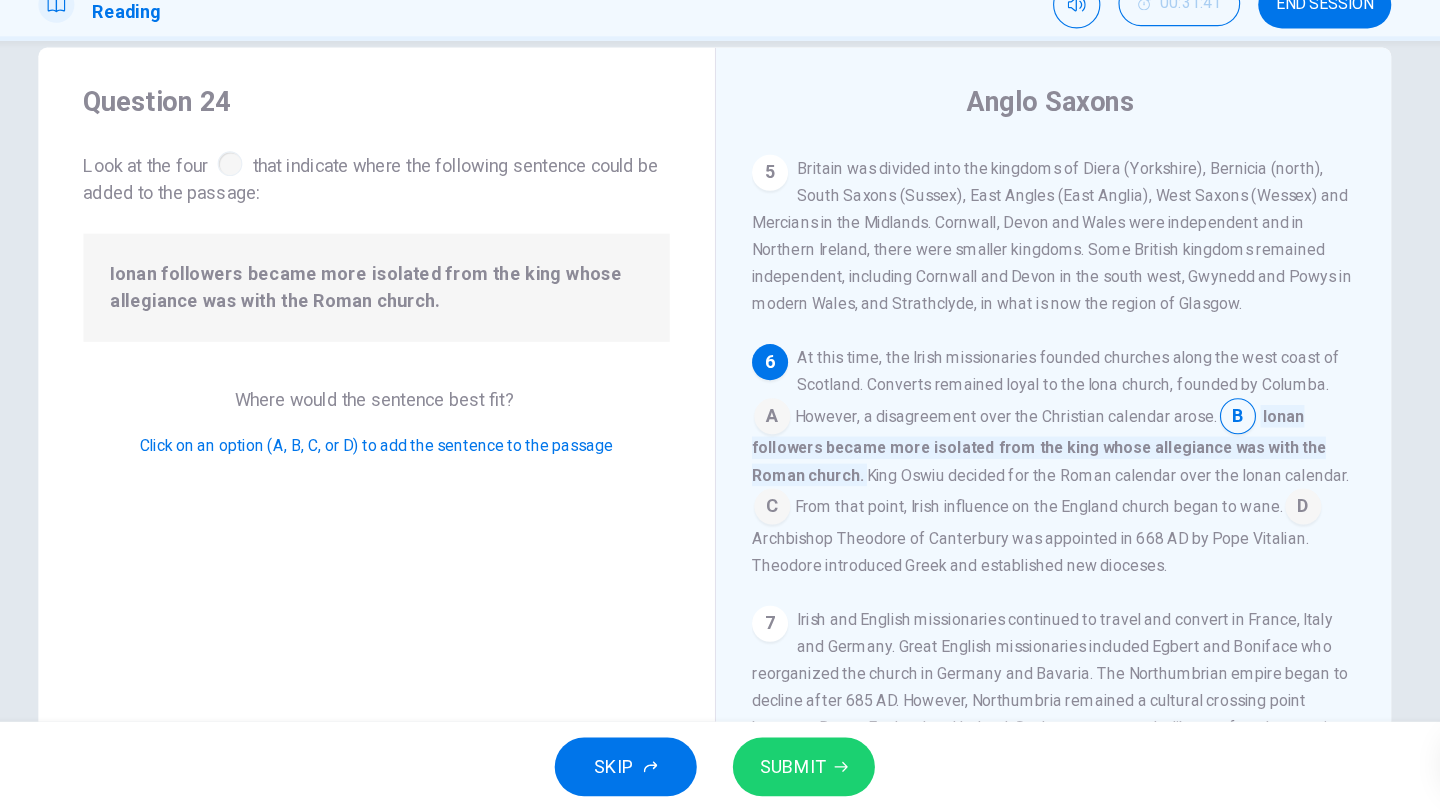 scroll, scrollTop: 840, scrollLeft: 0, axis: vertical 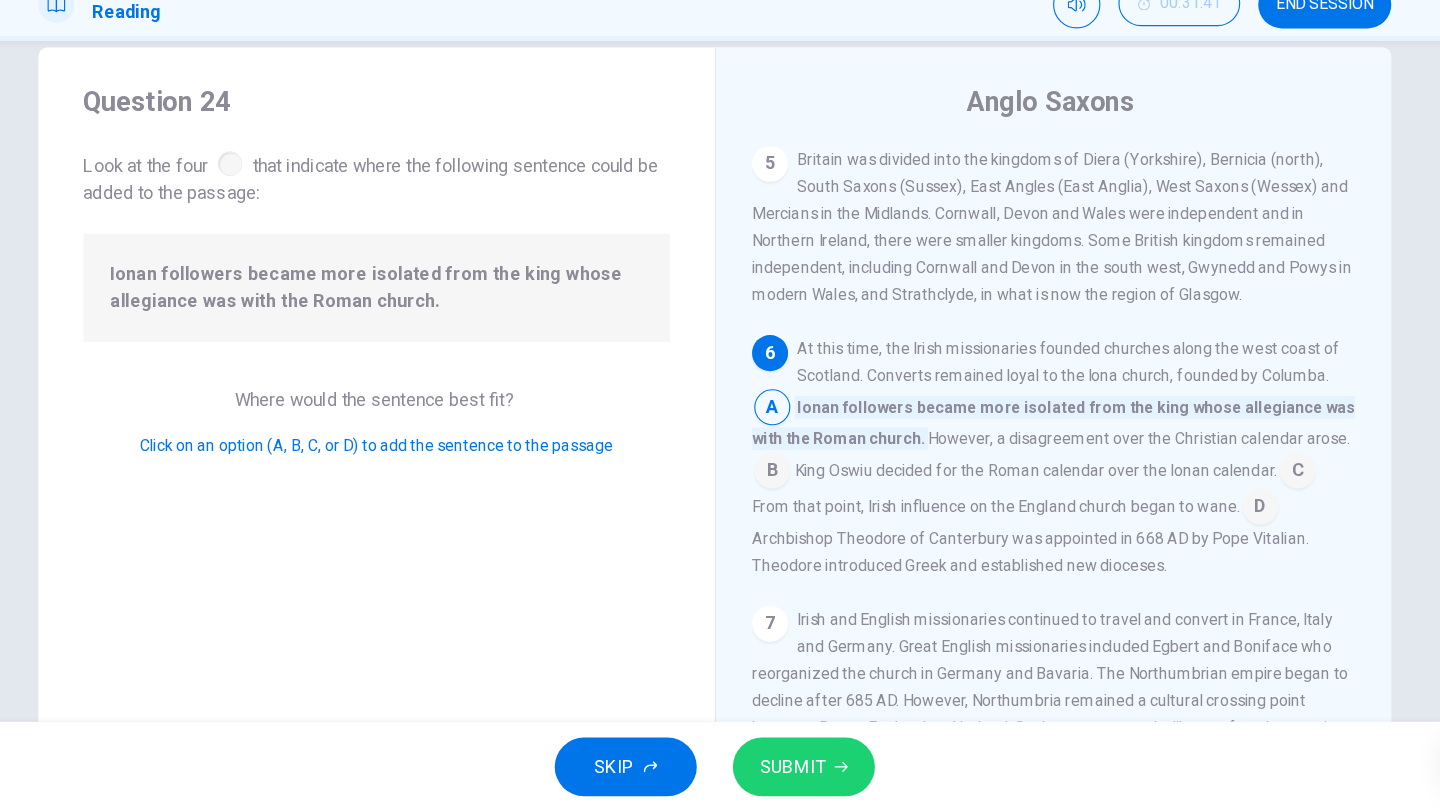 click at bounding box center (1237, 511) 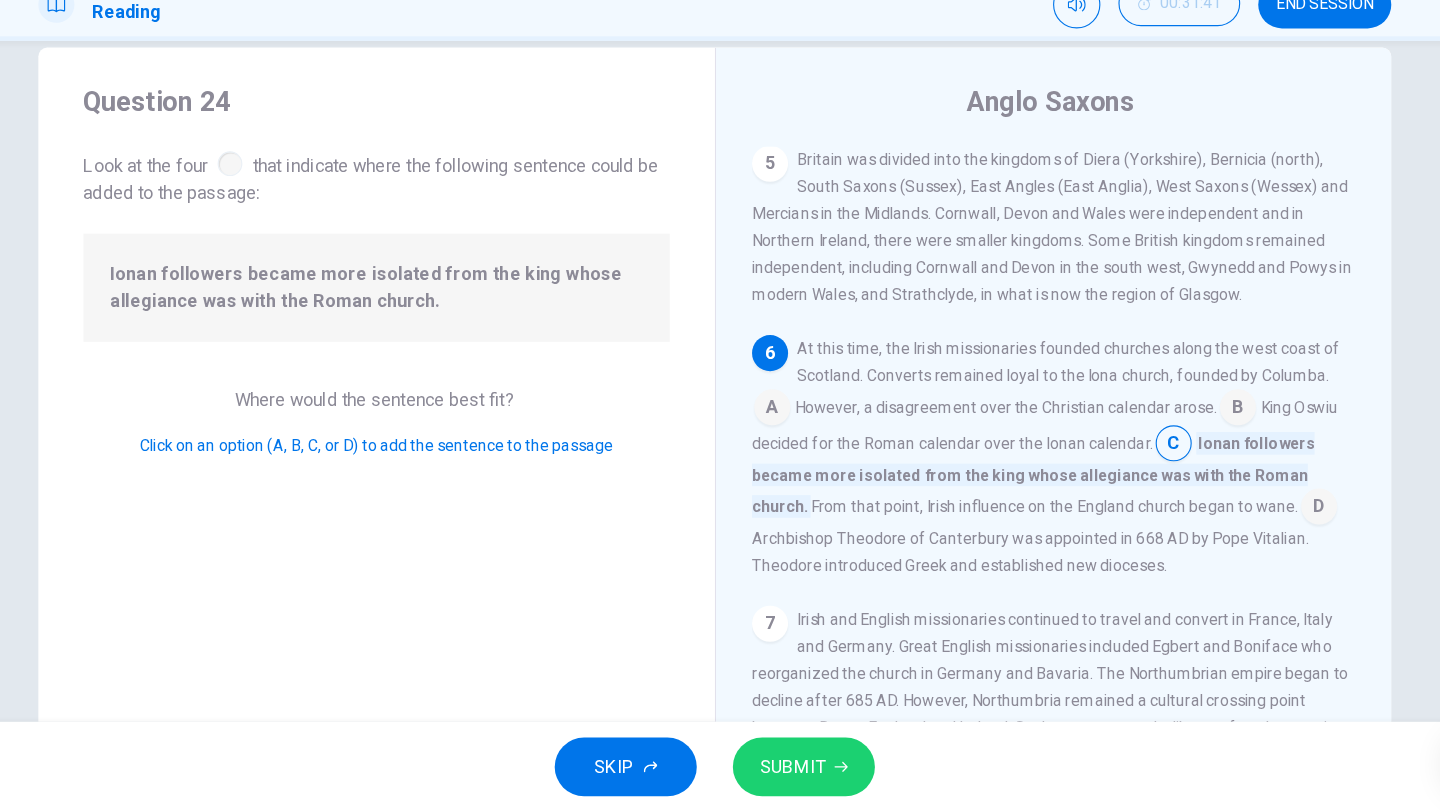 click at bounding box center [1184, 455] 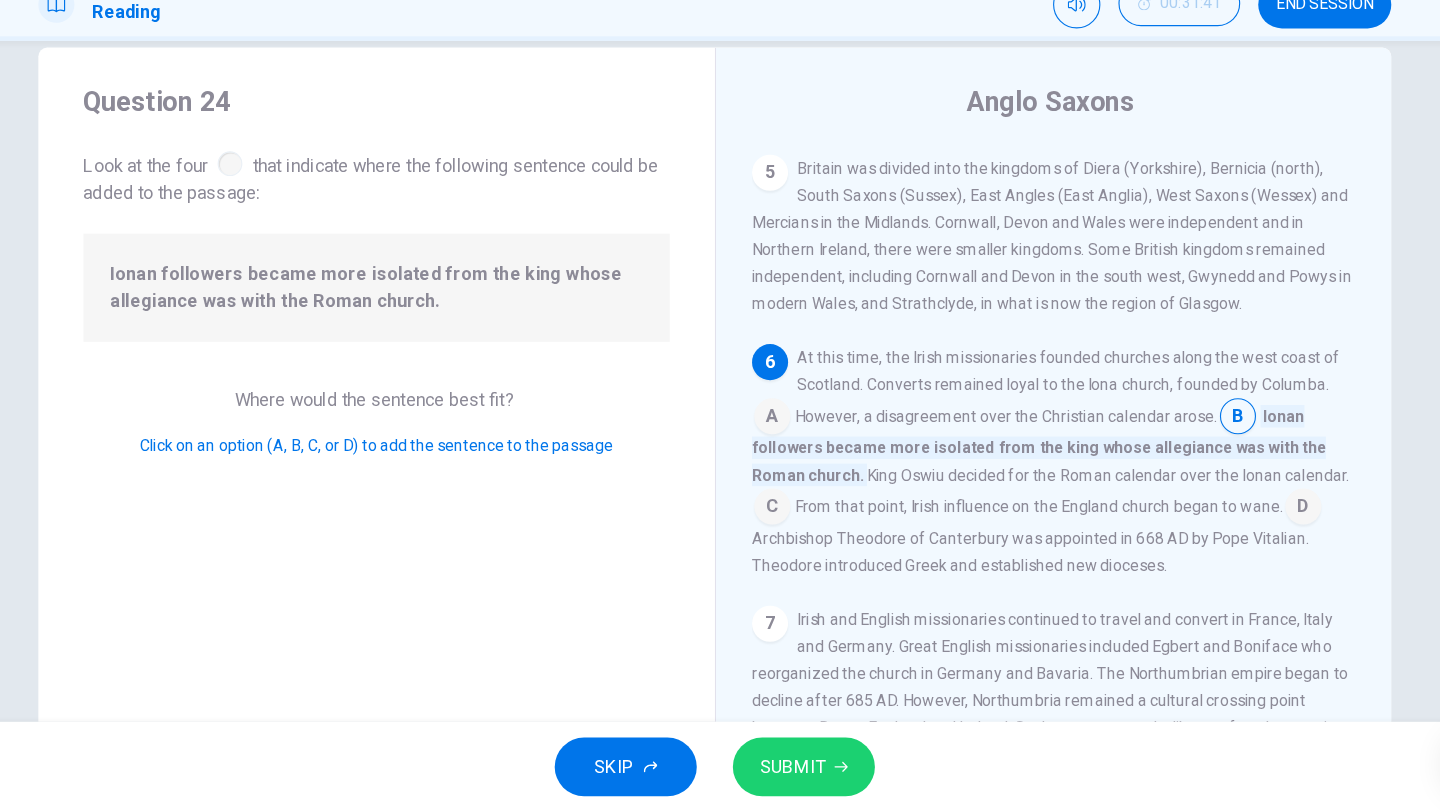 click on "SUBMIT" at bounding box center [799, 772] 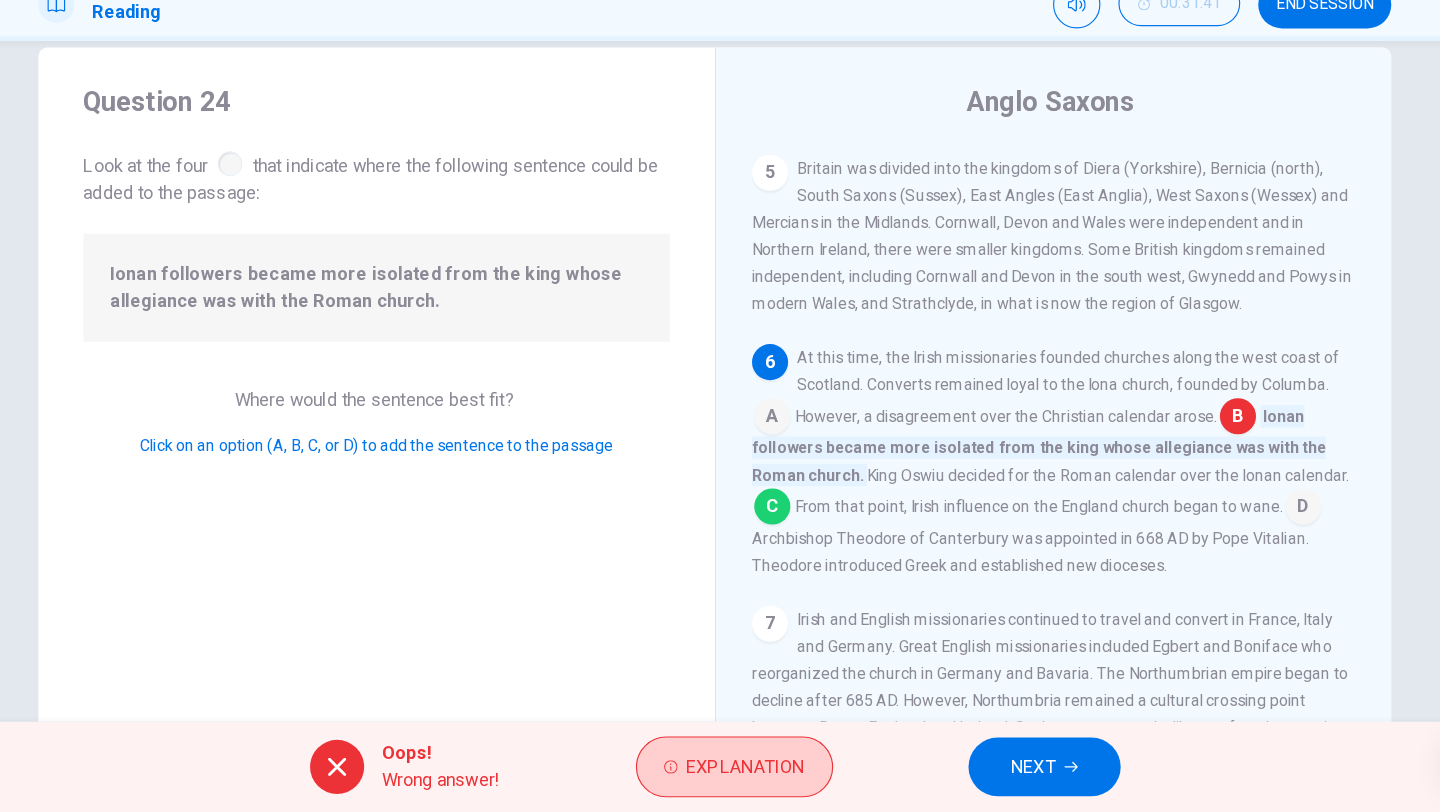 click on "Explanation" at bounding box center (747, 772) 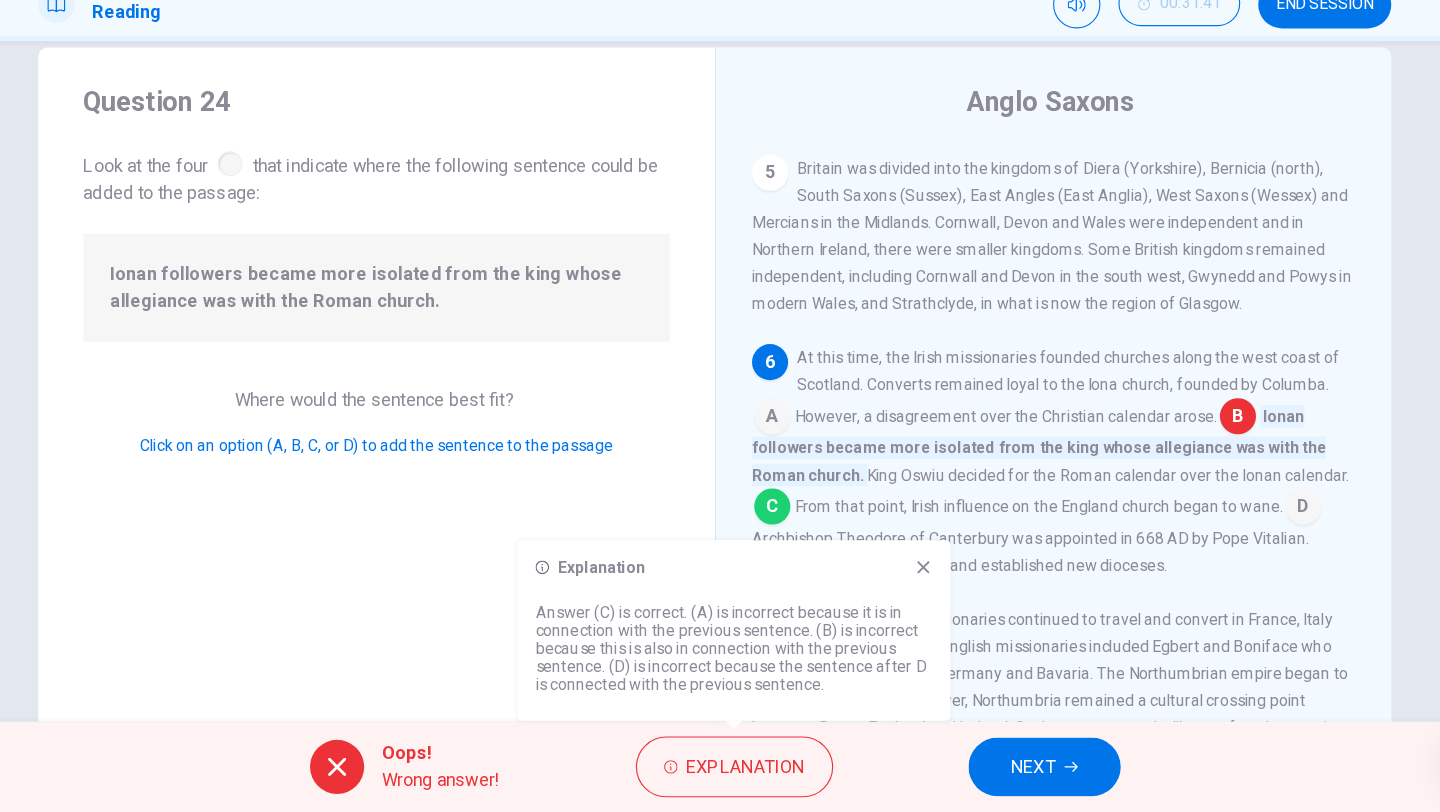 click on "Explanation" at bounding box center [737, 595] 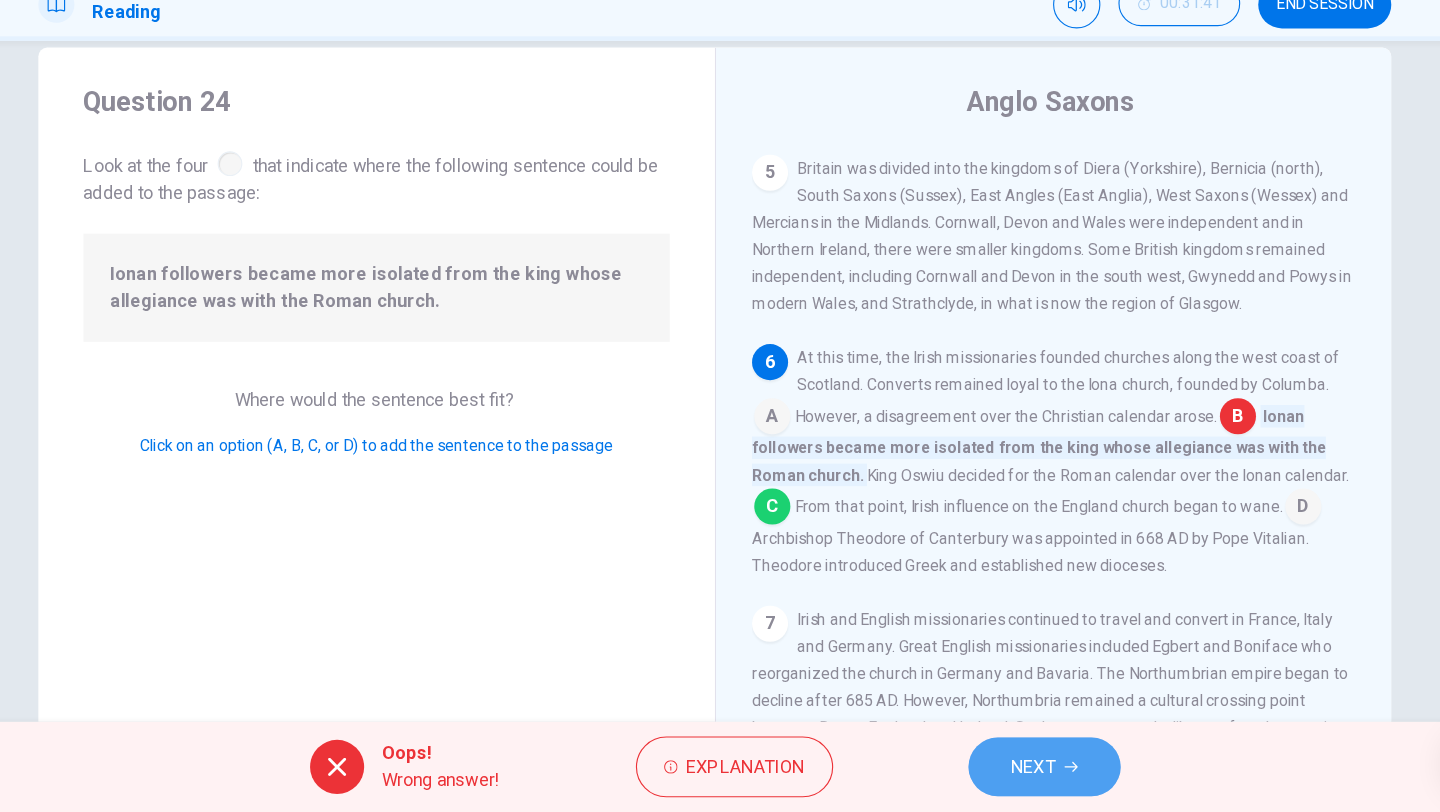 click on "NEXT" at bounding box center (1002, 772) 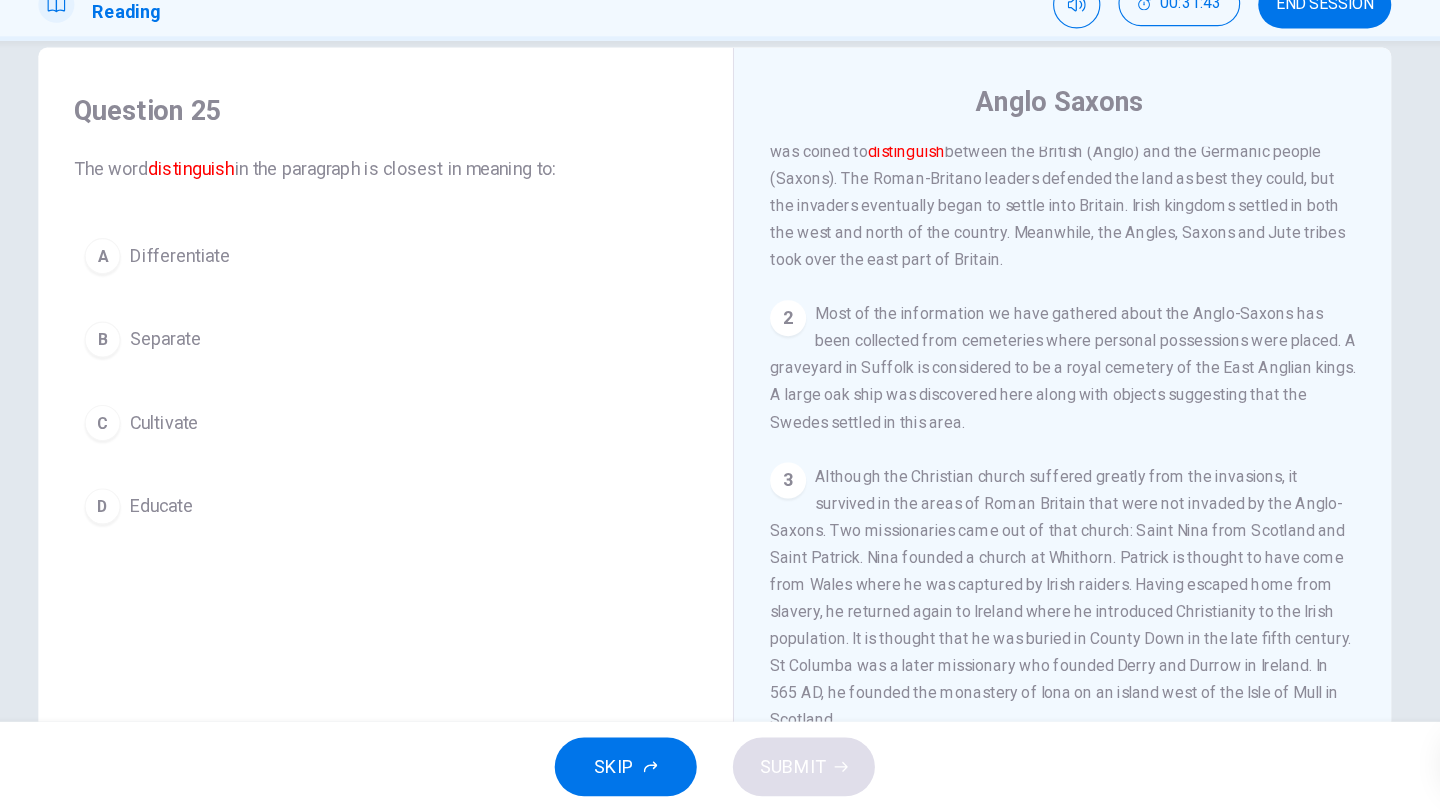 scroll, scrollTop: 0, scrollLeft: 0, axis: both 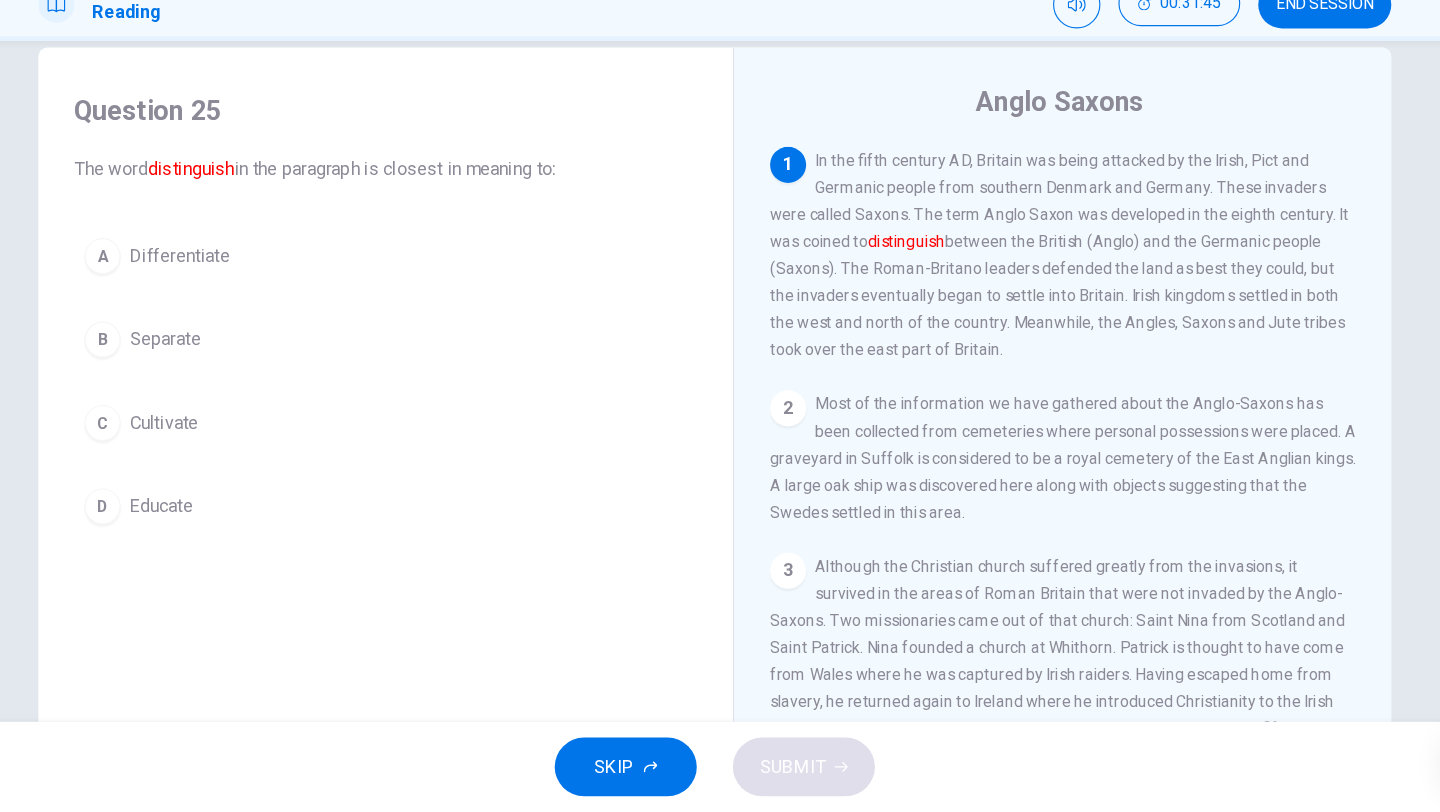 click on "A Differentiate" at bounding box center [428, 319] 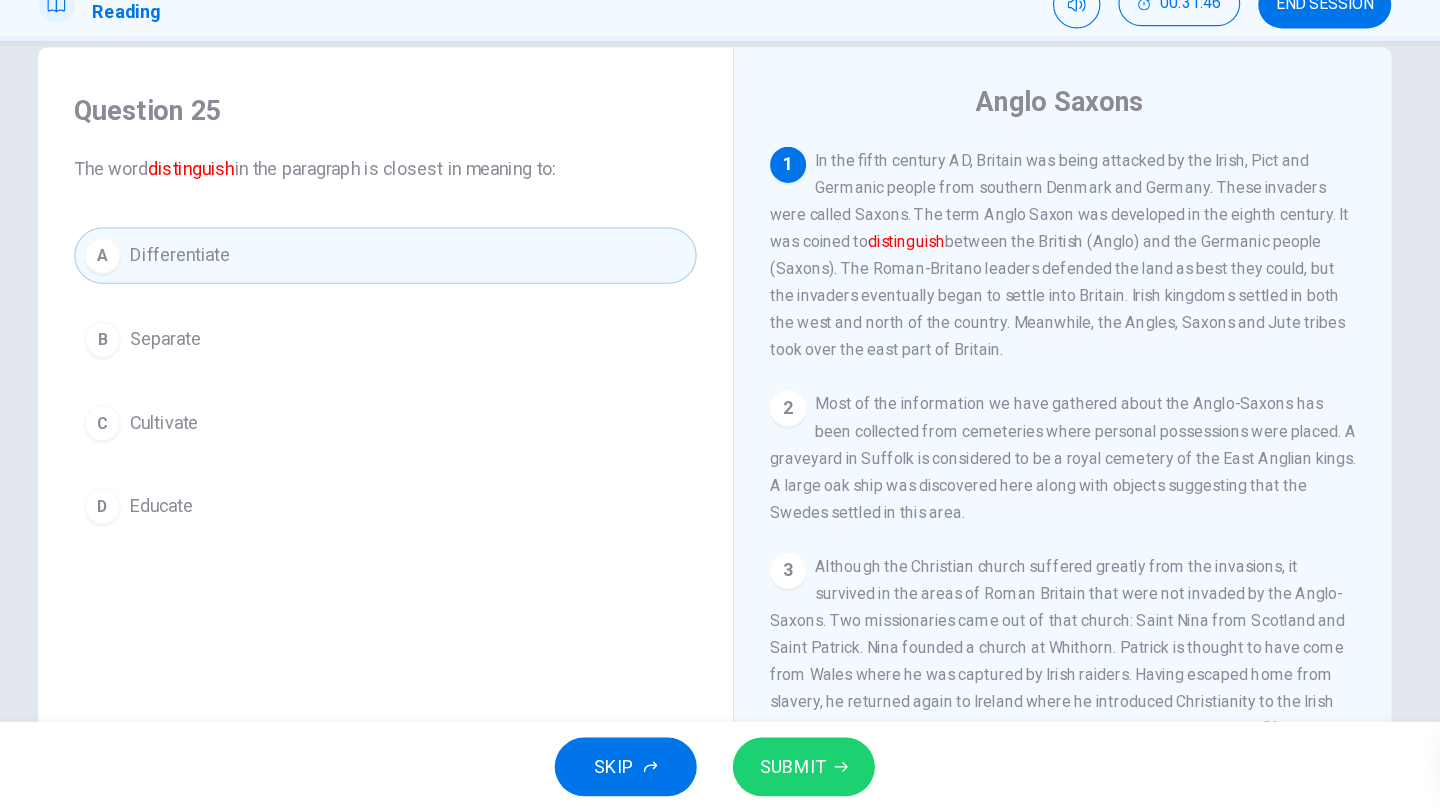 click on "SUBMIT" at bounding box center (799, 772) 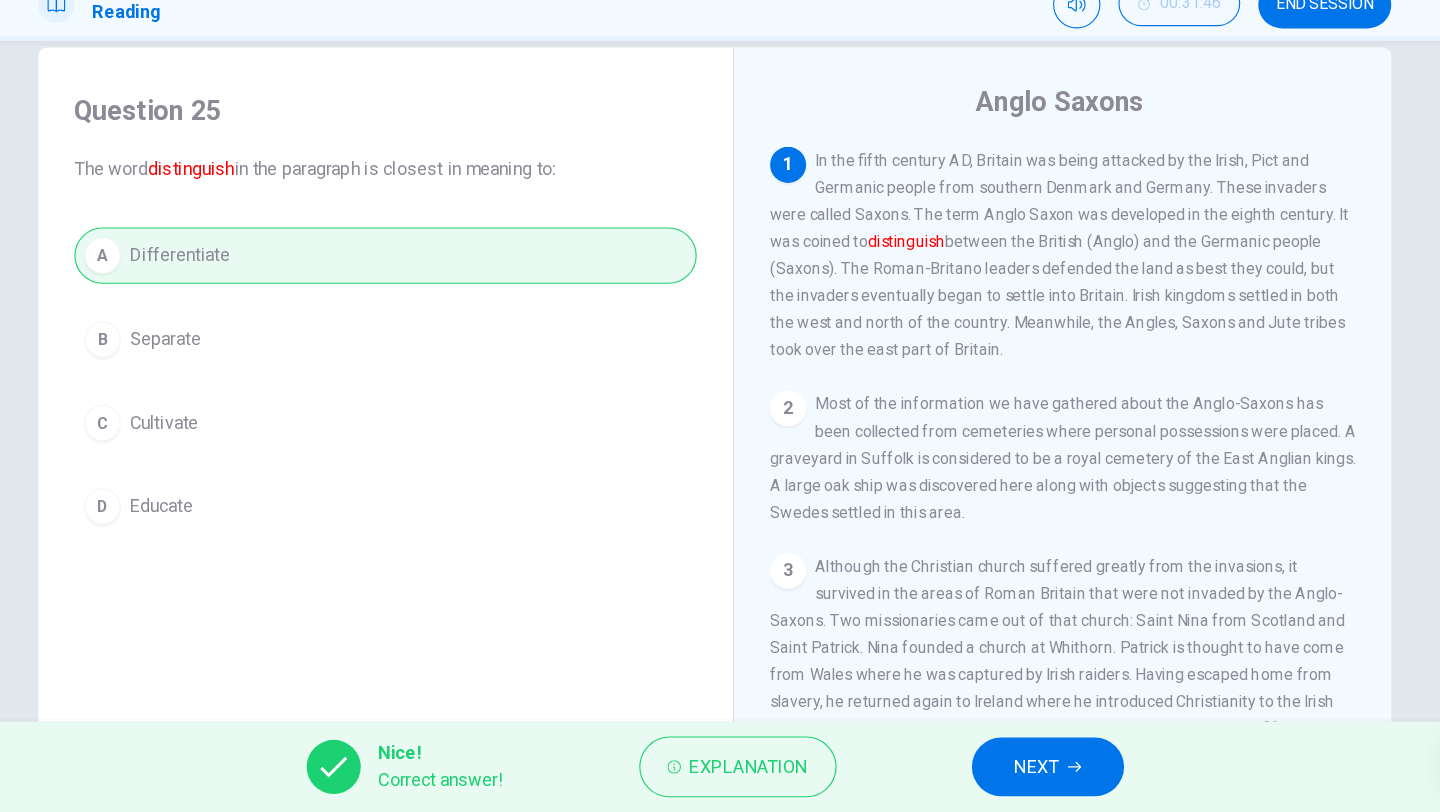 click on "NEXT" at bounding box center (1015, 772) 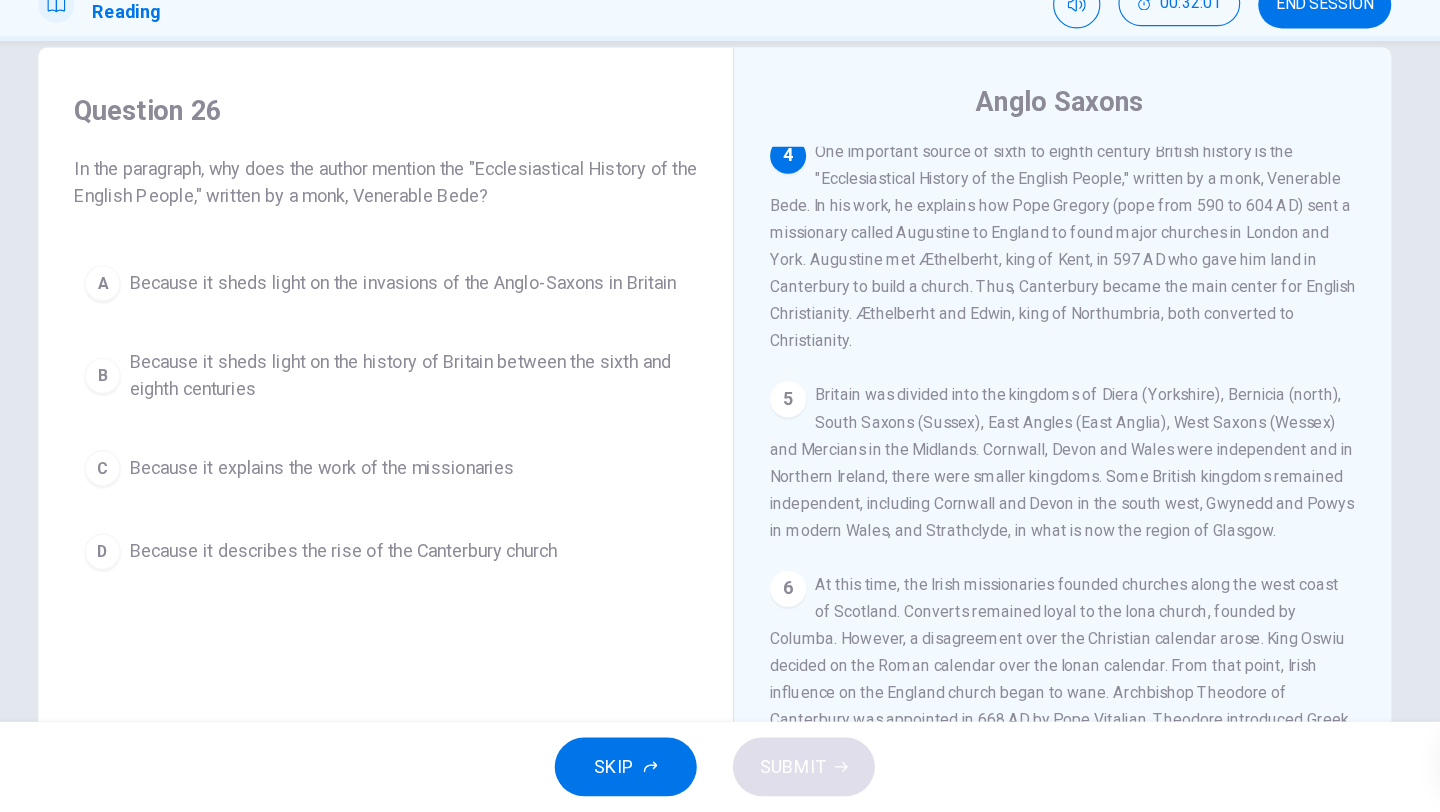 scroll, scrollTop: 836, scrollLeft: 0, axis: vertical 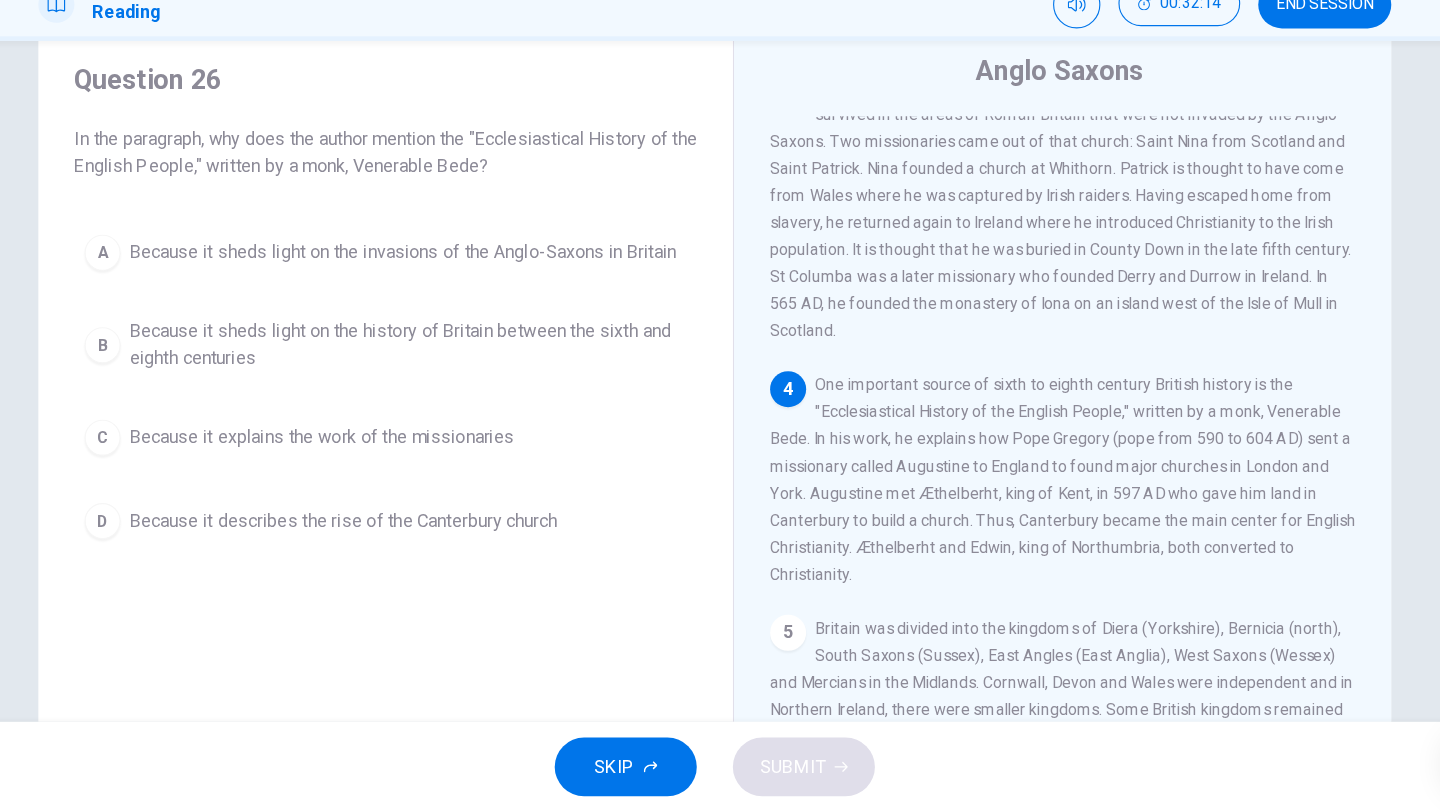 click on "Because it explains the work of the missionaries" at bounding box center [371, 480] 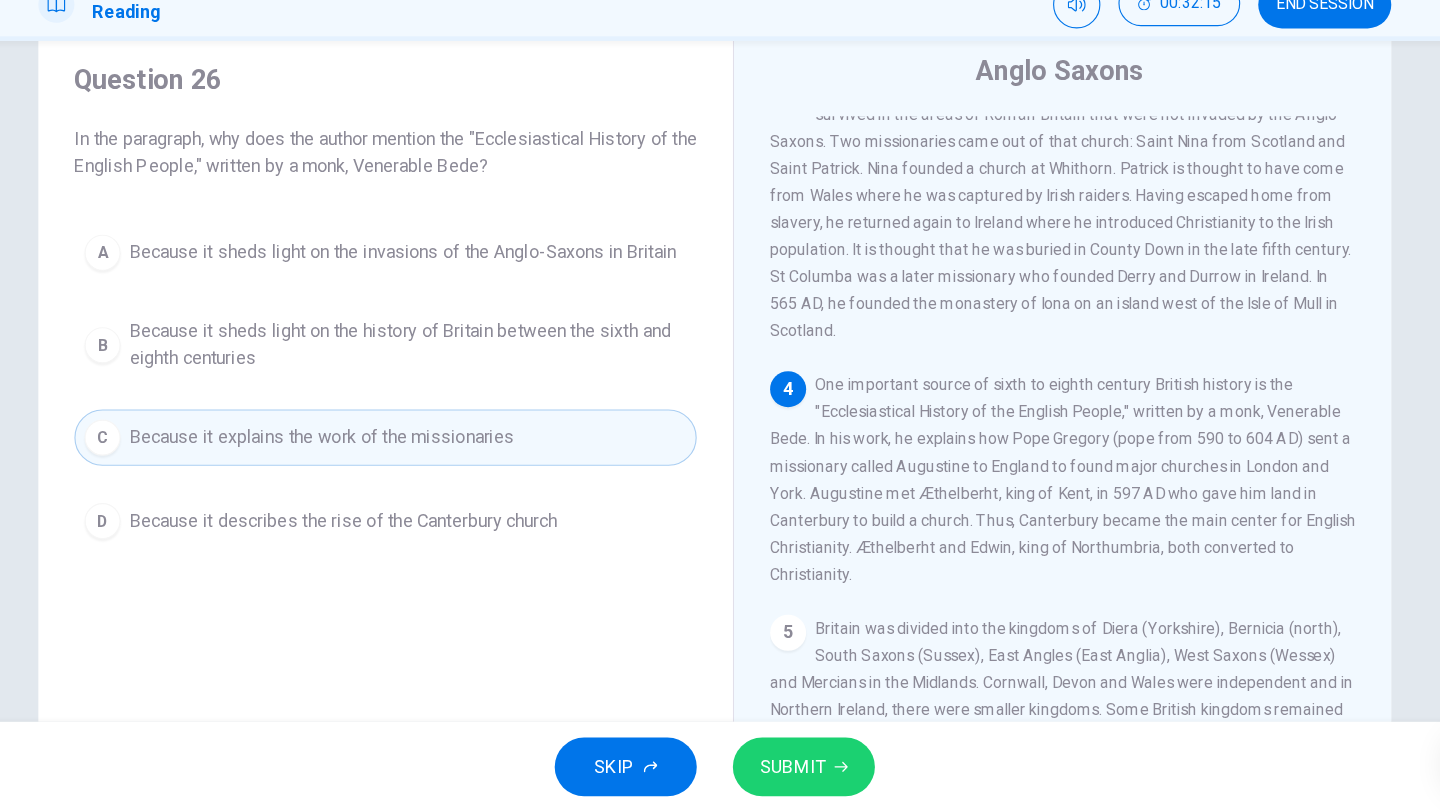 click on "SUBMIT" at bounding box center (799, 772) 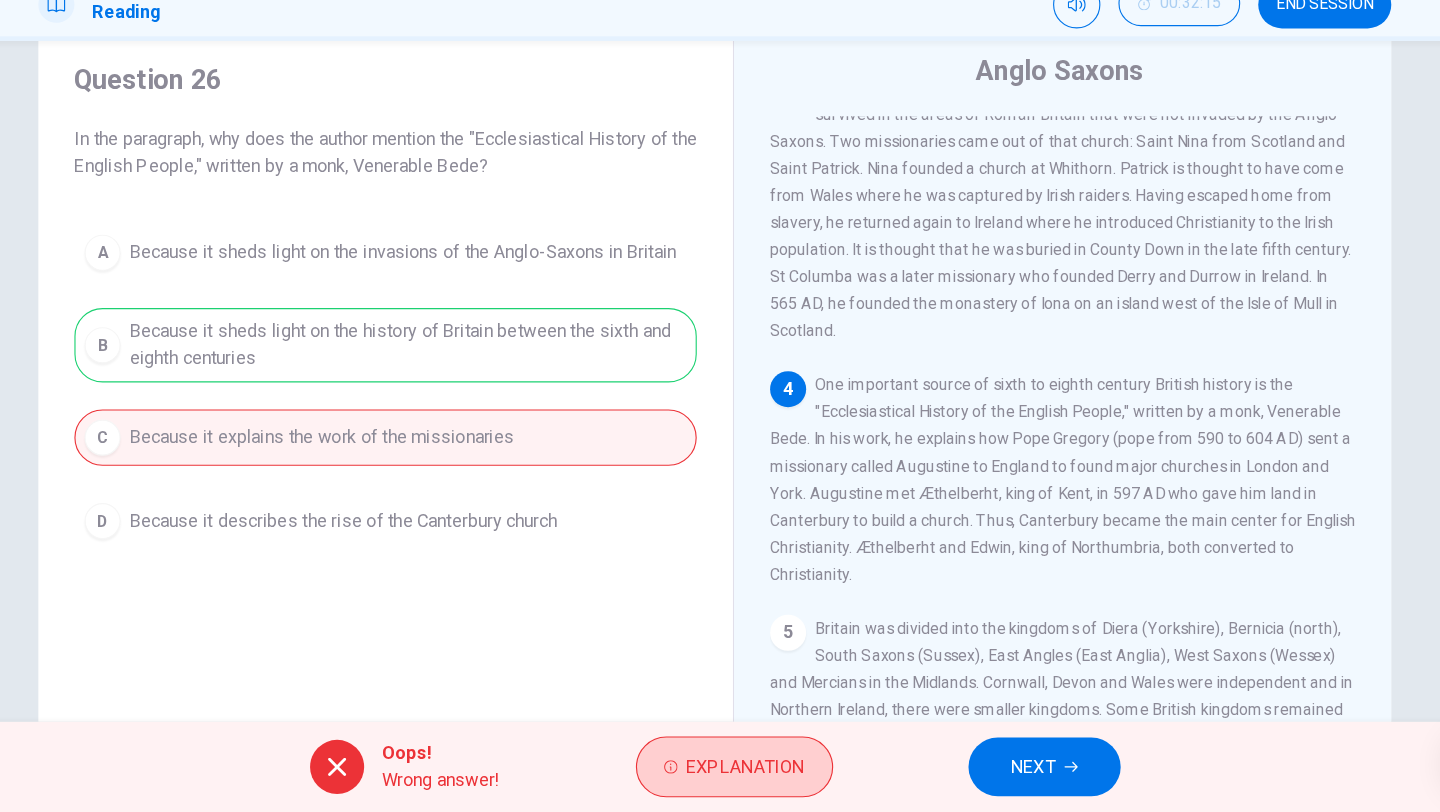 click on "Explanation" at bounding box center [747, 772] 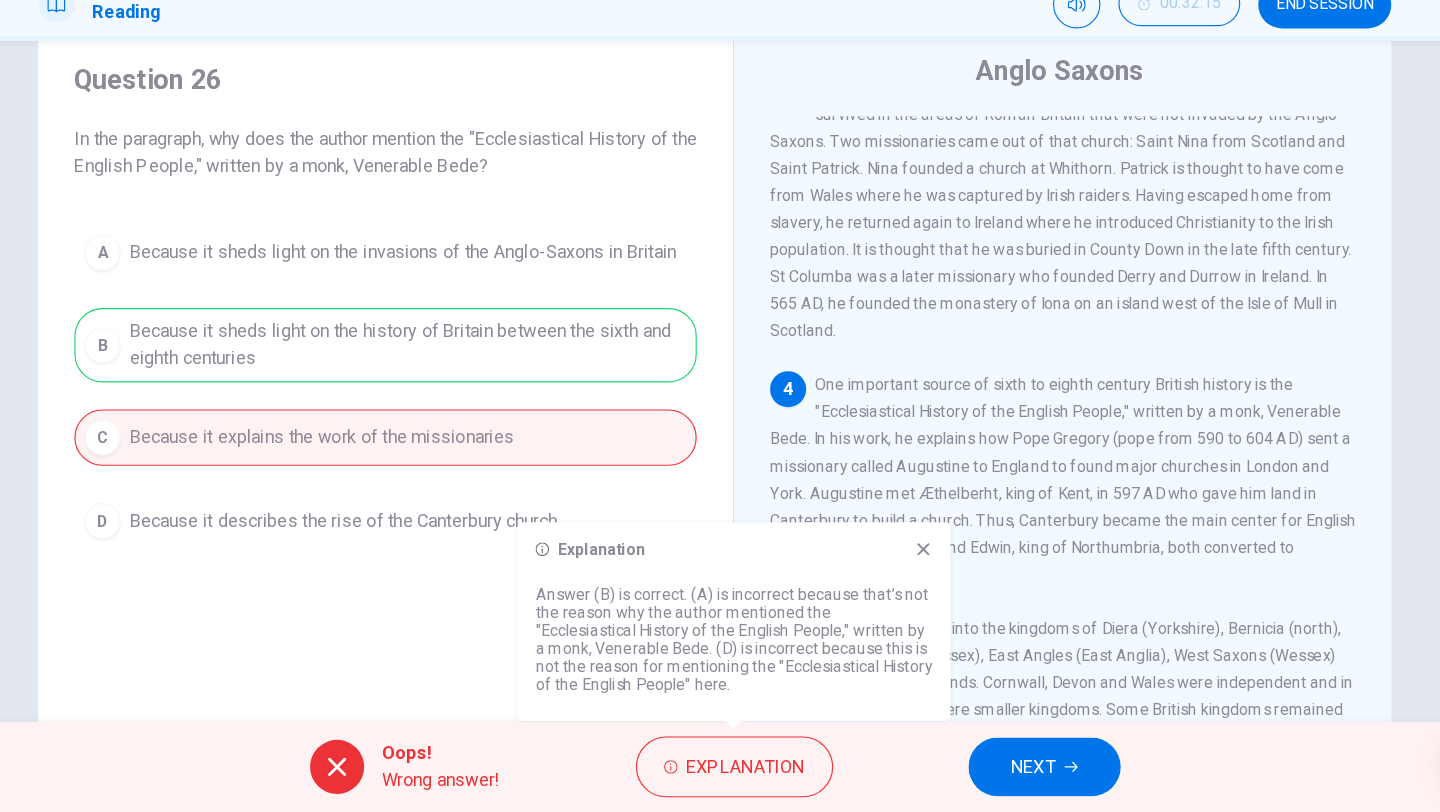 click 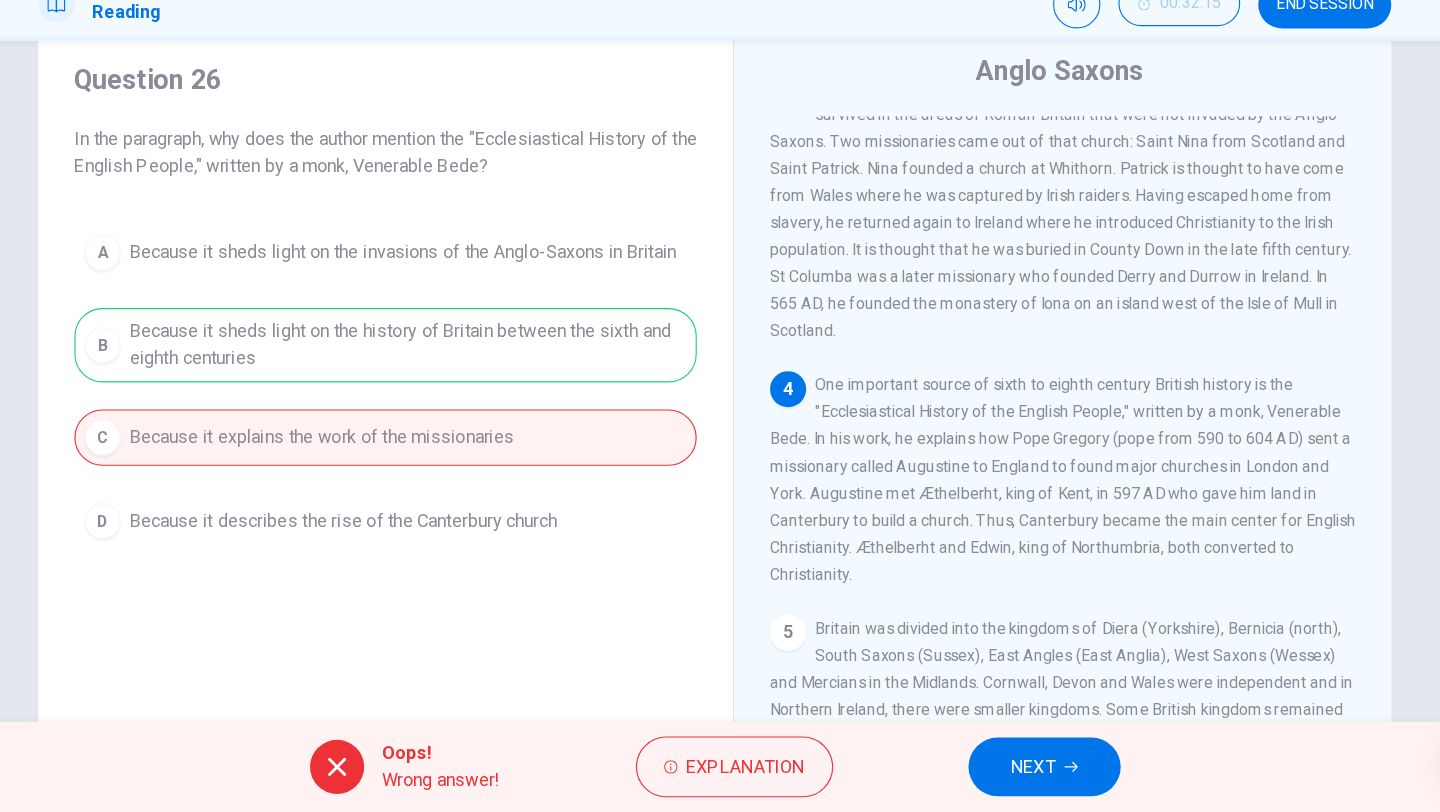 click on "NEXT" at bounding box center (1012, 772) 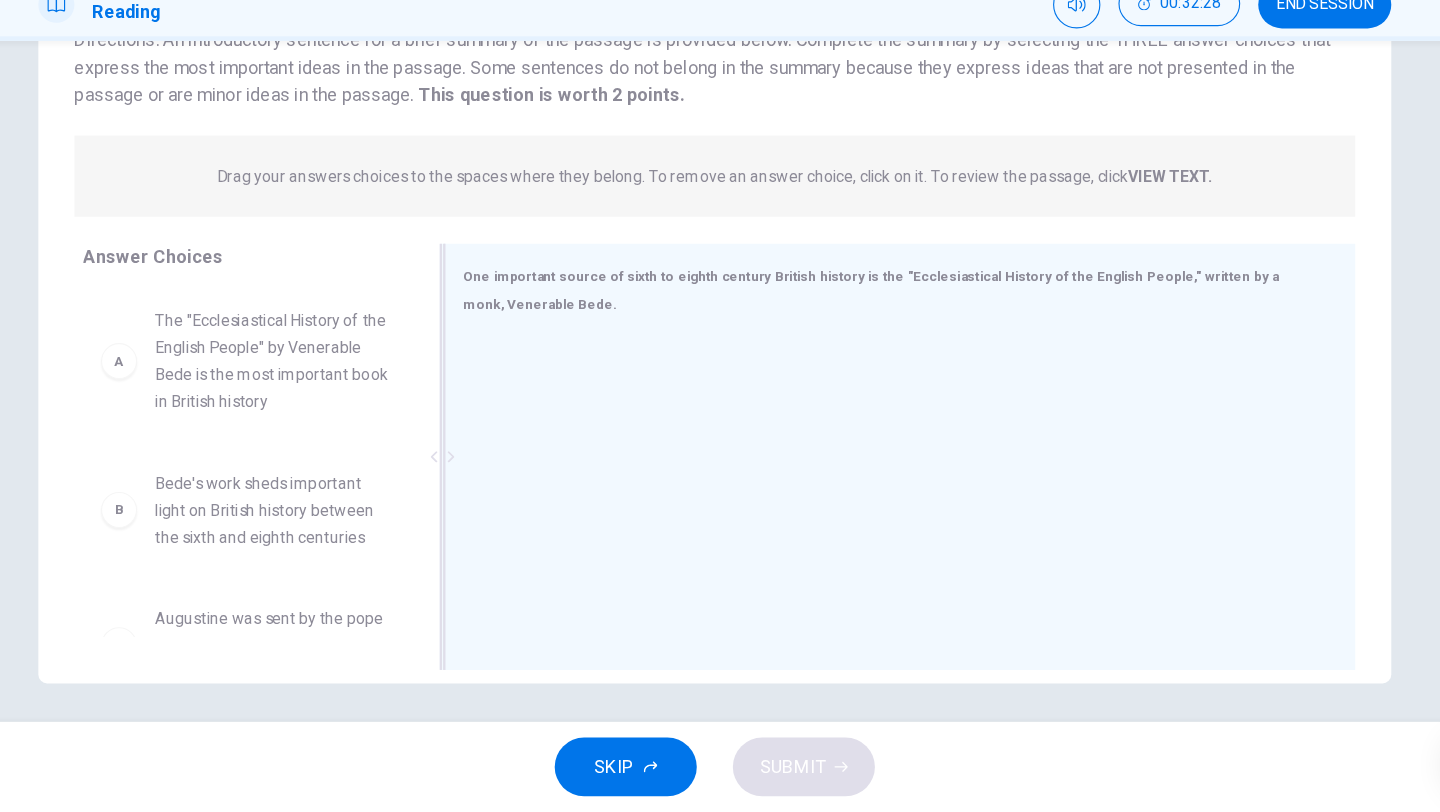 scroll, scrollTop: 171, scrollLeft: 0, axis: vertical 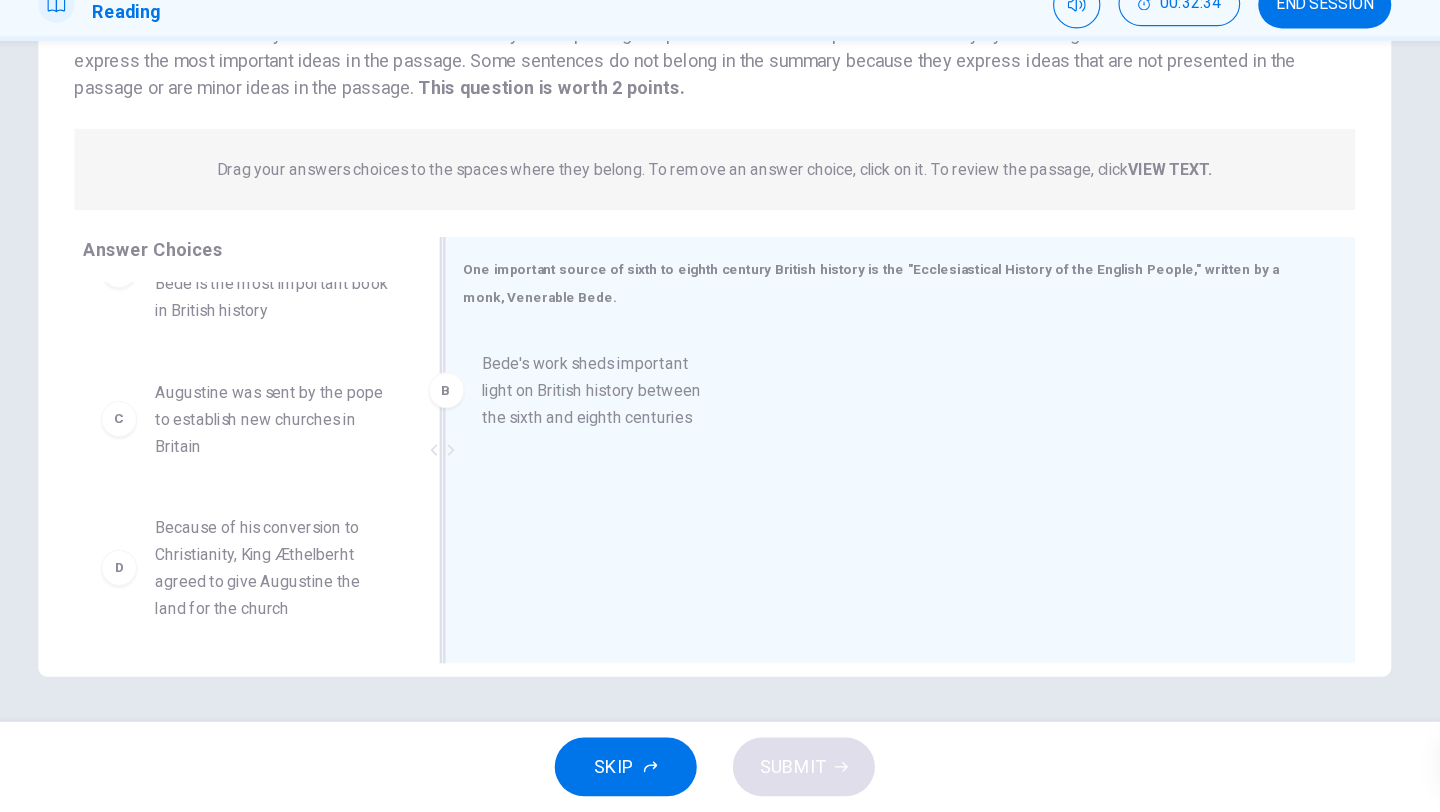 drag, startPoint x: 384, startPoint y: 503, endPoint x: 685, endPoint y: 452, distance: 305.29004 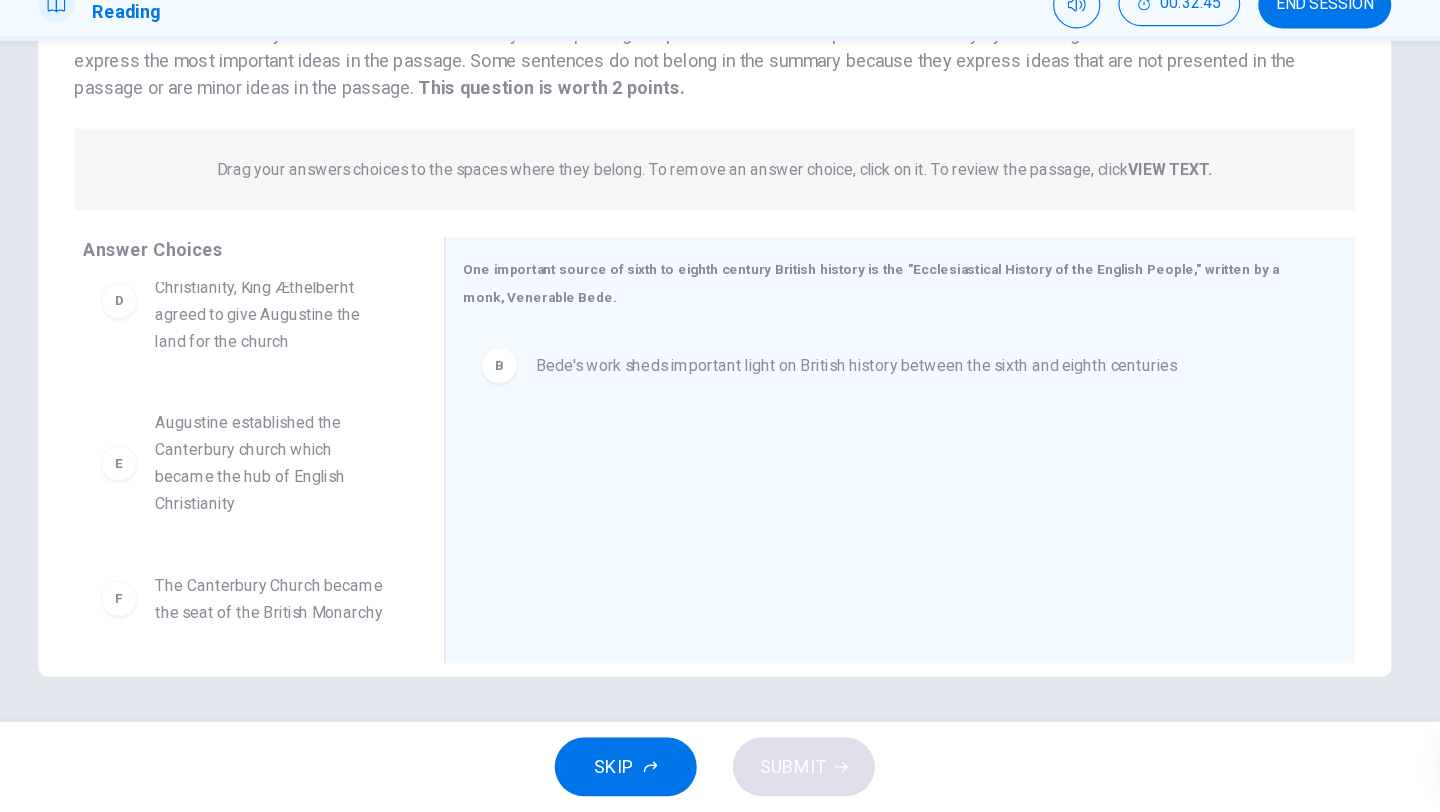 scroll, scrollTop: 0, scrollLeft: 0, axis: both 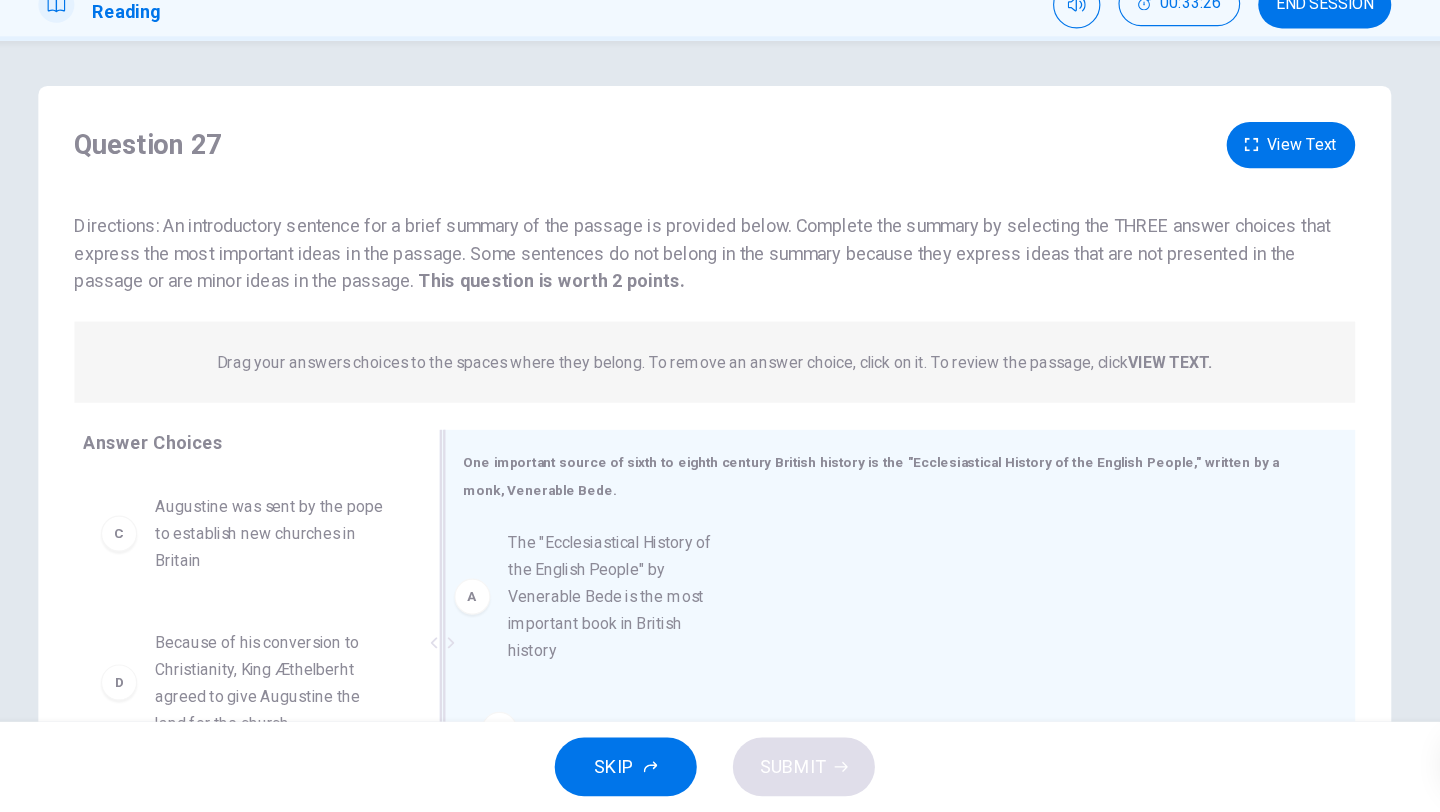drag, startPoint x: 360, startPoint y: 607, endPoint x: 688, endPoint y: 639, distance: 329.55728 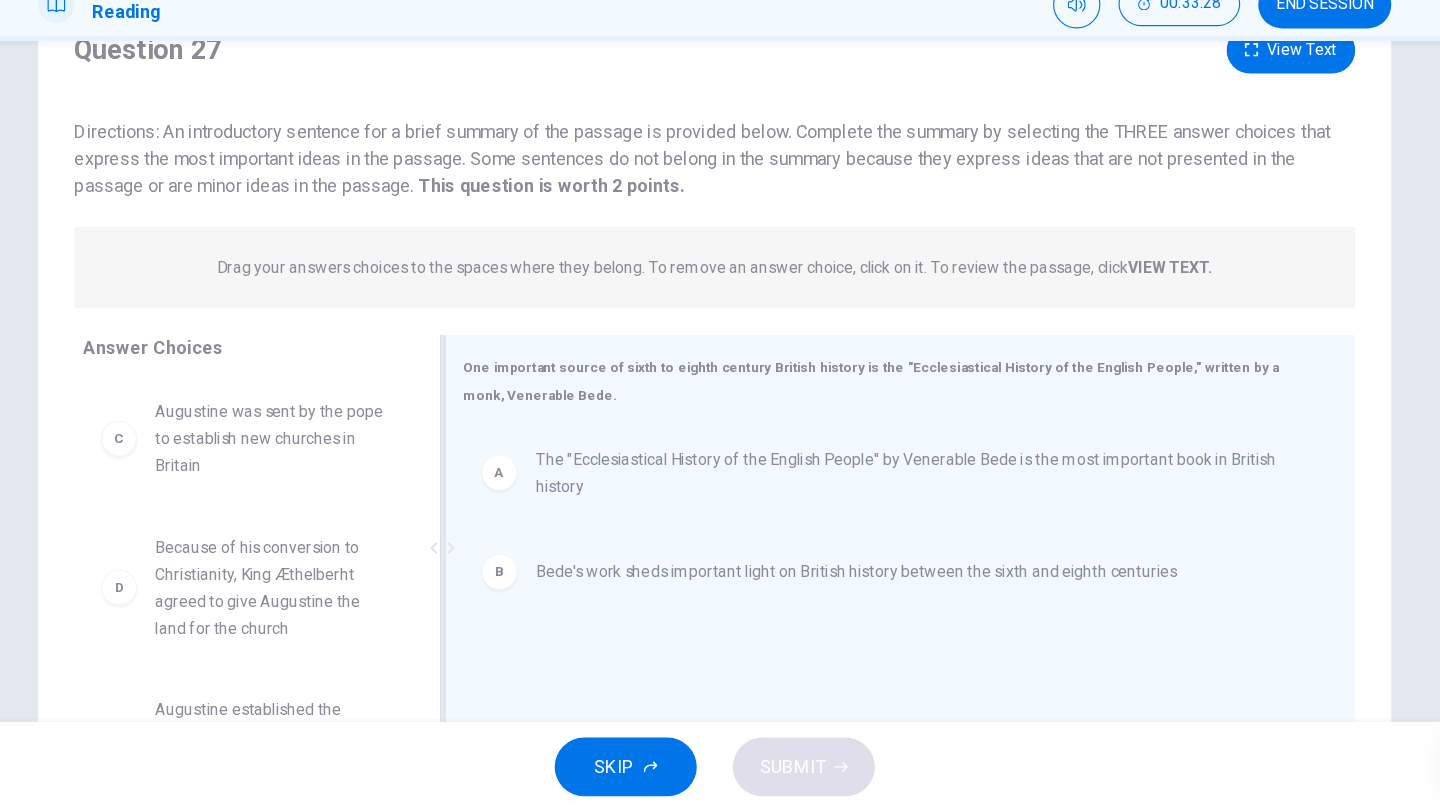 scroll, scrollTop: 171, scrollLeft: 0, axis: vertical 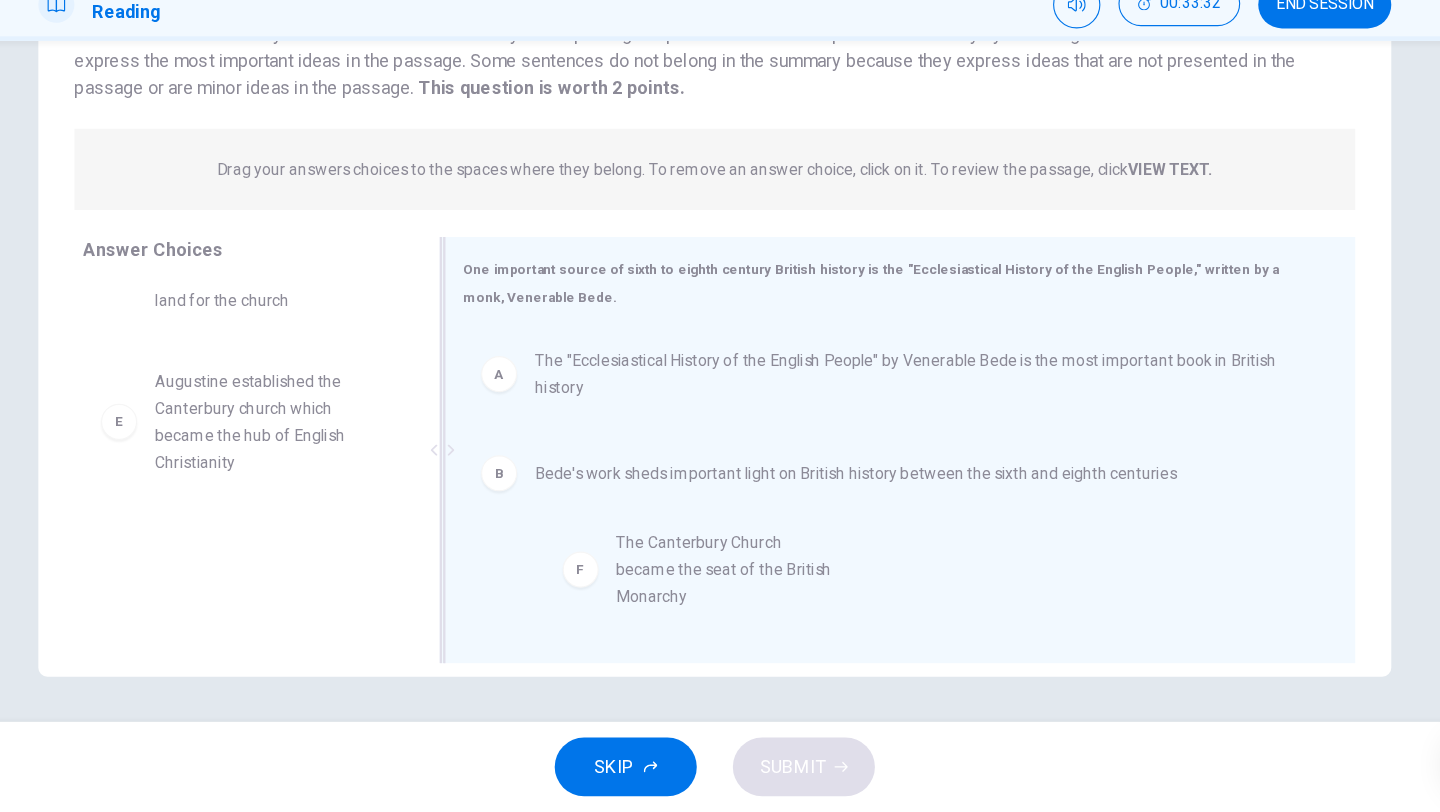 drag, startPoint x: 386, startPoint y: 573, endPoint x: 805, endPoint y: 572, distance: 419.0012 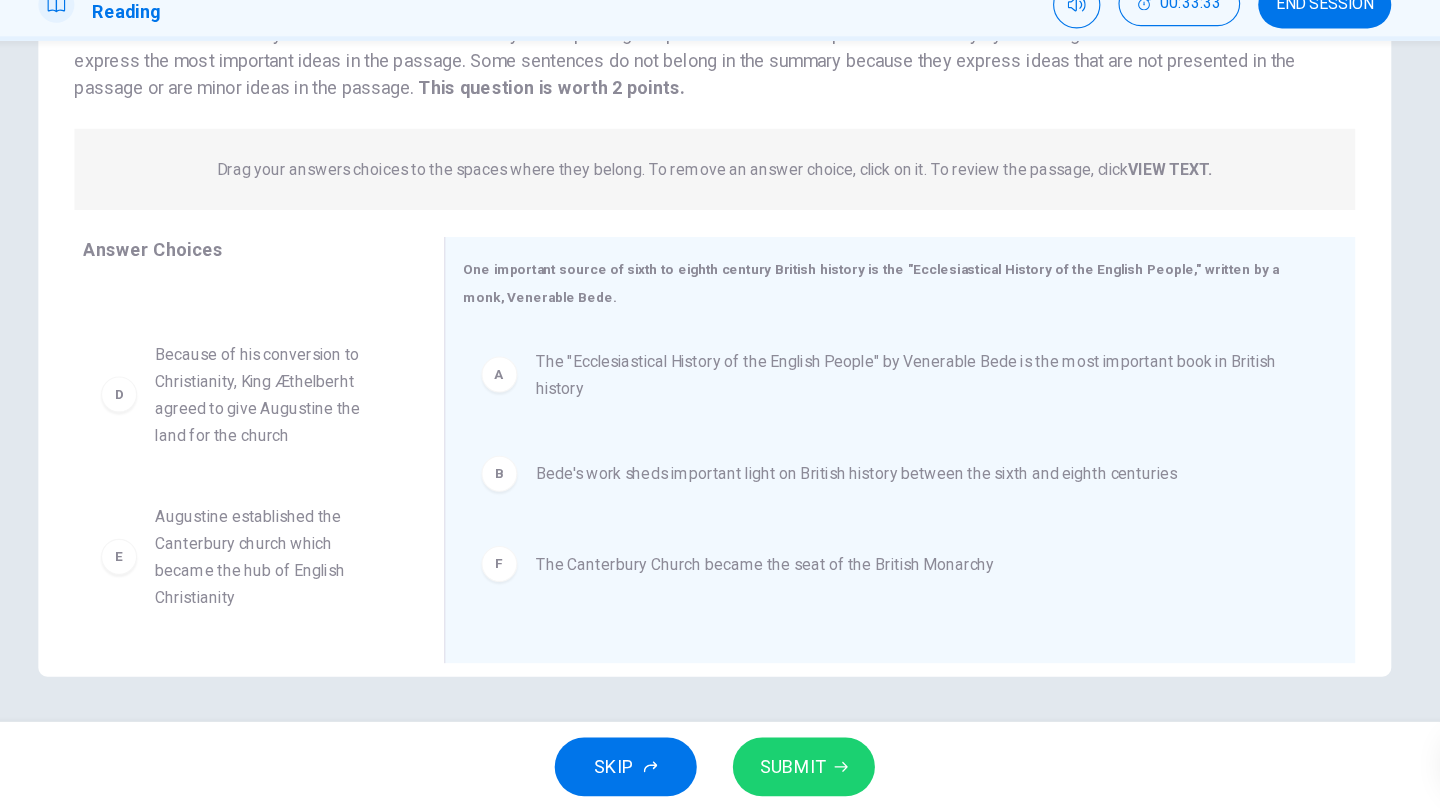 scroll, scrollTop: 84, scrollLeft: 0, axis: vertical 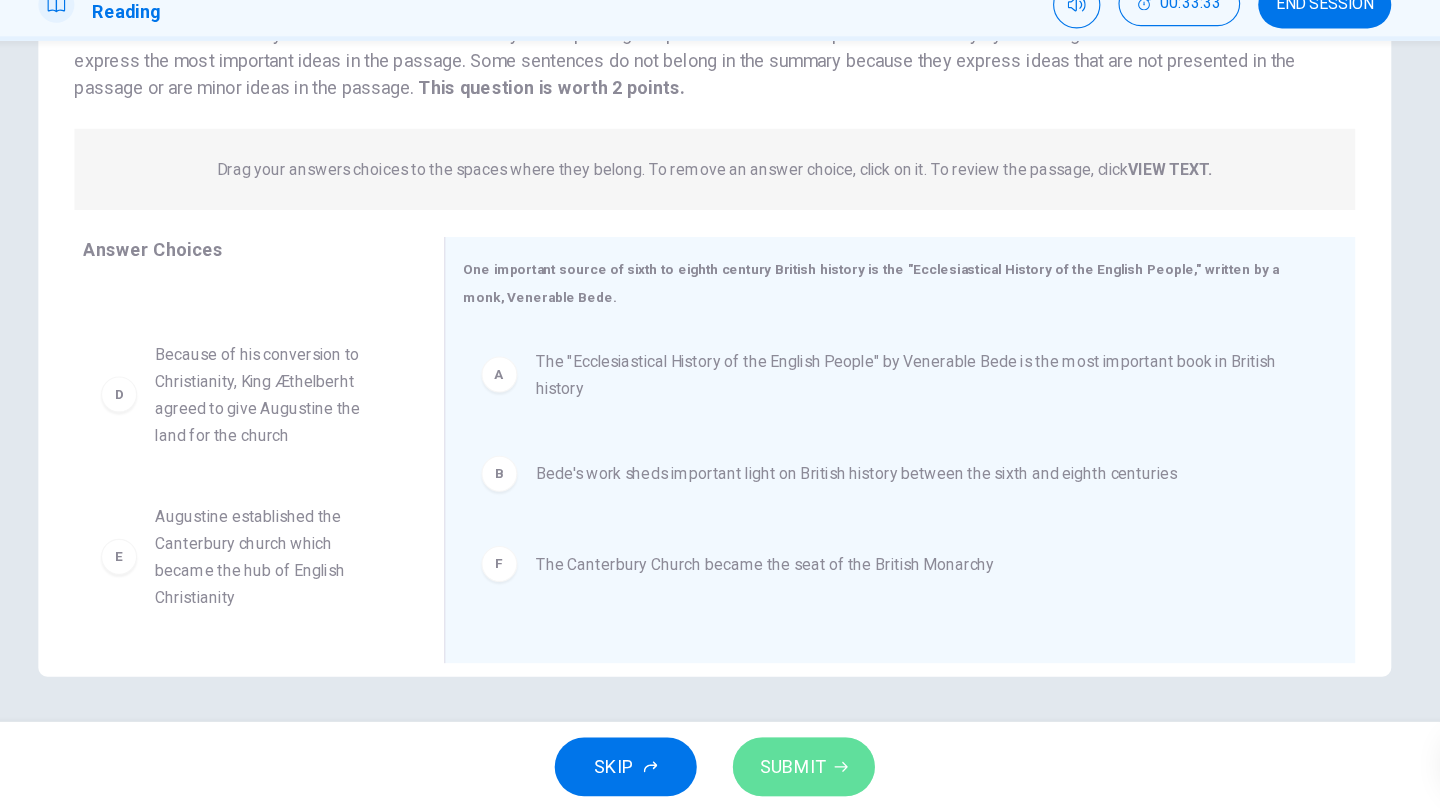 click on "SUBMIT" at bounding box center (789, 772) 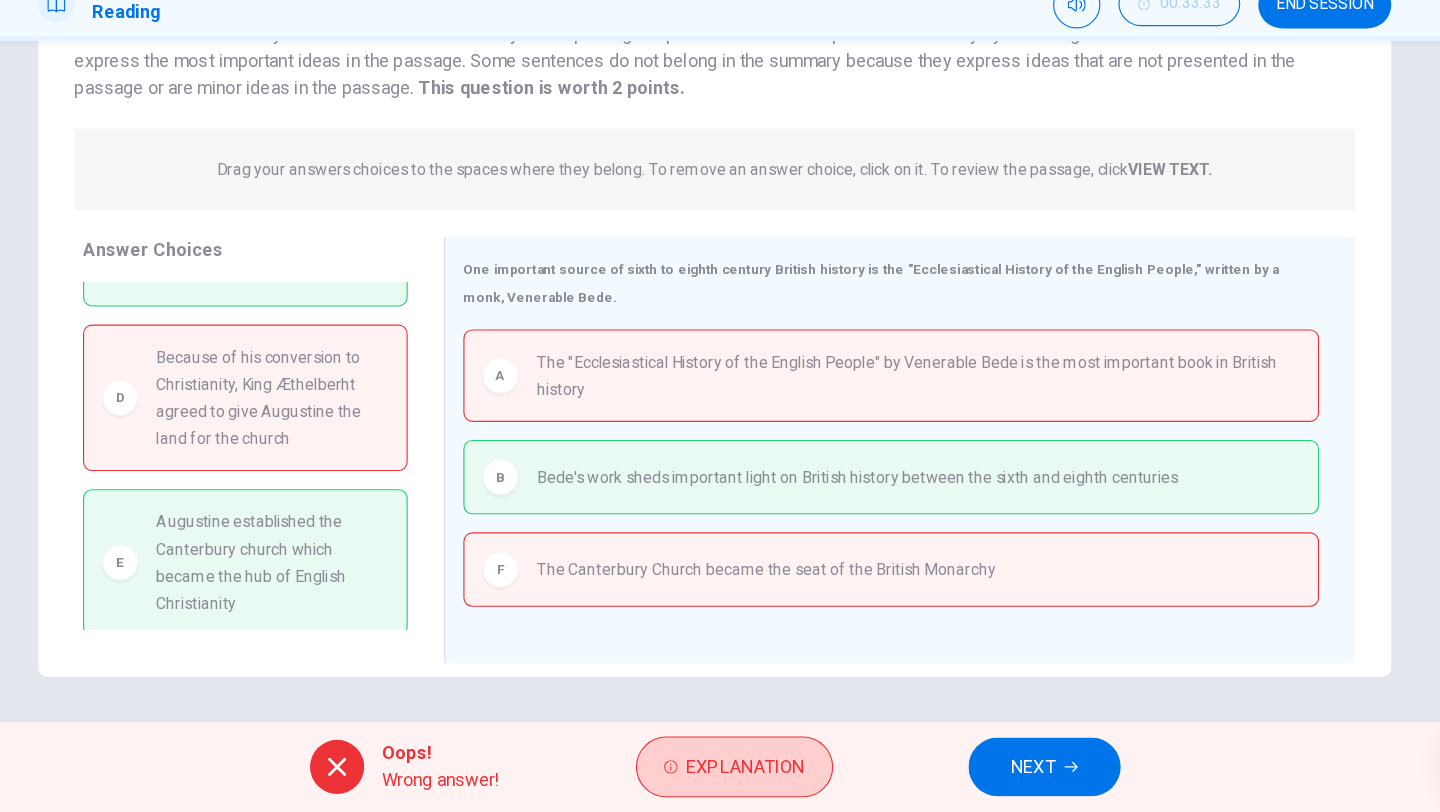 click on "Explanation" at bounding box center [747, 772] 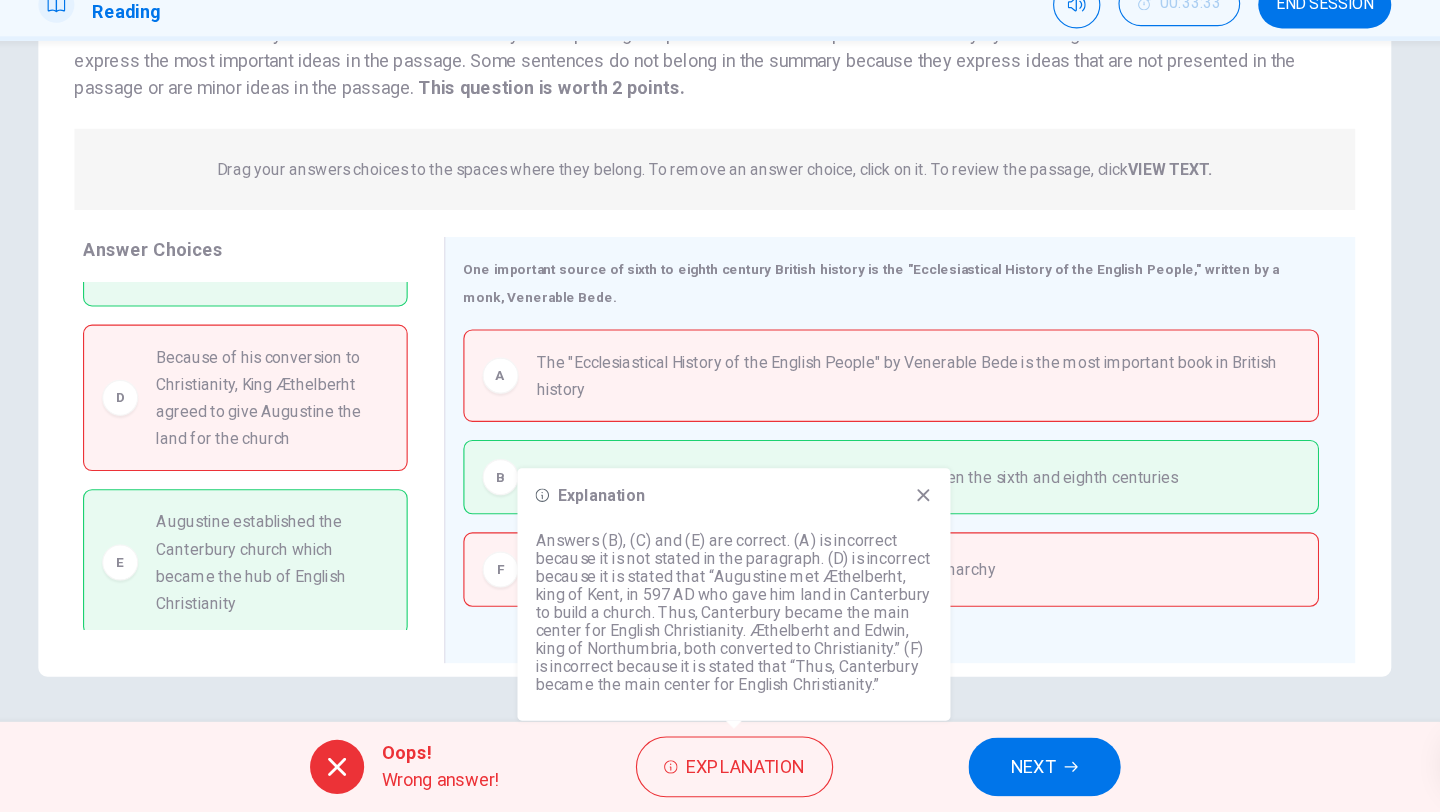click 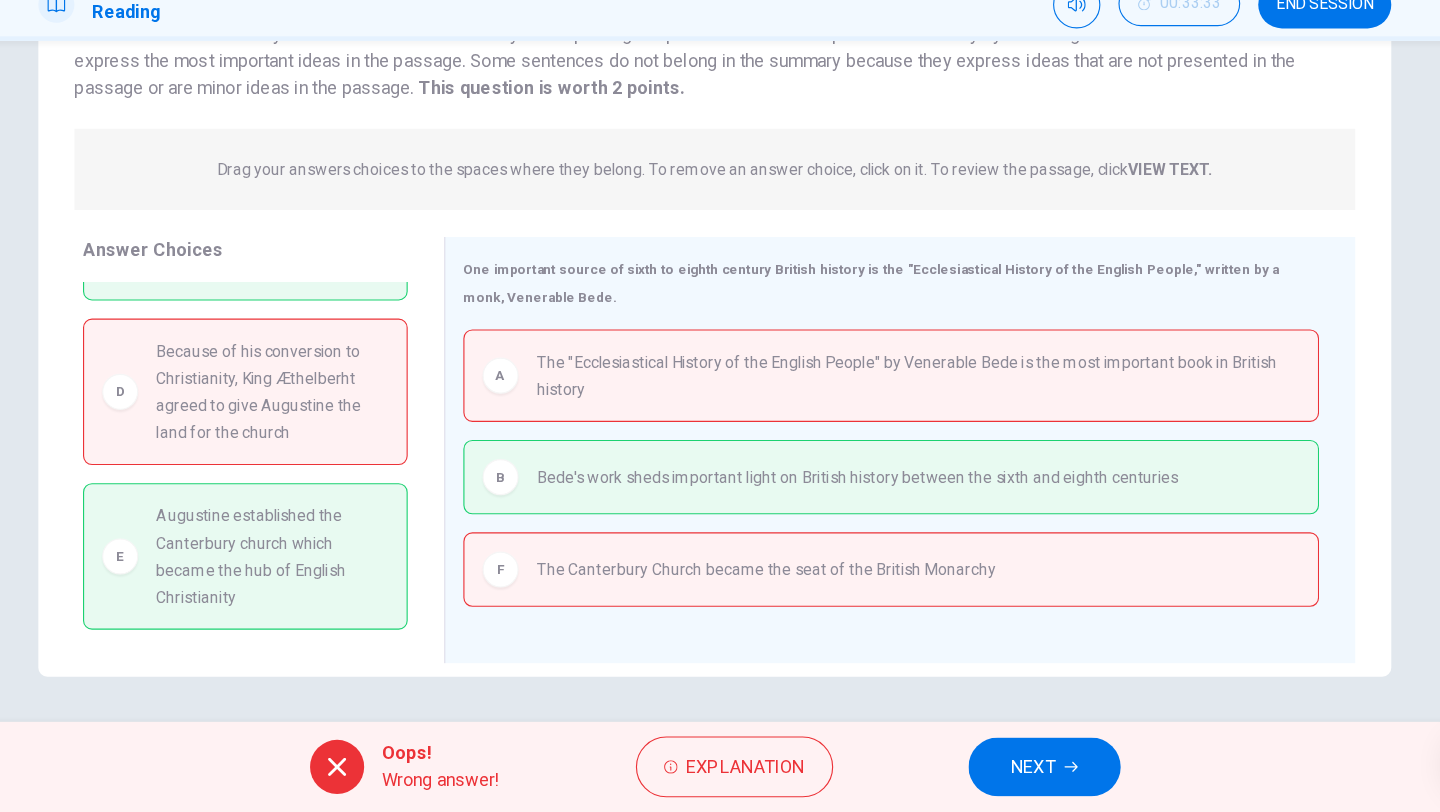 scroll, scrollTop: 0, scrollLeft: 0, axis: both 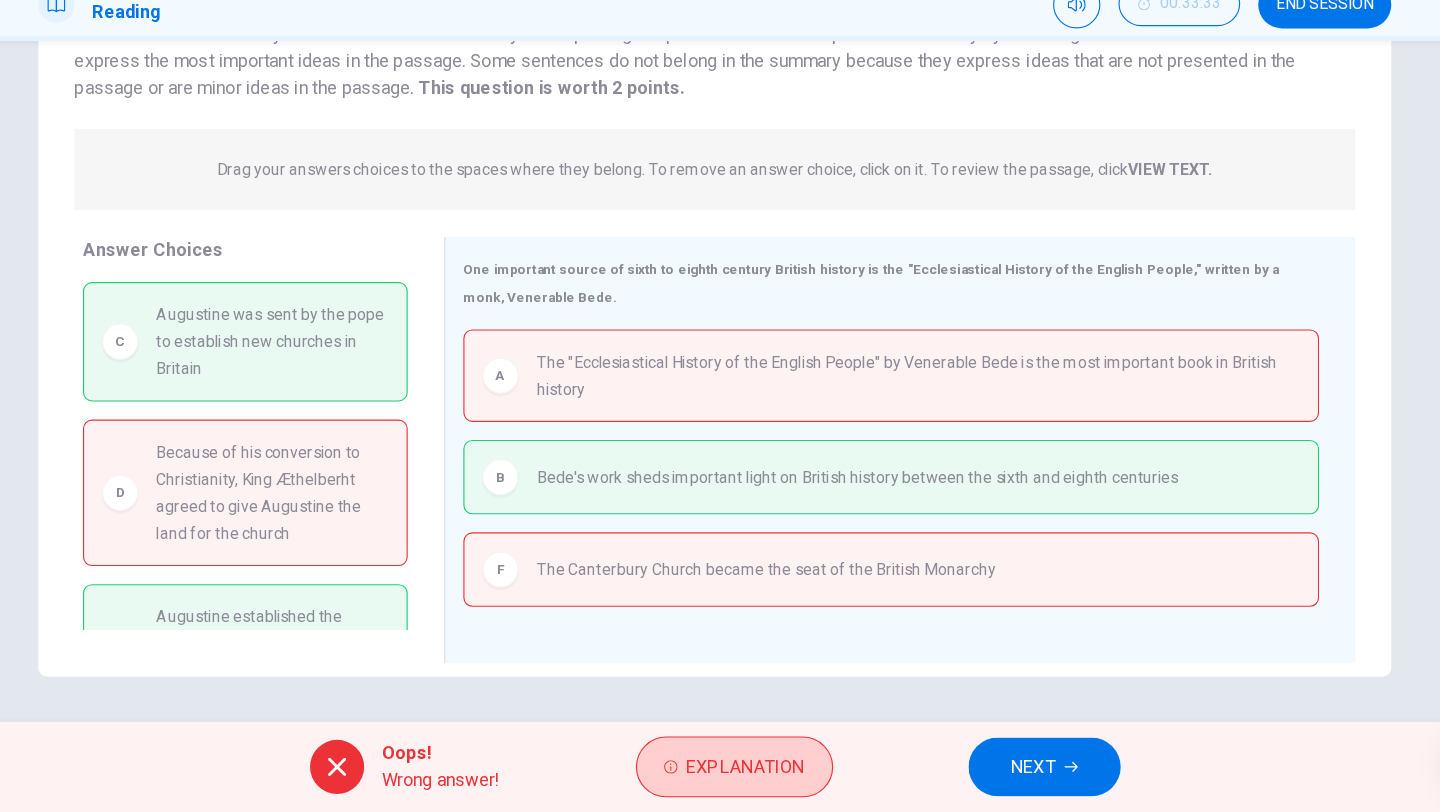 click on "Explanation" at bounding box center [747, 772] 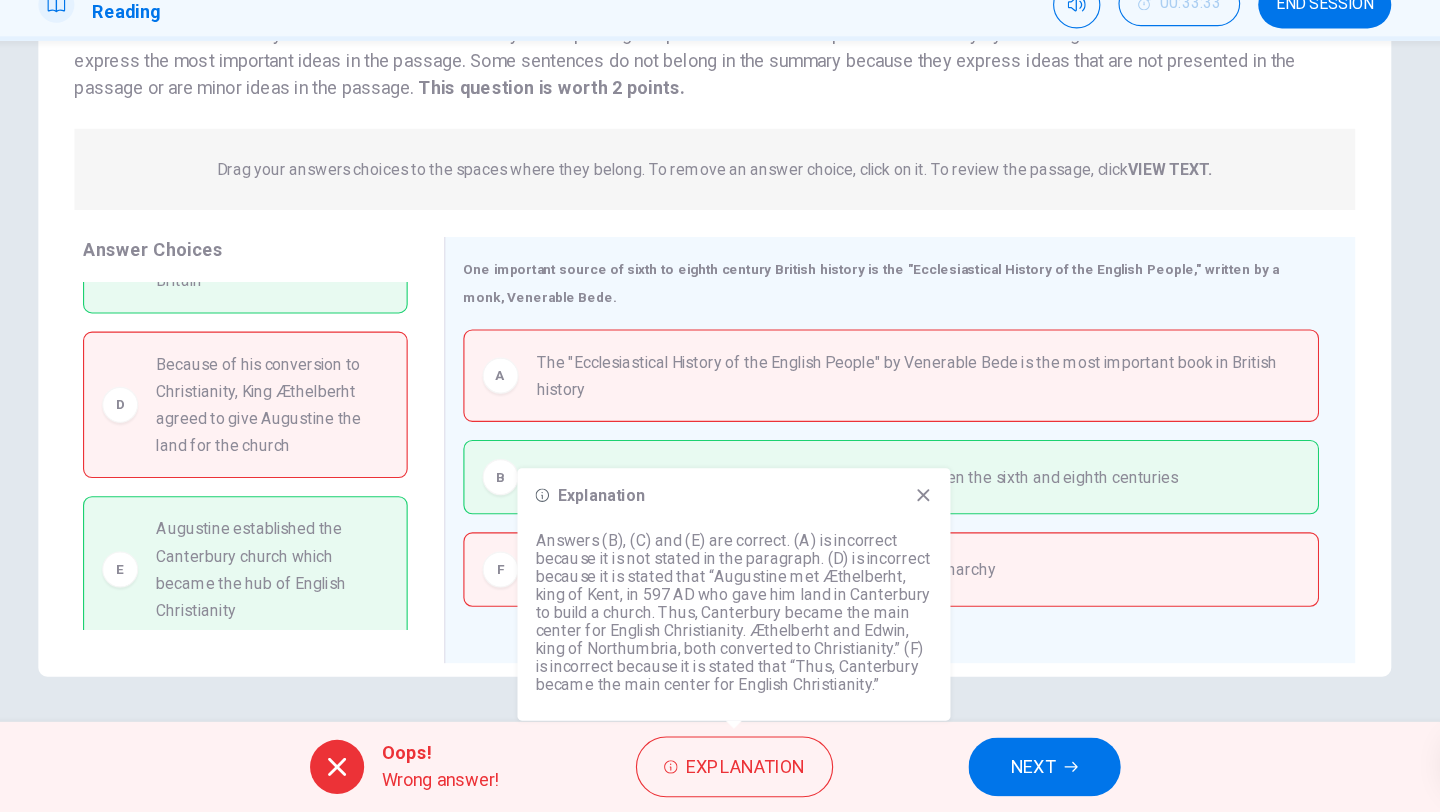 scroll, scrollTop: 90, scrollLeft: 0, axis: vertical 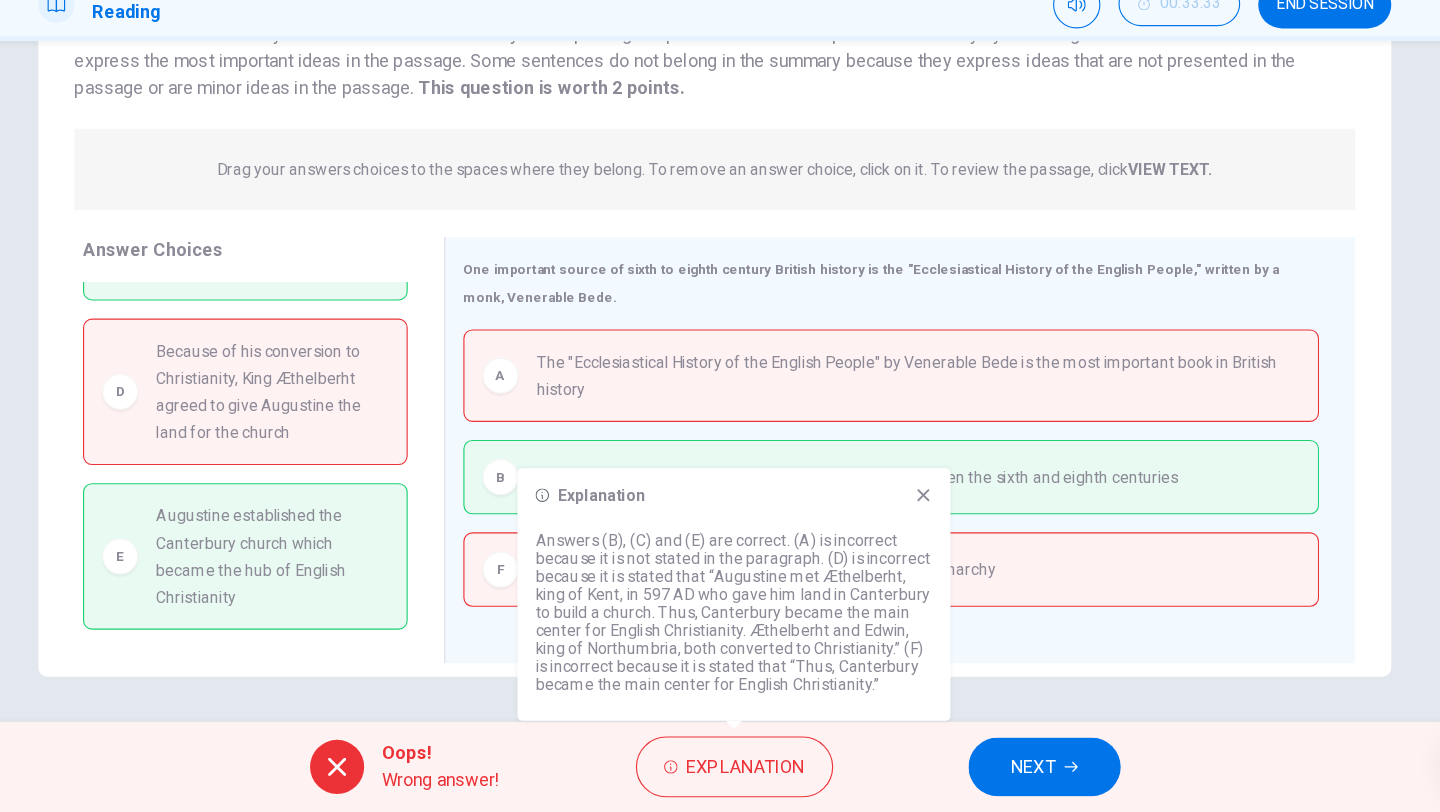 click 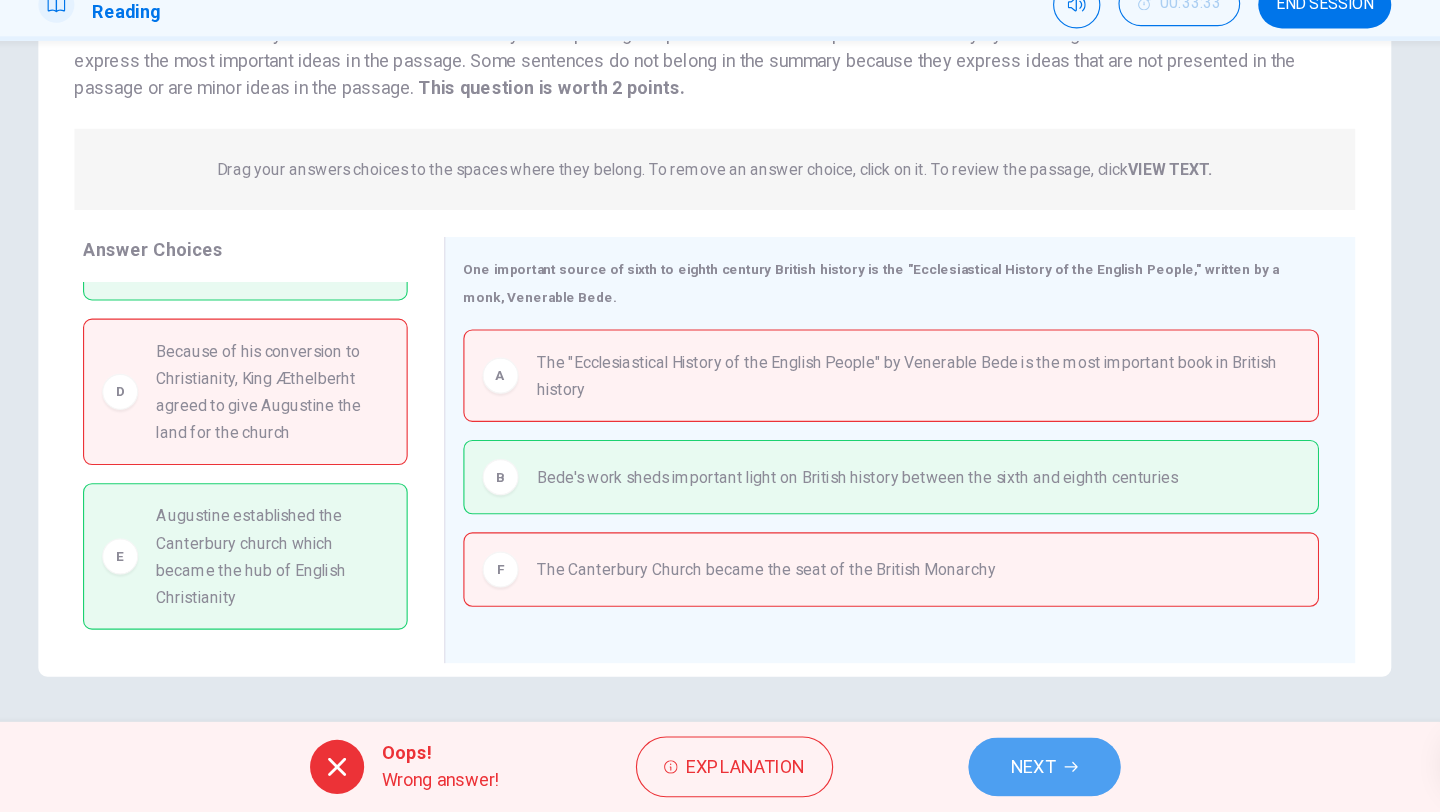 click on "NEXT" at bounding box center (1012, 772) 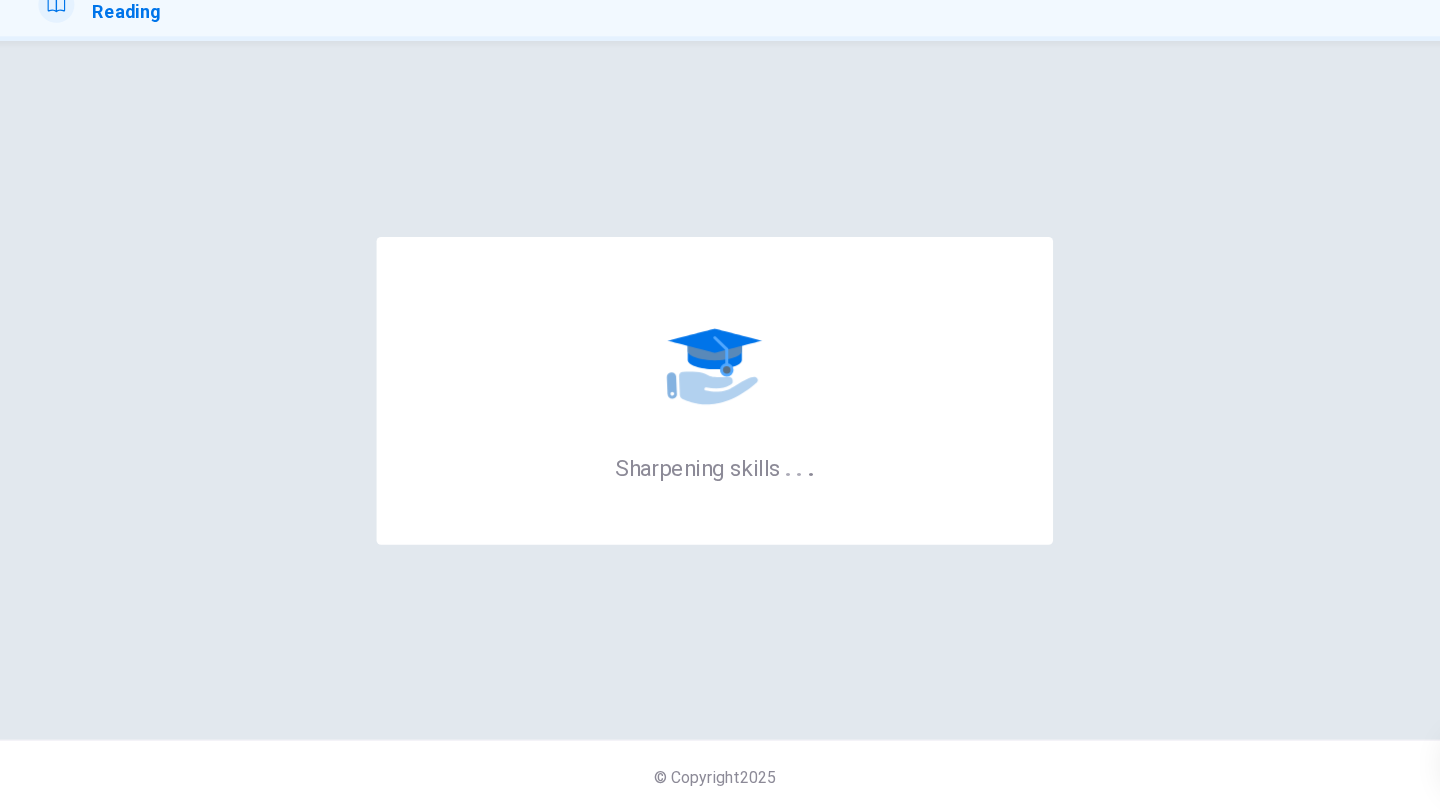 scroll, scrollTop: 0, scrollLeft: 0, axis: both 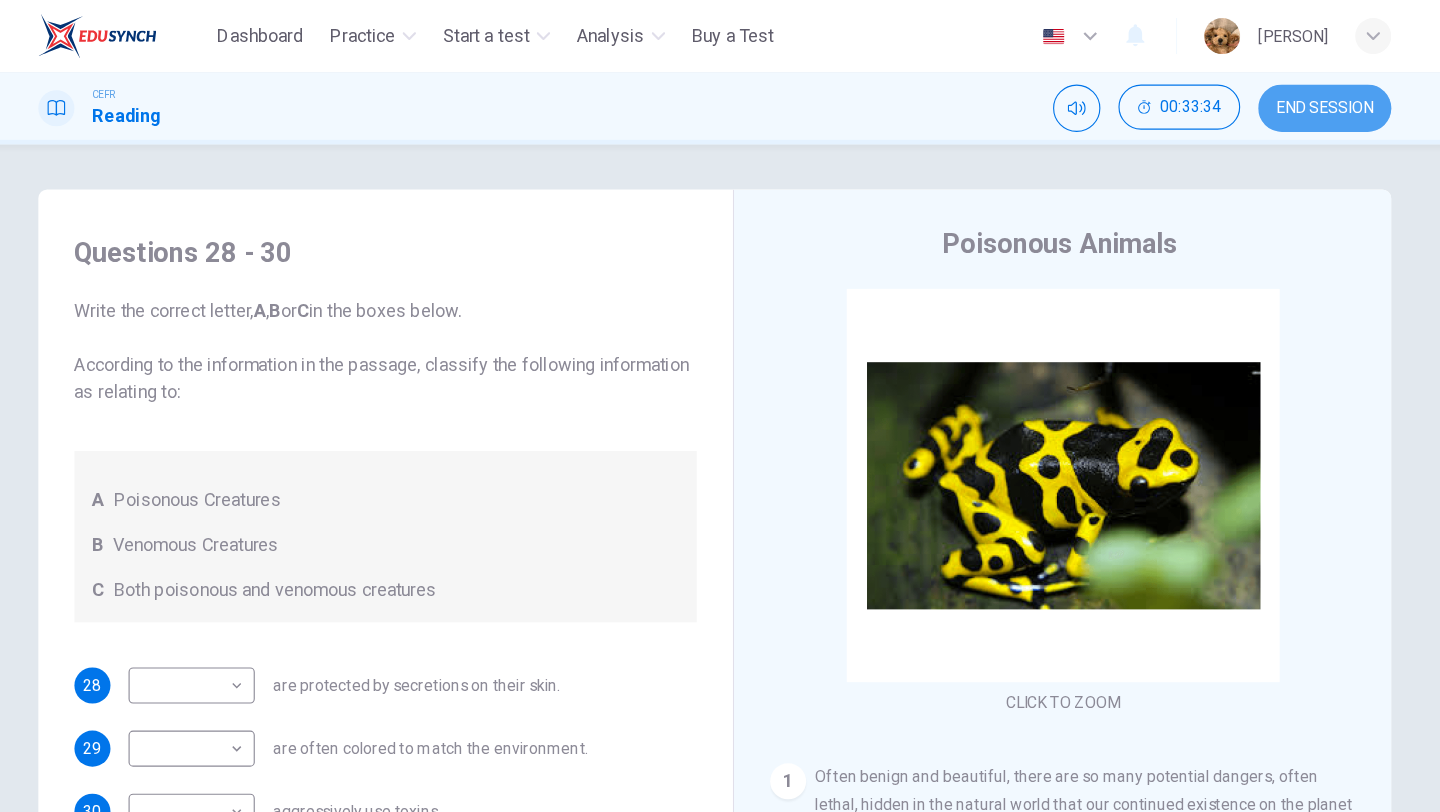 click on "END SESSION" at bounding box center [1261, 96] 